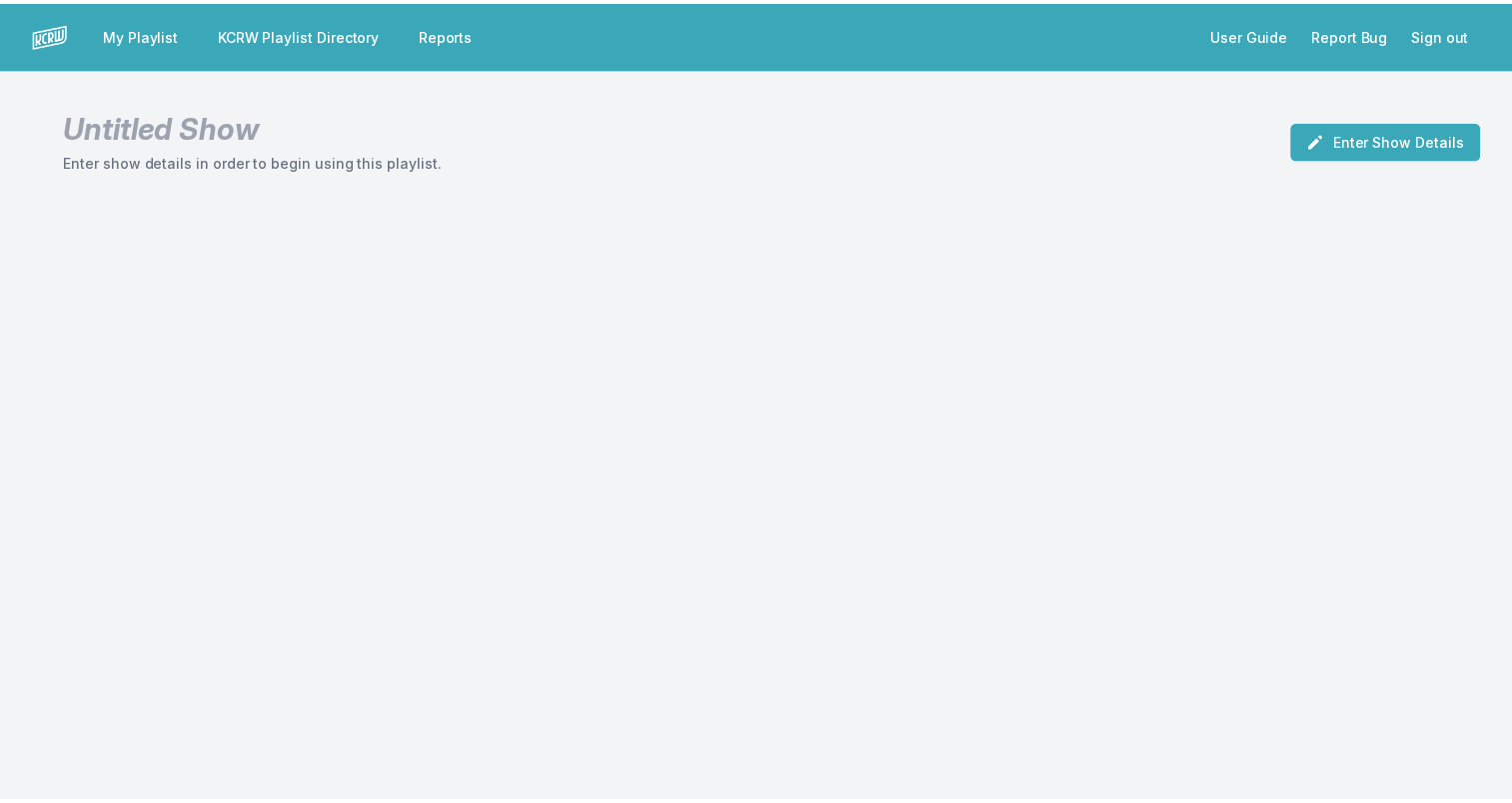 scroll, scrollTop: 0, scrollLeft: 0, axis: both 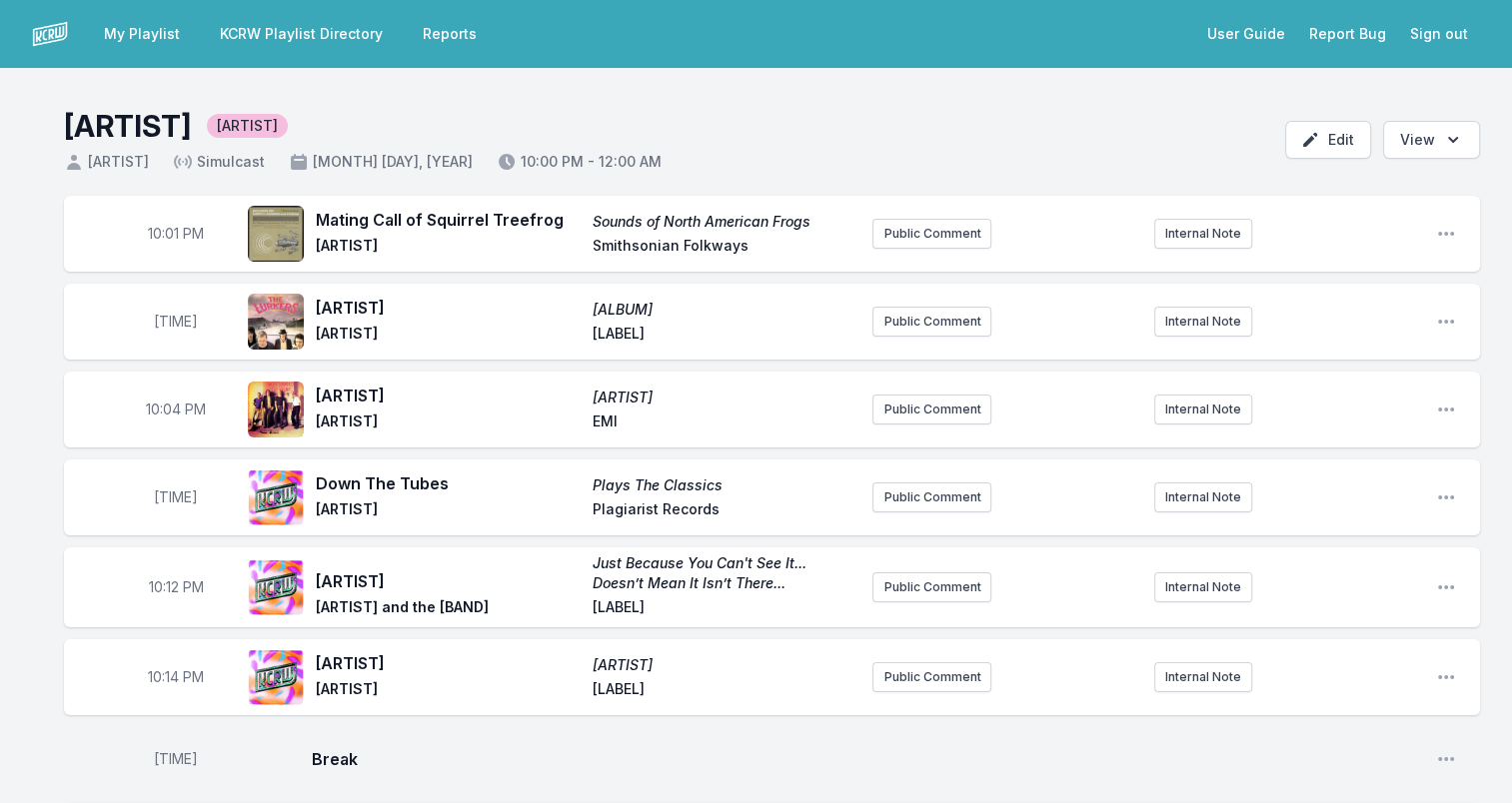 click on "KCRW Playlist Directory" at bounding box center (301, 34) 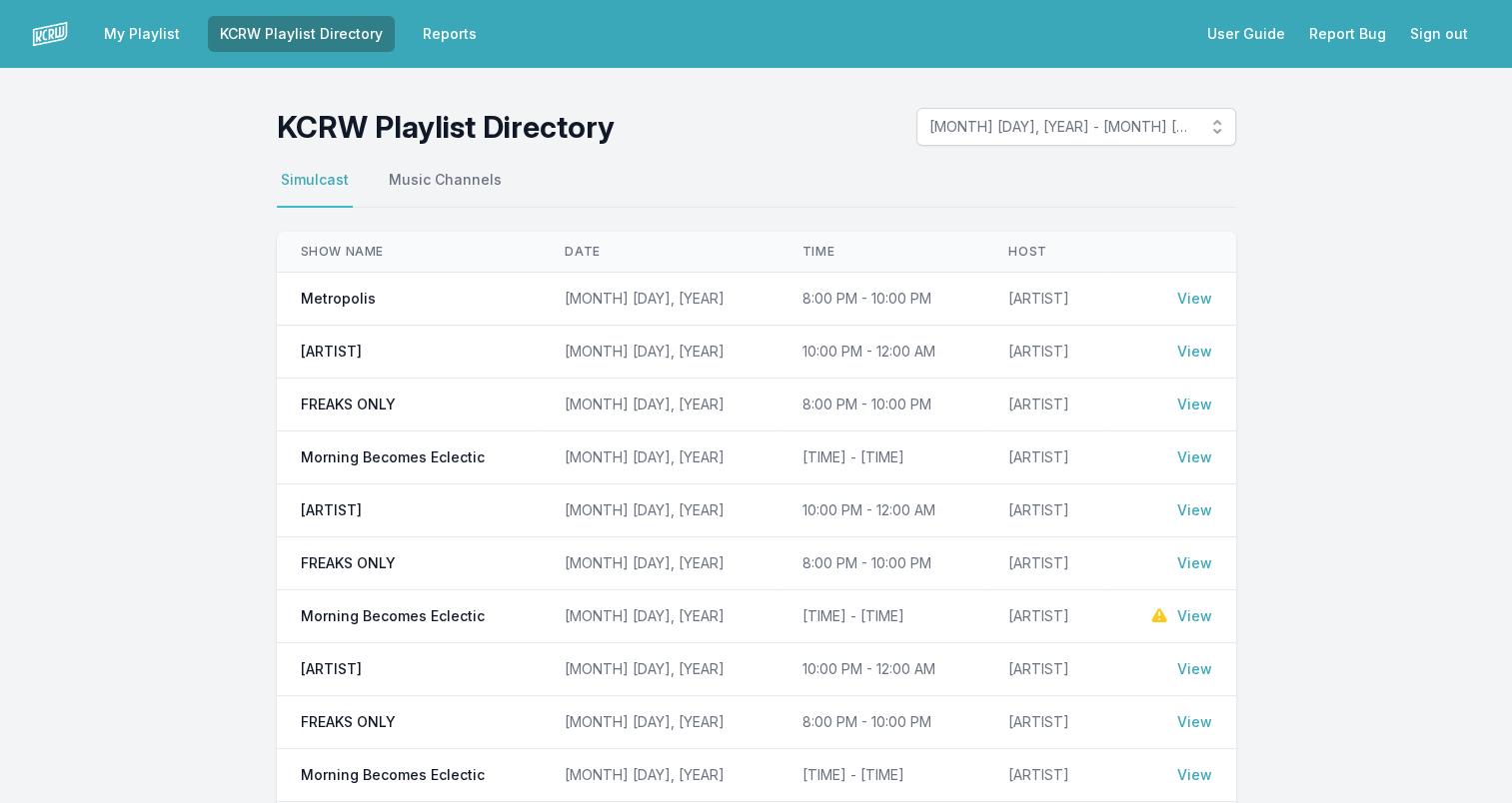 click on "View" at bounding box center (1194, 299) 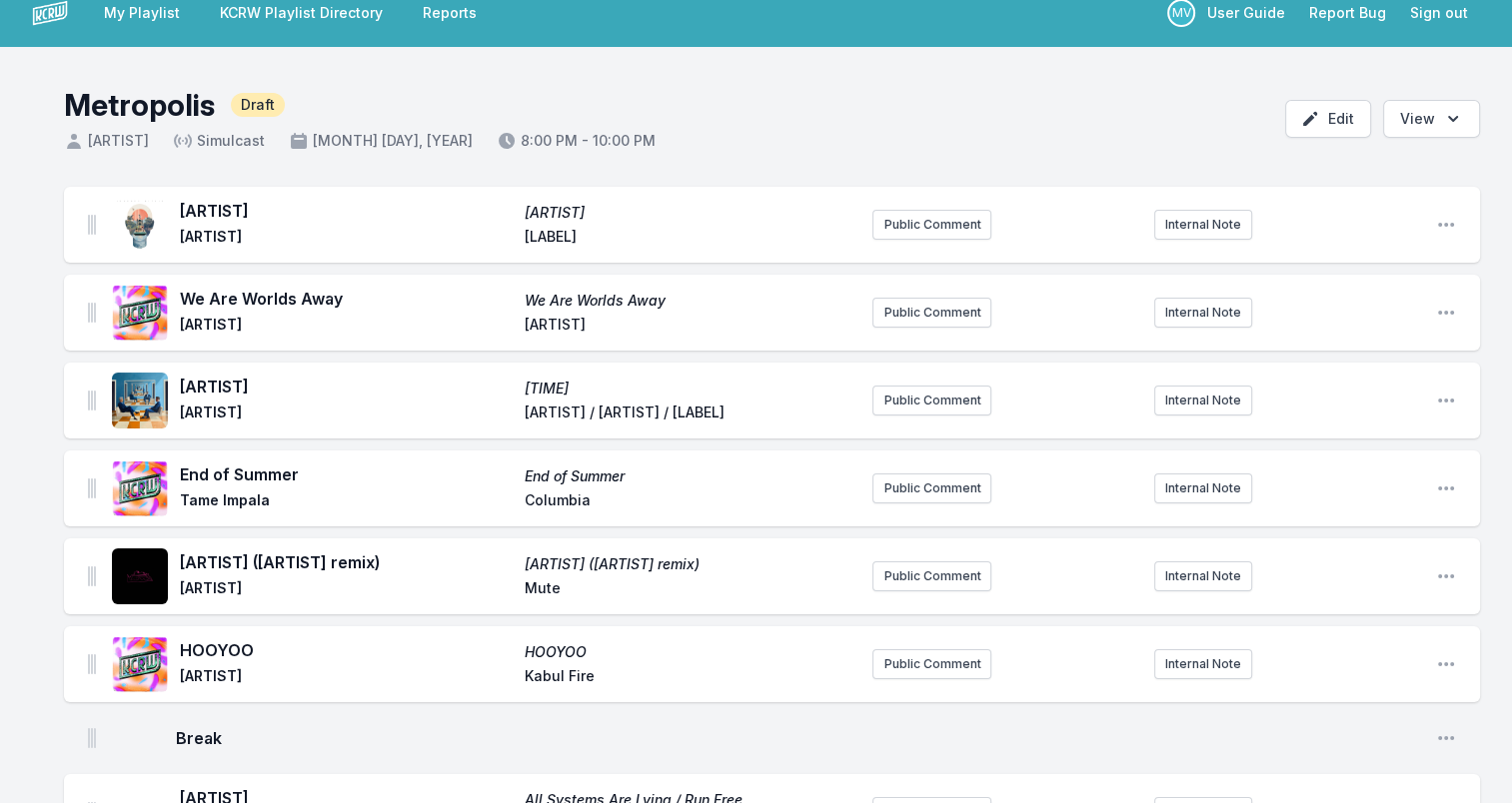 scroll, scrollTop: 0, scrollLeft: 0, axis: both 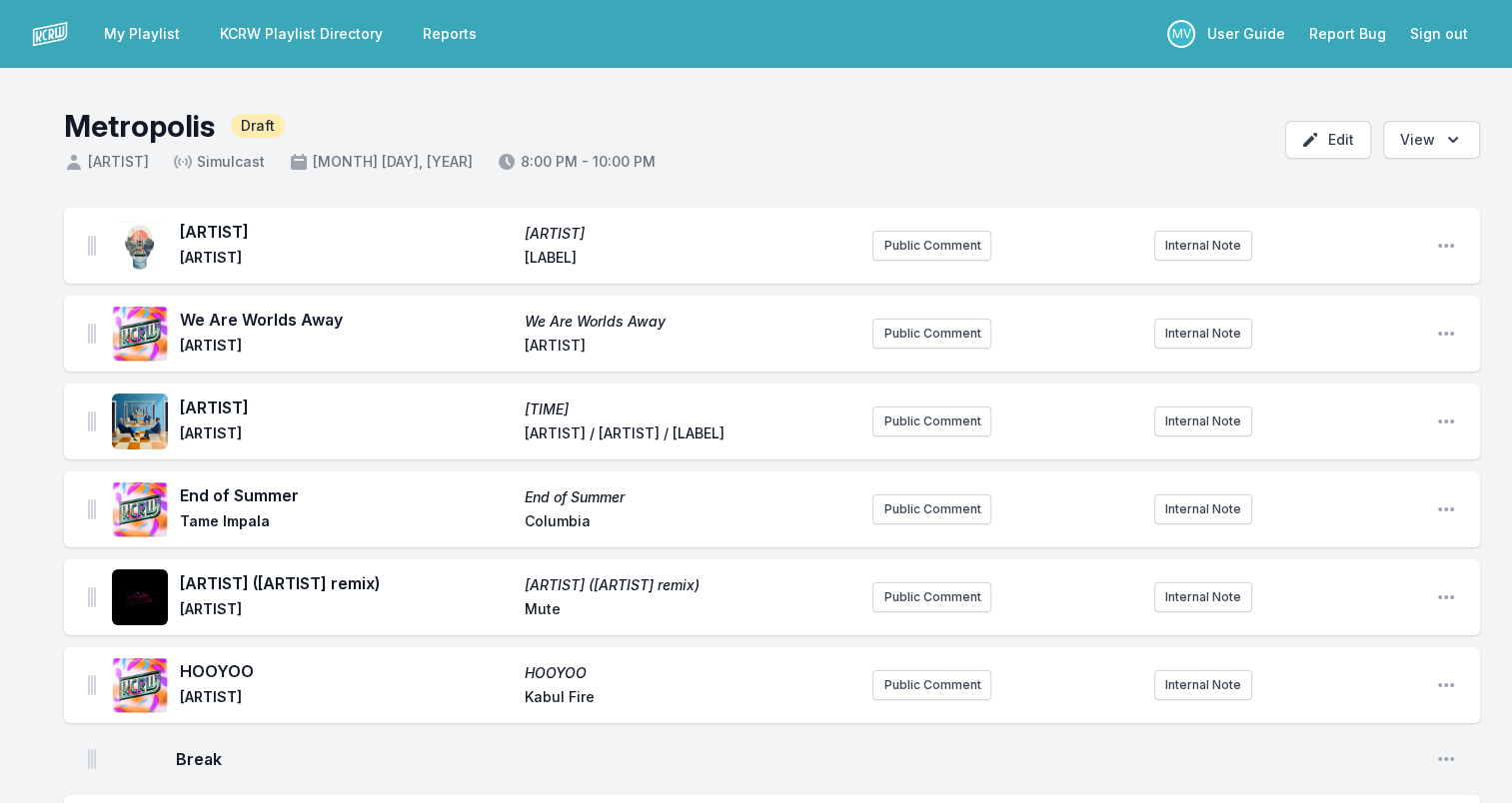drag, startPoint x: 182, startPoint y: 233, endPoint x: 340, endPoint y: 225, distance: 158.2024 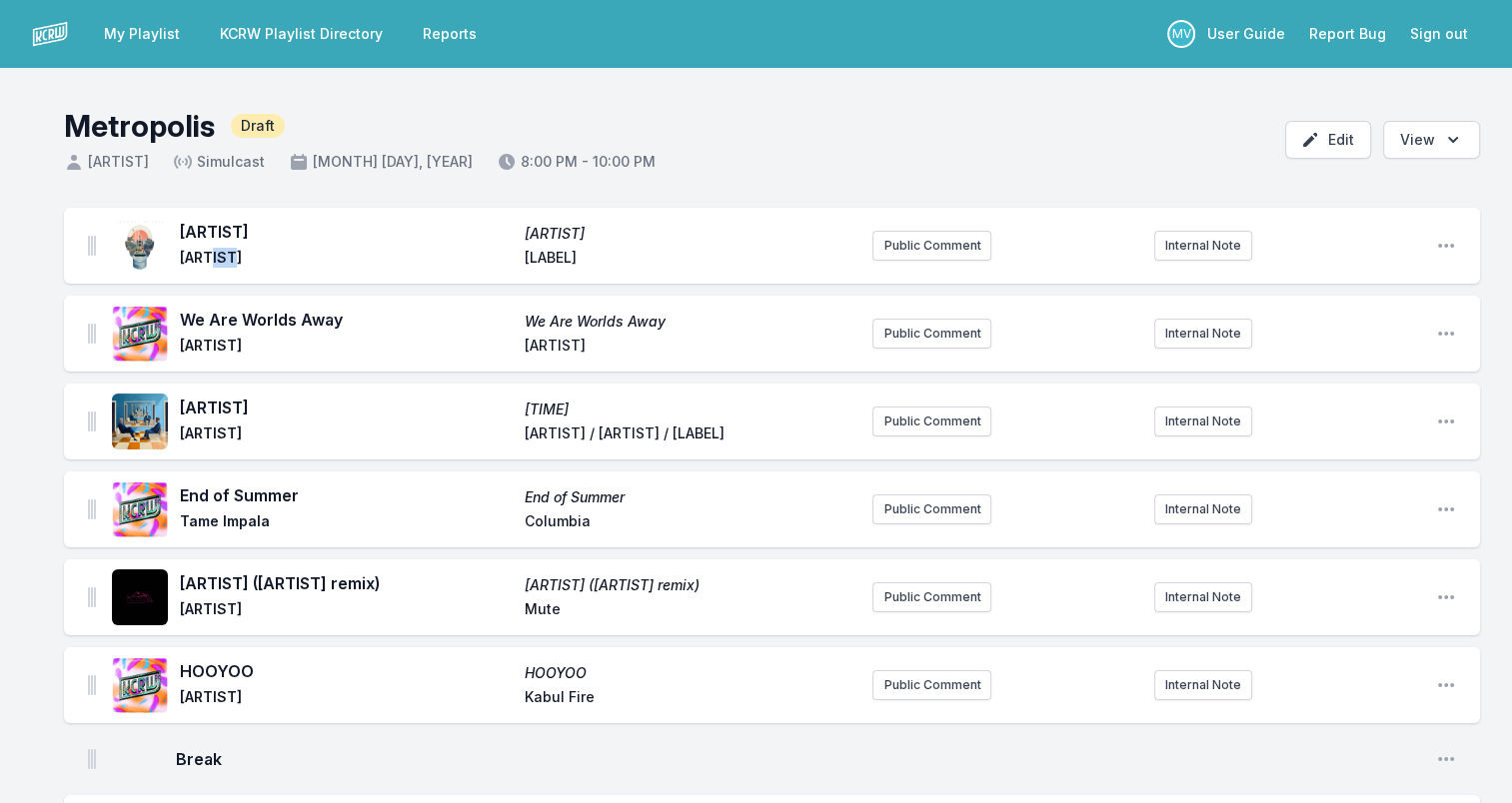 click on "[ARTIST]" at bounding box center (346, 260) 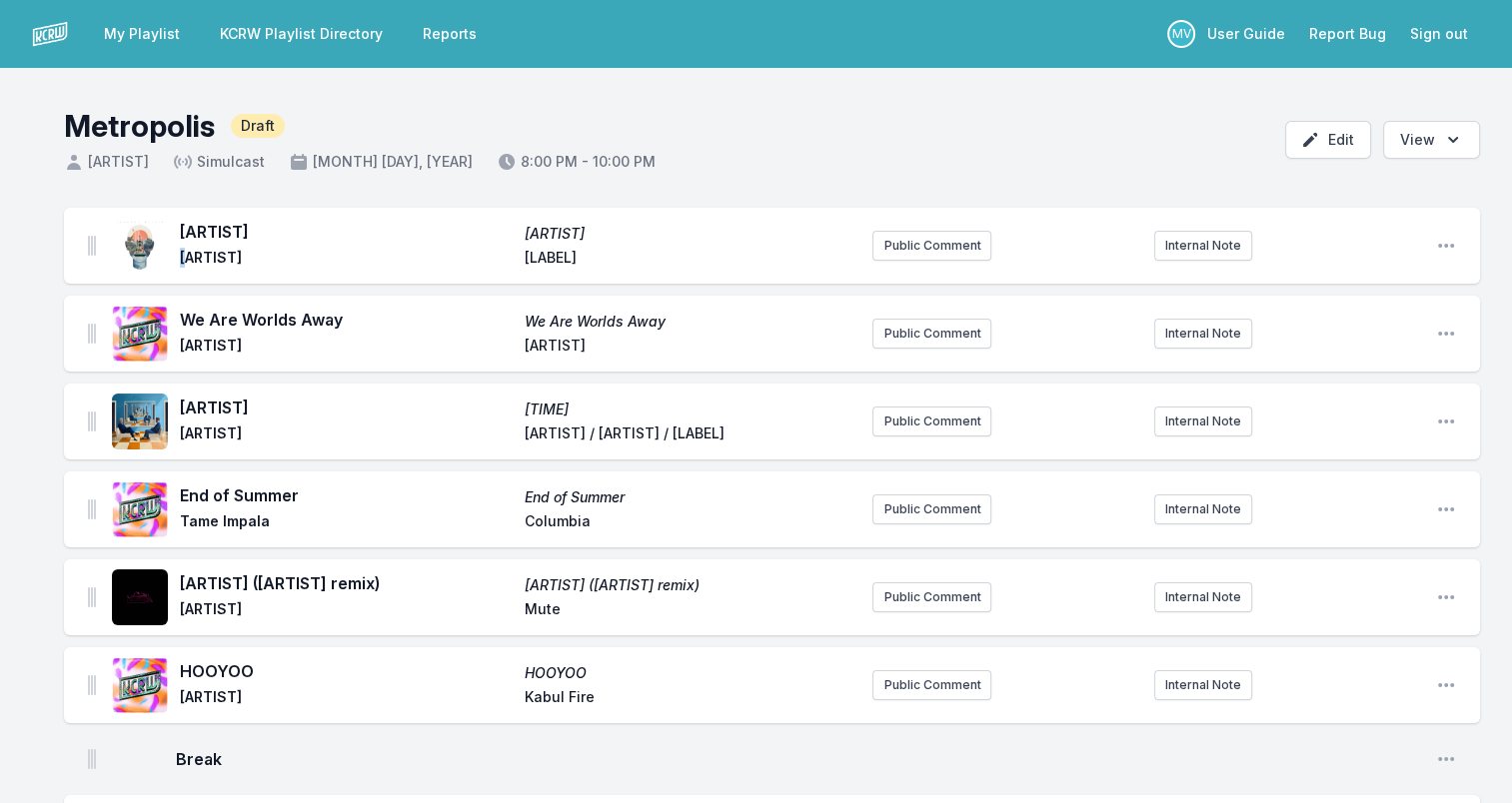 drag, startPoint x: 210, startPoint y: 252, endPoint x: 186, endPoint y: 253, distance: 24.020824 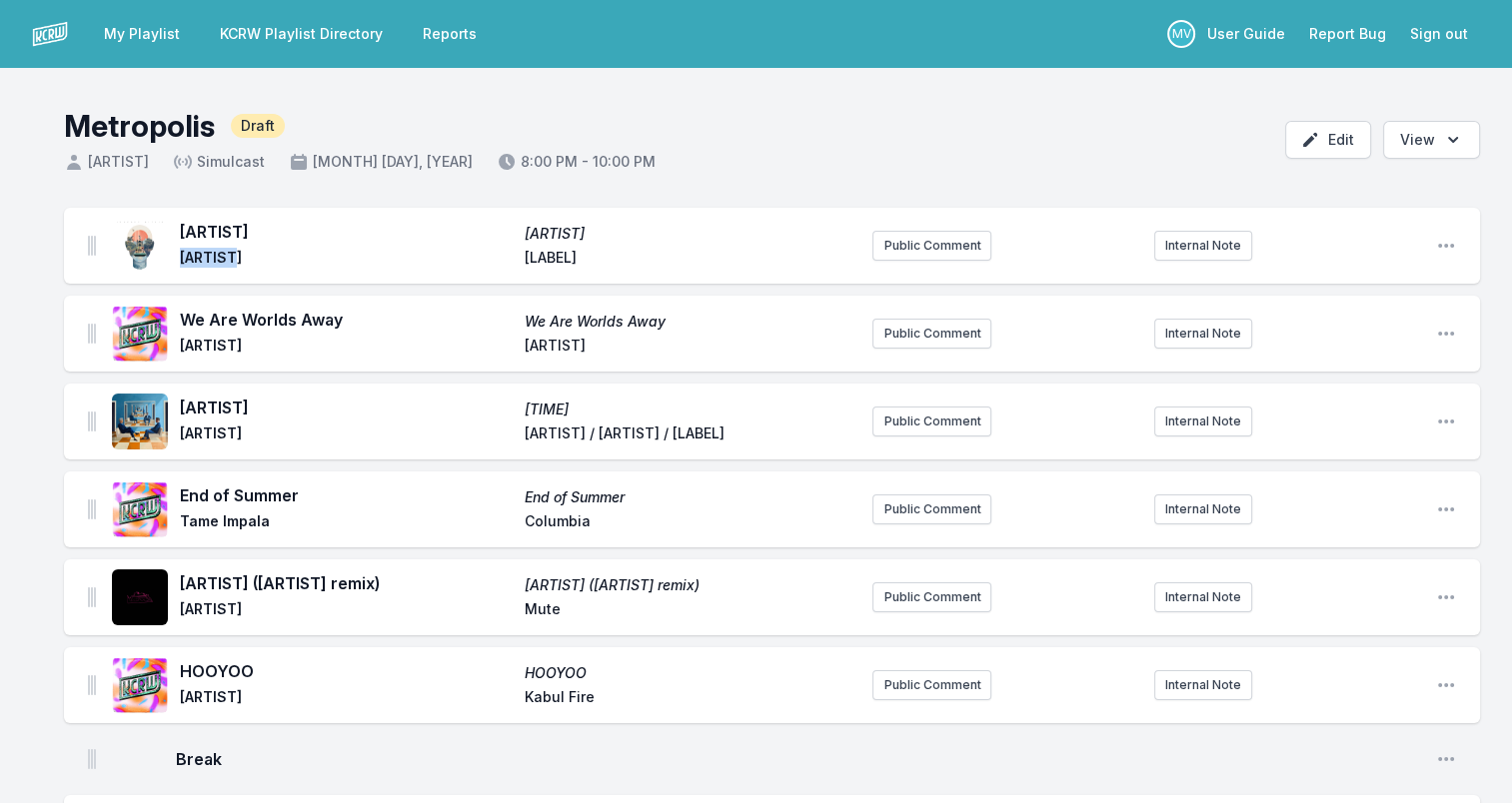 drag, startPoint x: 189, startPoint y: 258, endPoint x: 258, endPoint y: 262, distance: 69.115845 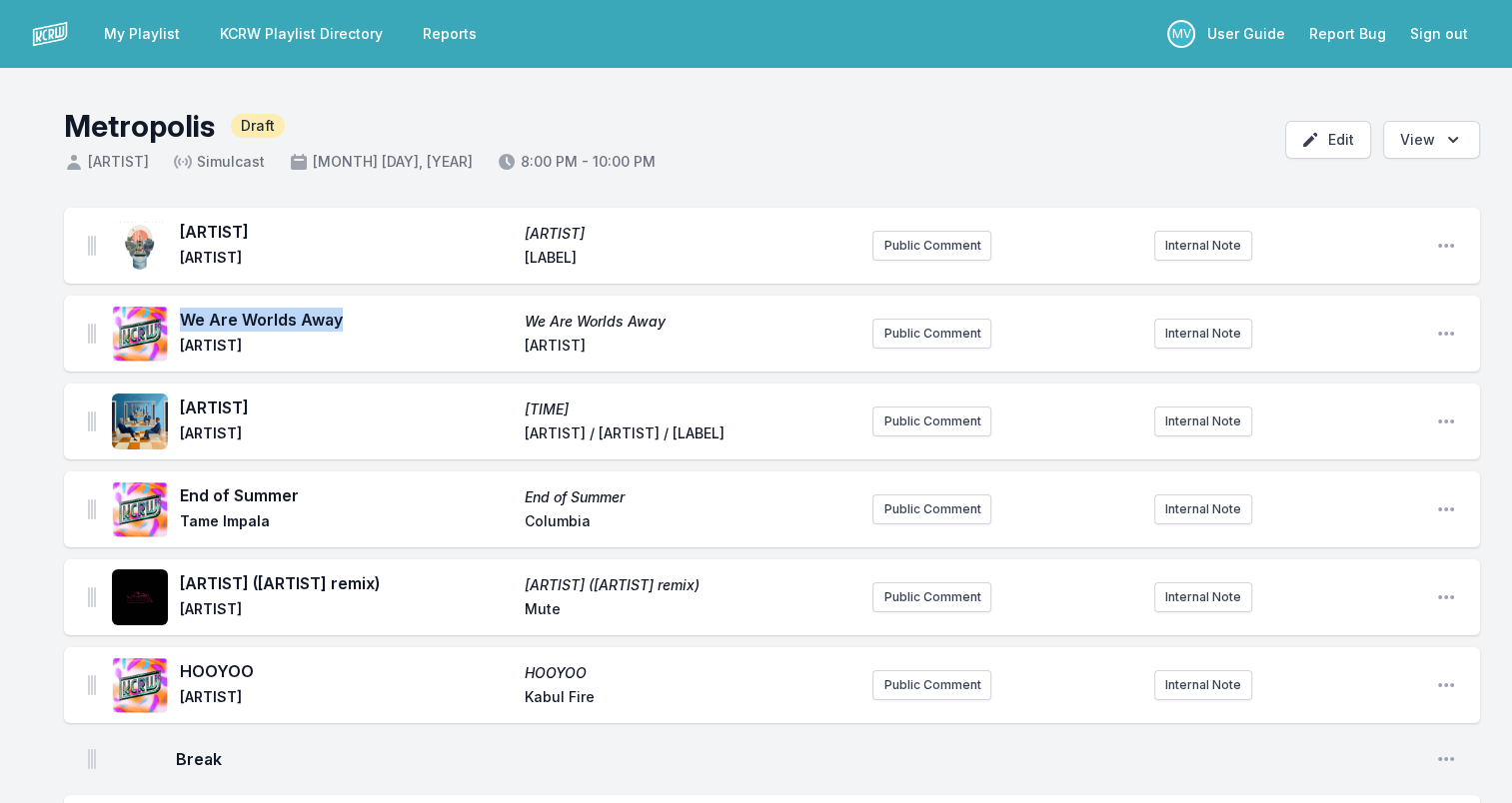 drag, startPoint x: 182, startPoint y: 323, endPoint x: 339, endPoint y: 322, distance: 157.00318 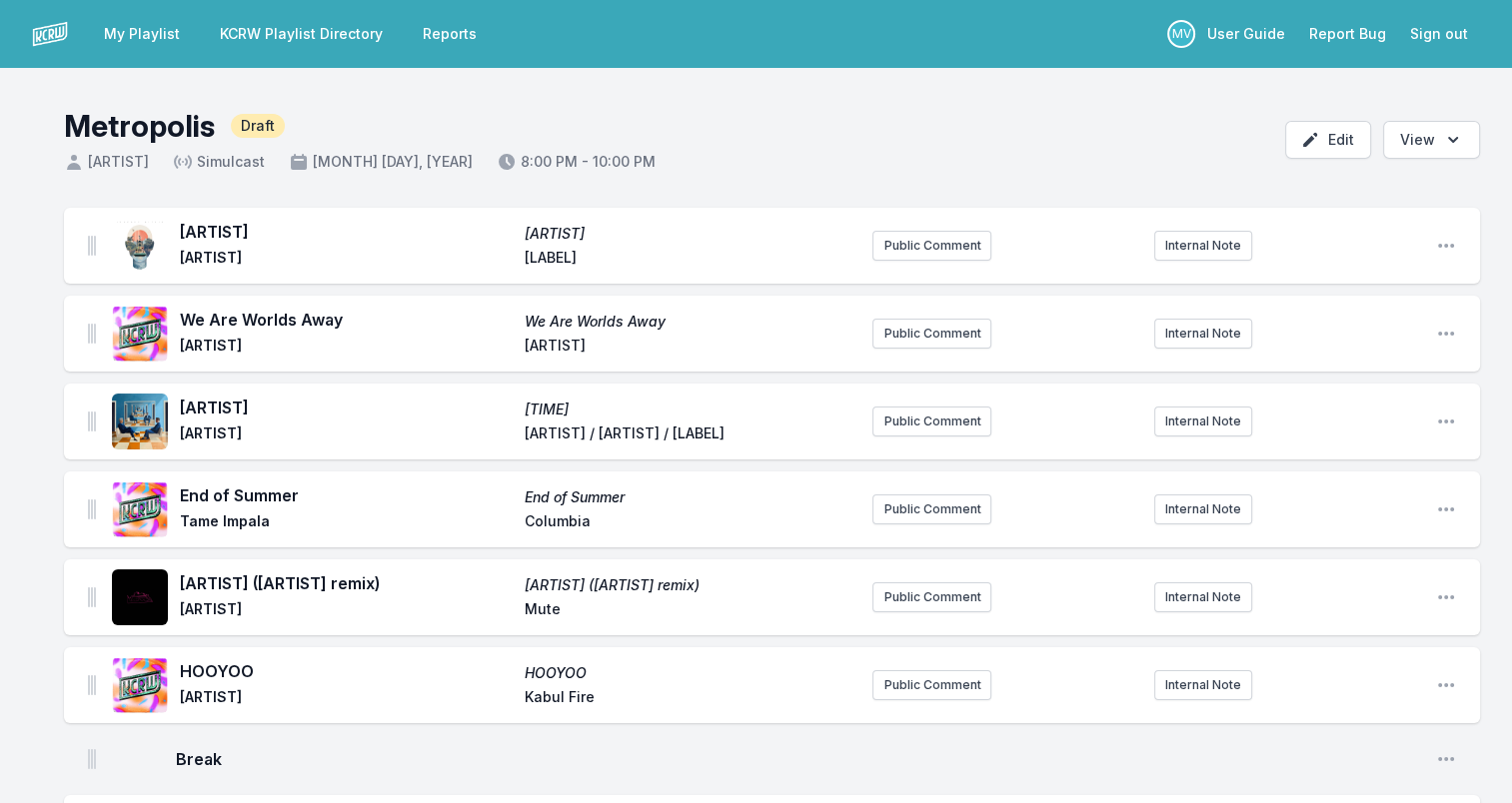 click on "[ARTIST]" at bounding box center (691, 348) 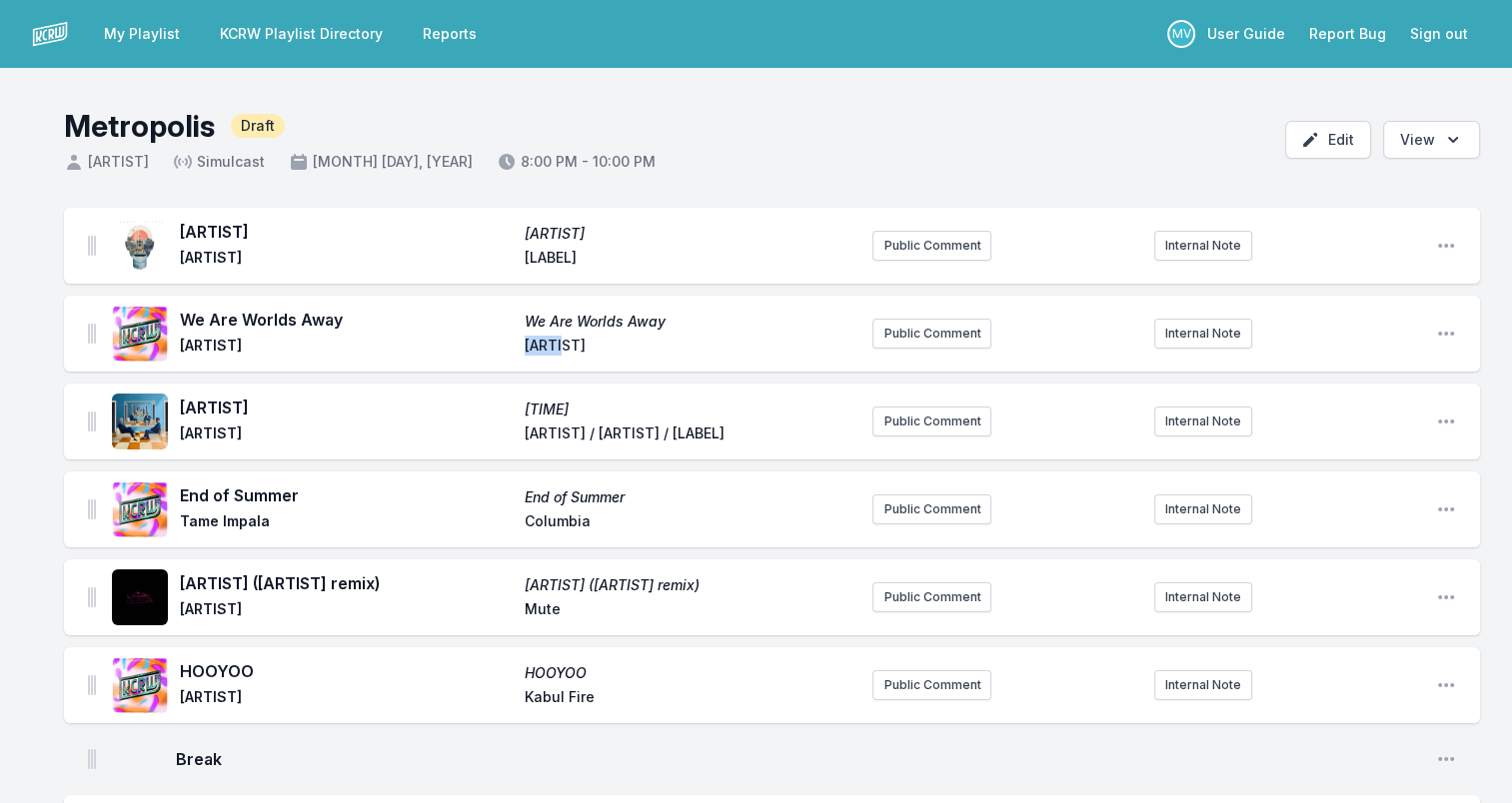 click on "[ARTIST]" at bounding box center [691, 348] 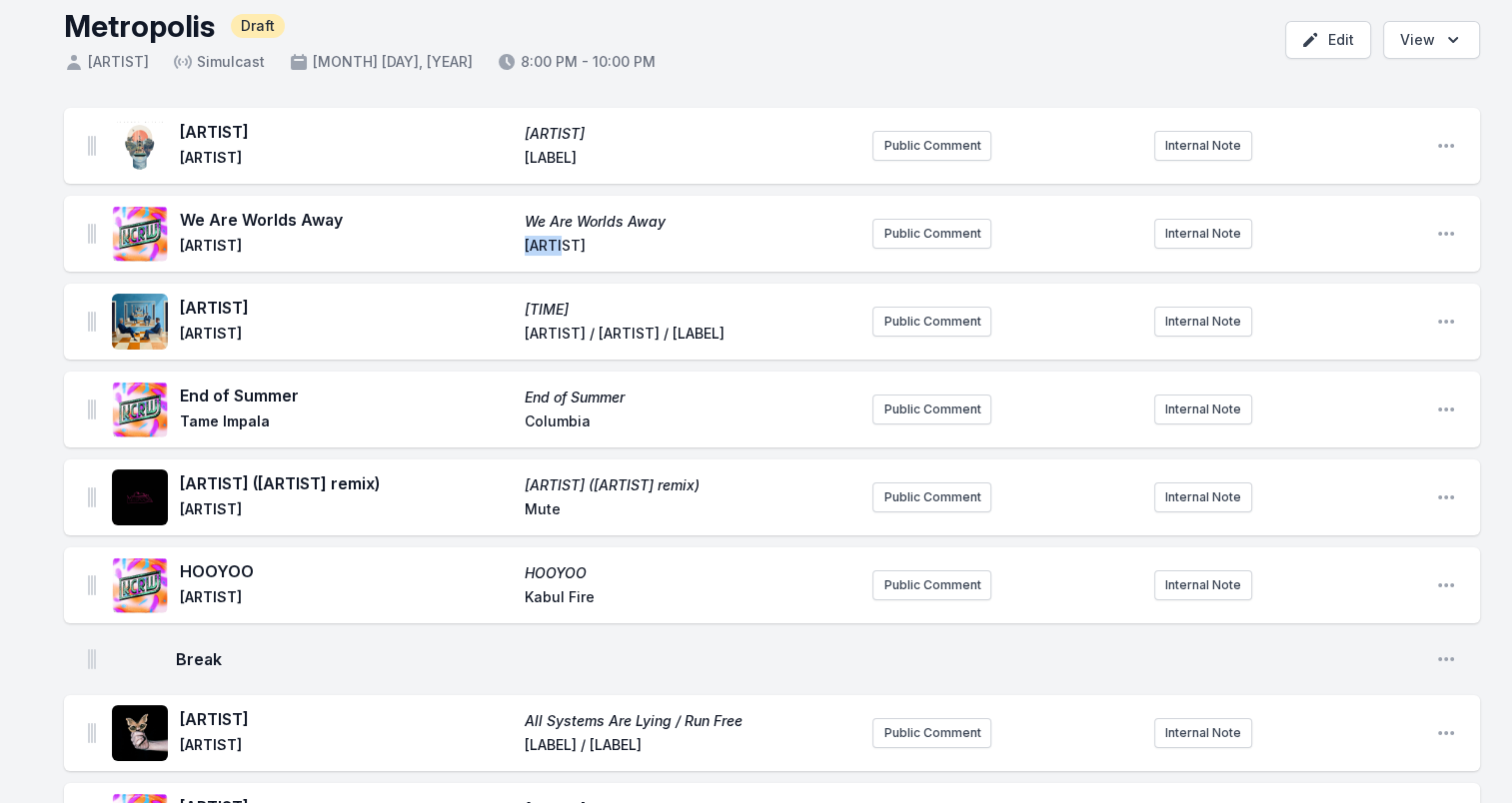 drag, startPoint x: 180, startPoint y: 307, endPoint x: 294, endPoint y: 302, distance: 114.1096 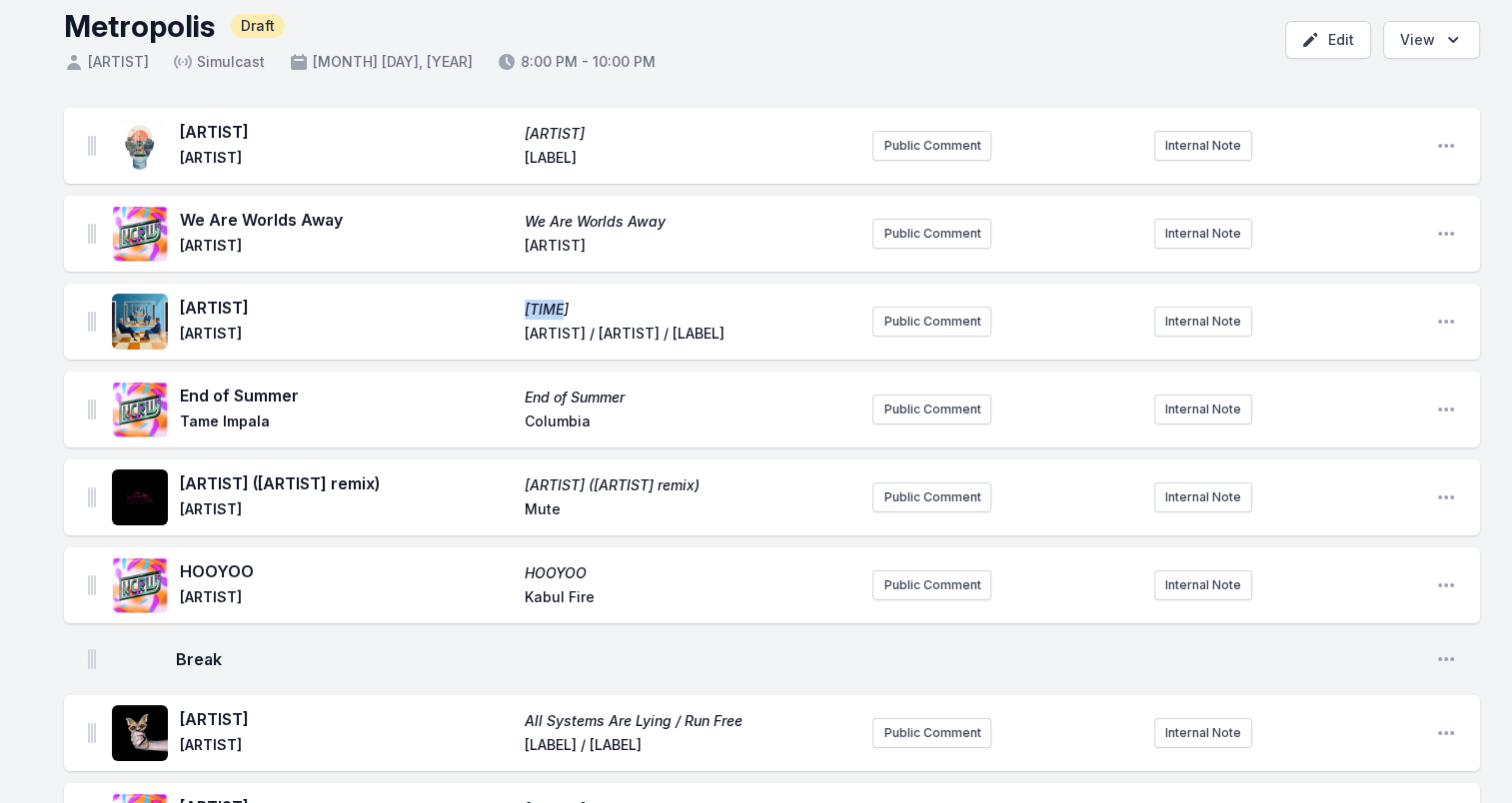 drag, startPoint x: 527, startPoint y: 310, endPoint x: 596, endPoint y: 310, distance: 69 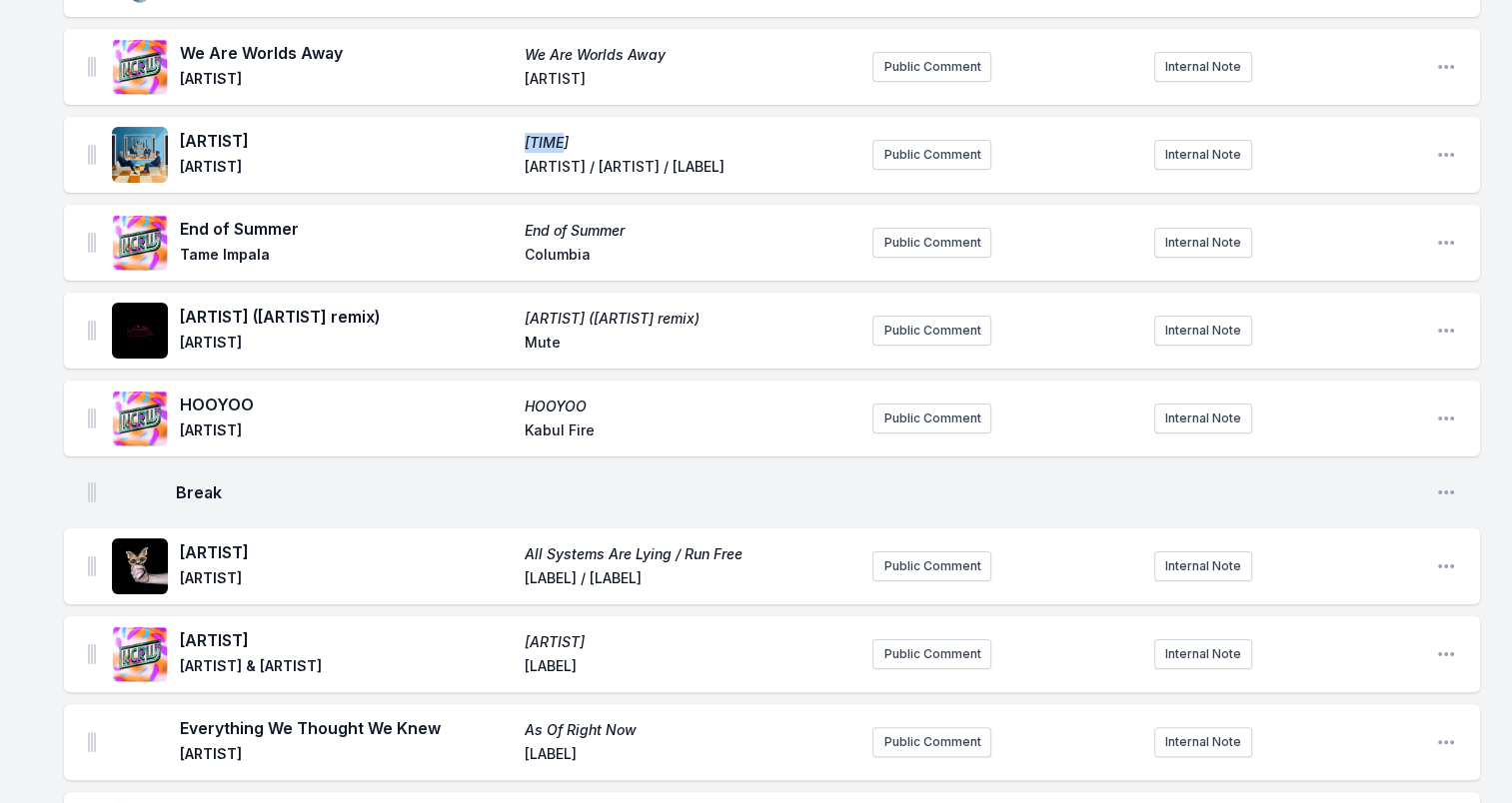 scroll, scrollTop: 300, scrollLeft: 0, axis: vertical 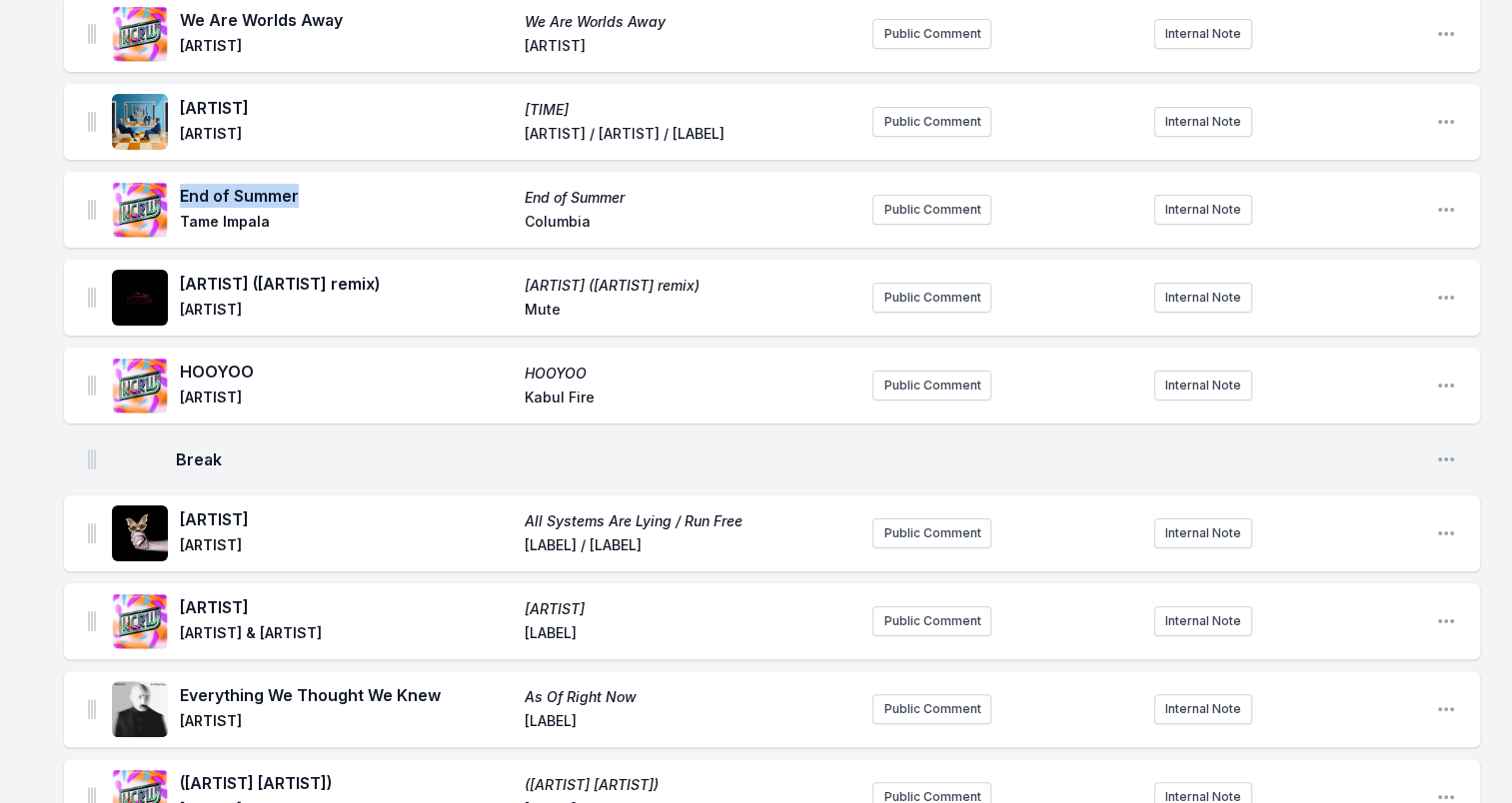 drag, startPoint x: 198, startPoint y: 197, endPoint x: 307, endPoint y: 197, distance: 109 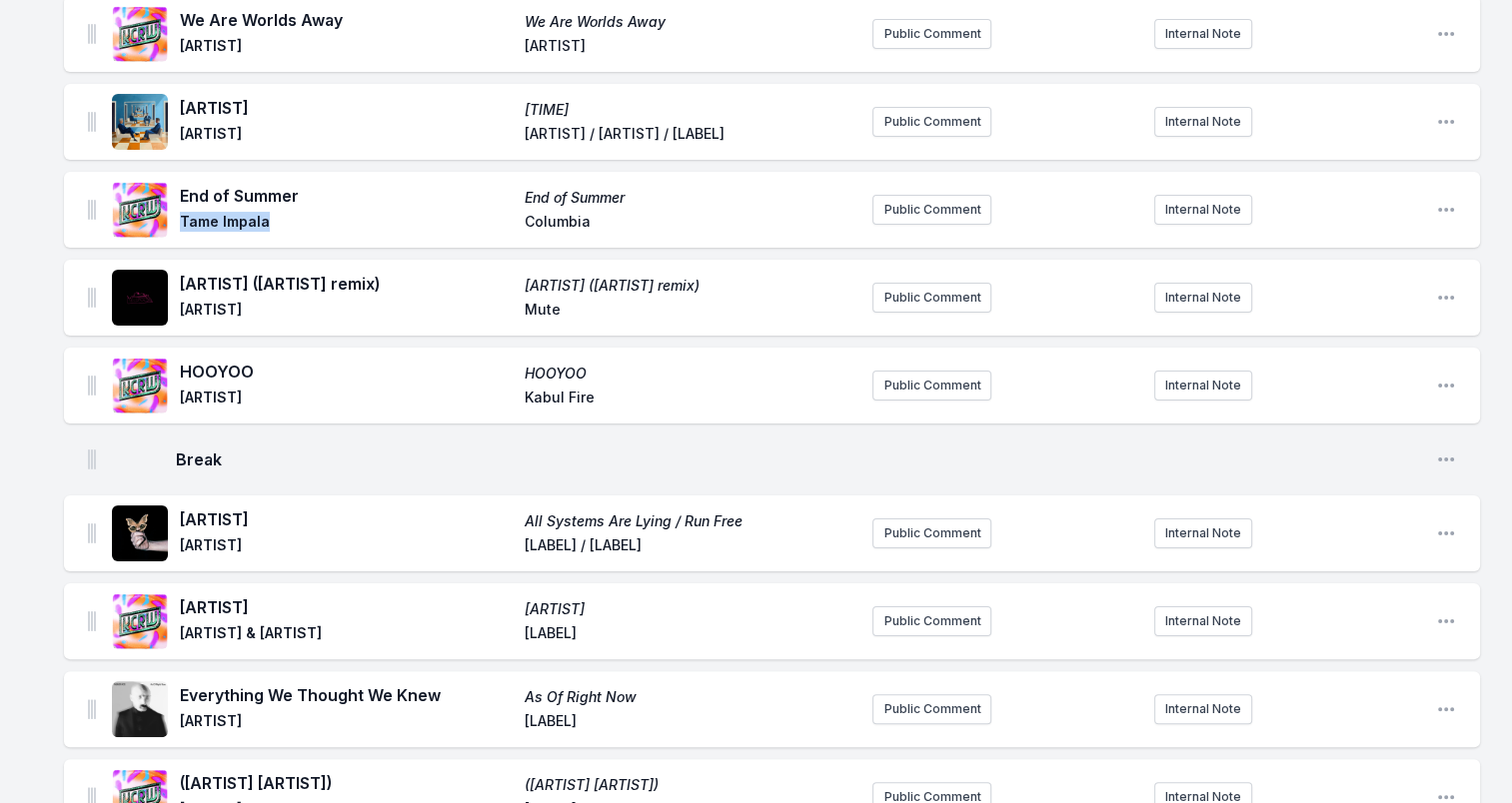 drag, startPoint x: 182, startPoint y: 221, endPoint x: 307, endPoint y: 222, distance: 125.004 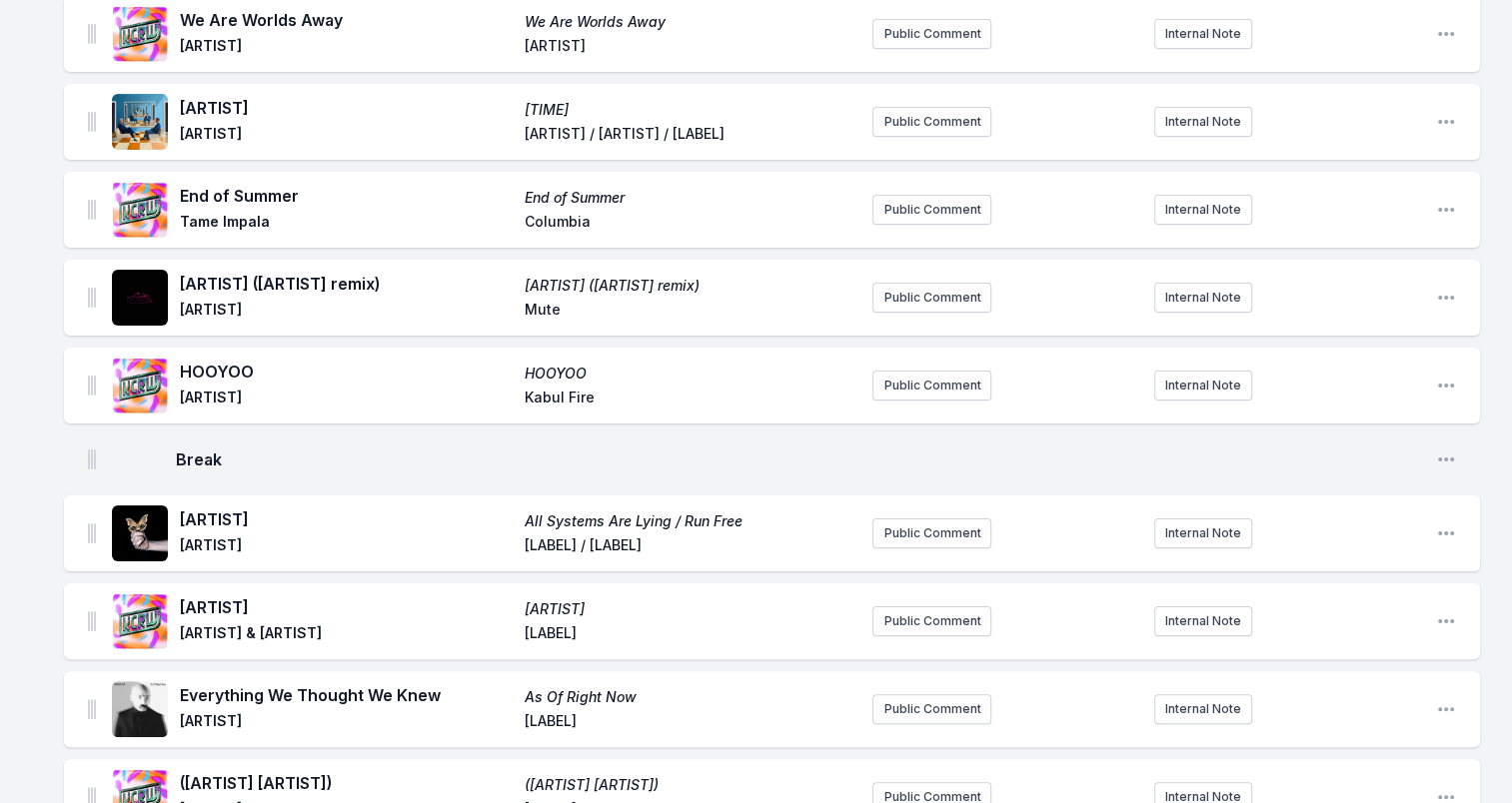 click on "Columbia" at bounding box center [691, 224] 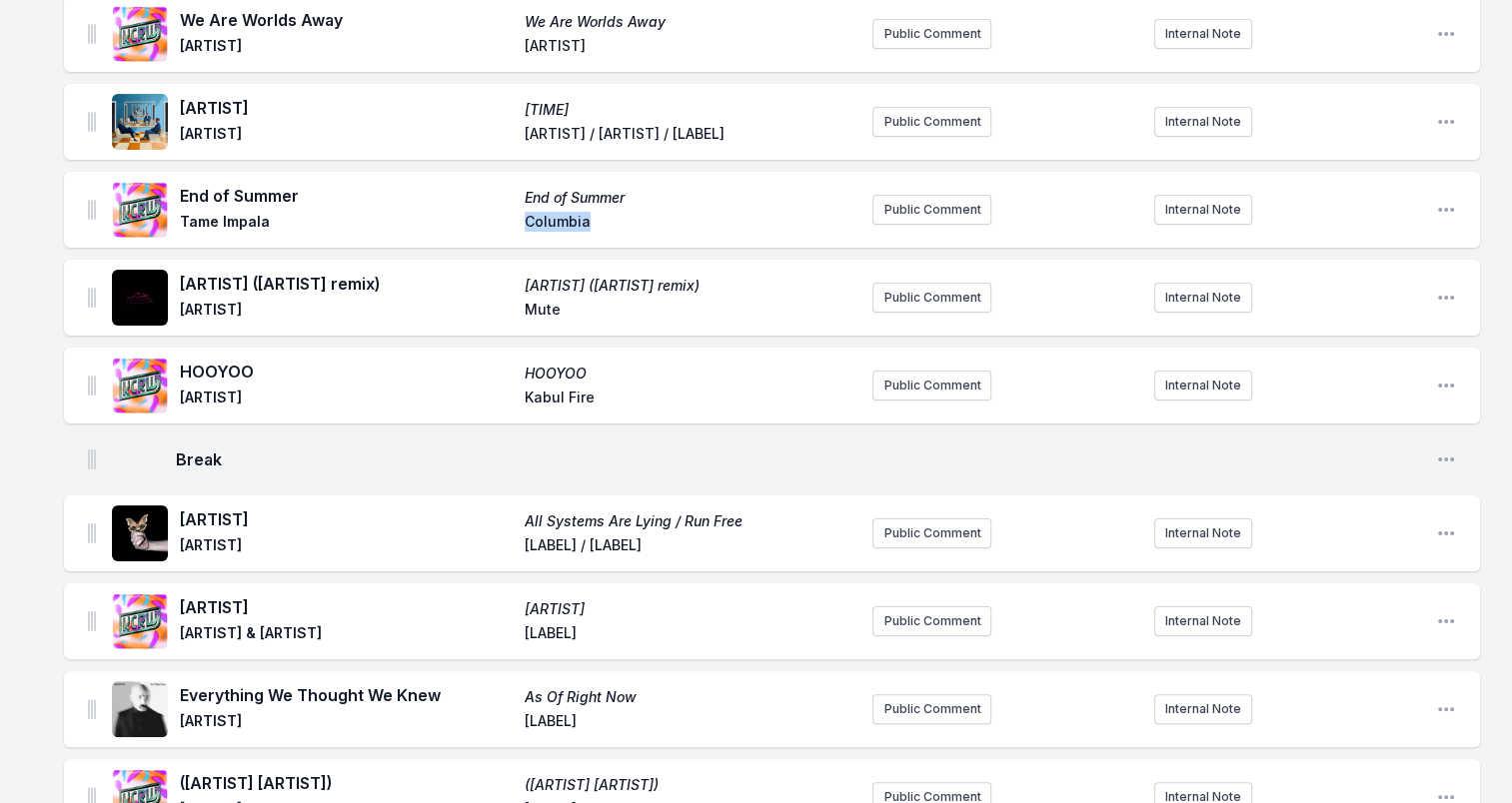 click on "Columbia" at bounding box center (691, 224) 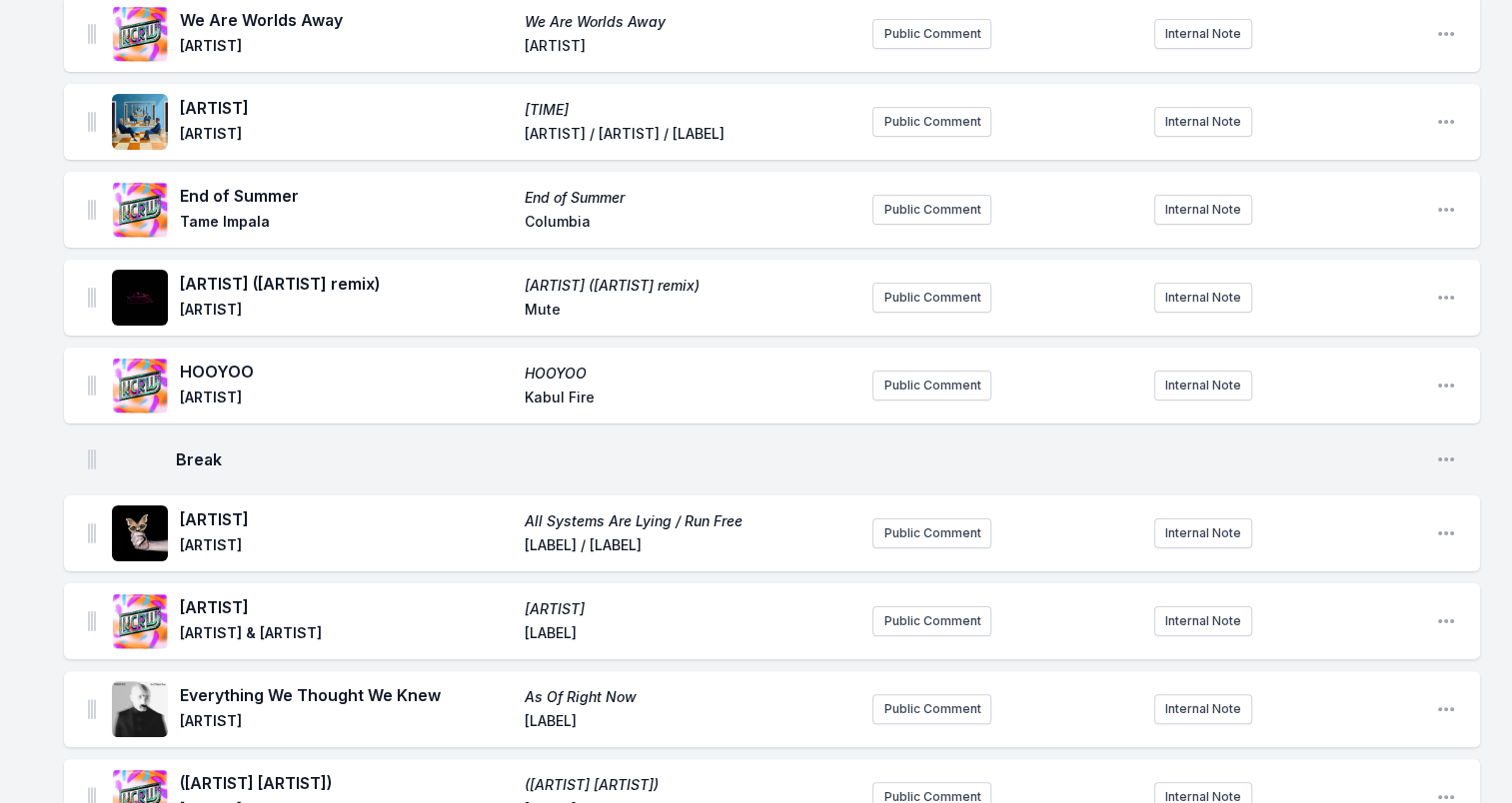 click on "Mute" at bounding box center (691, 312) 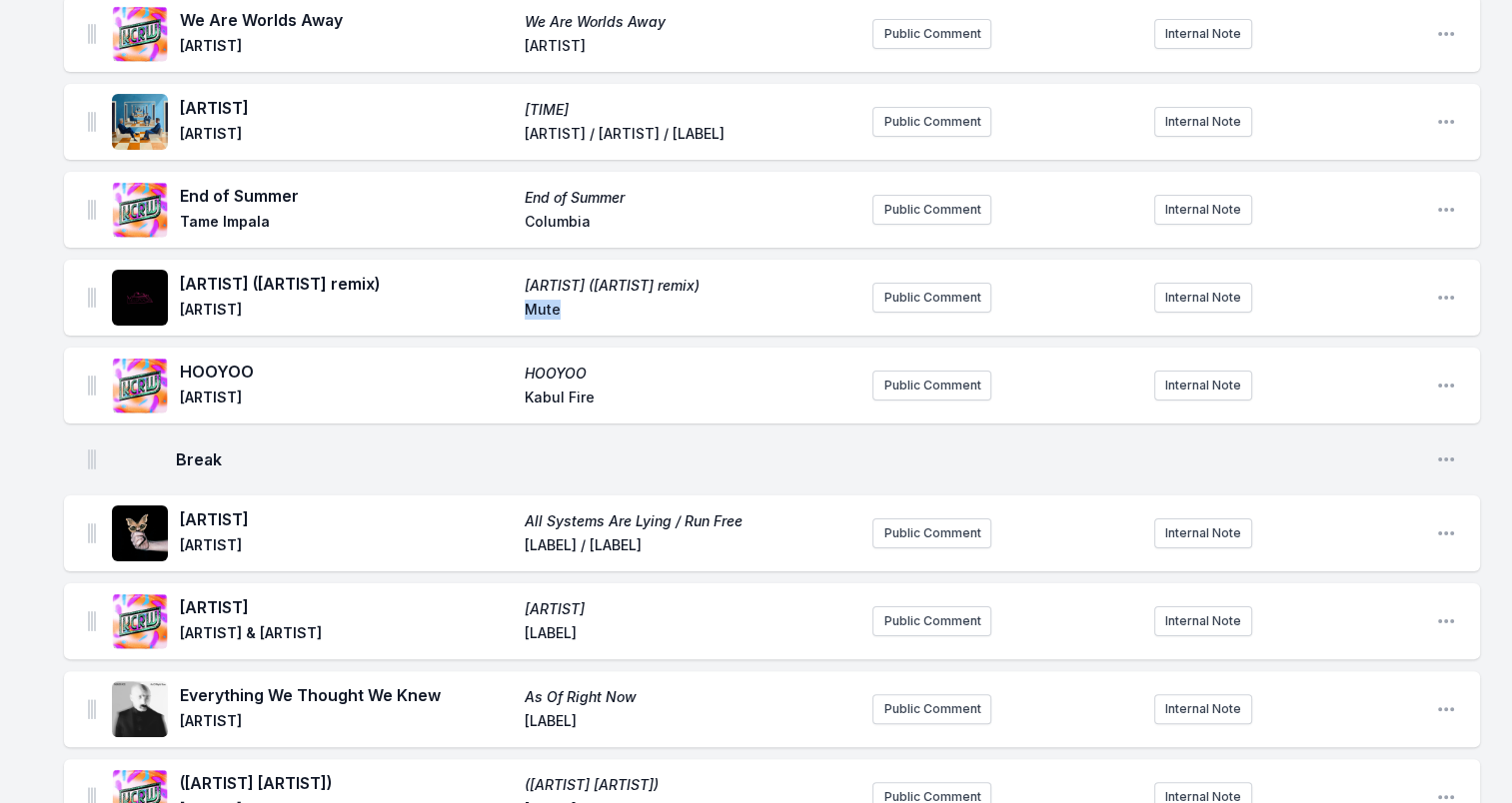 click on "Mute" at bounding box center (691, 312) 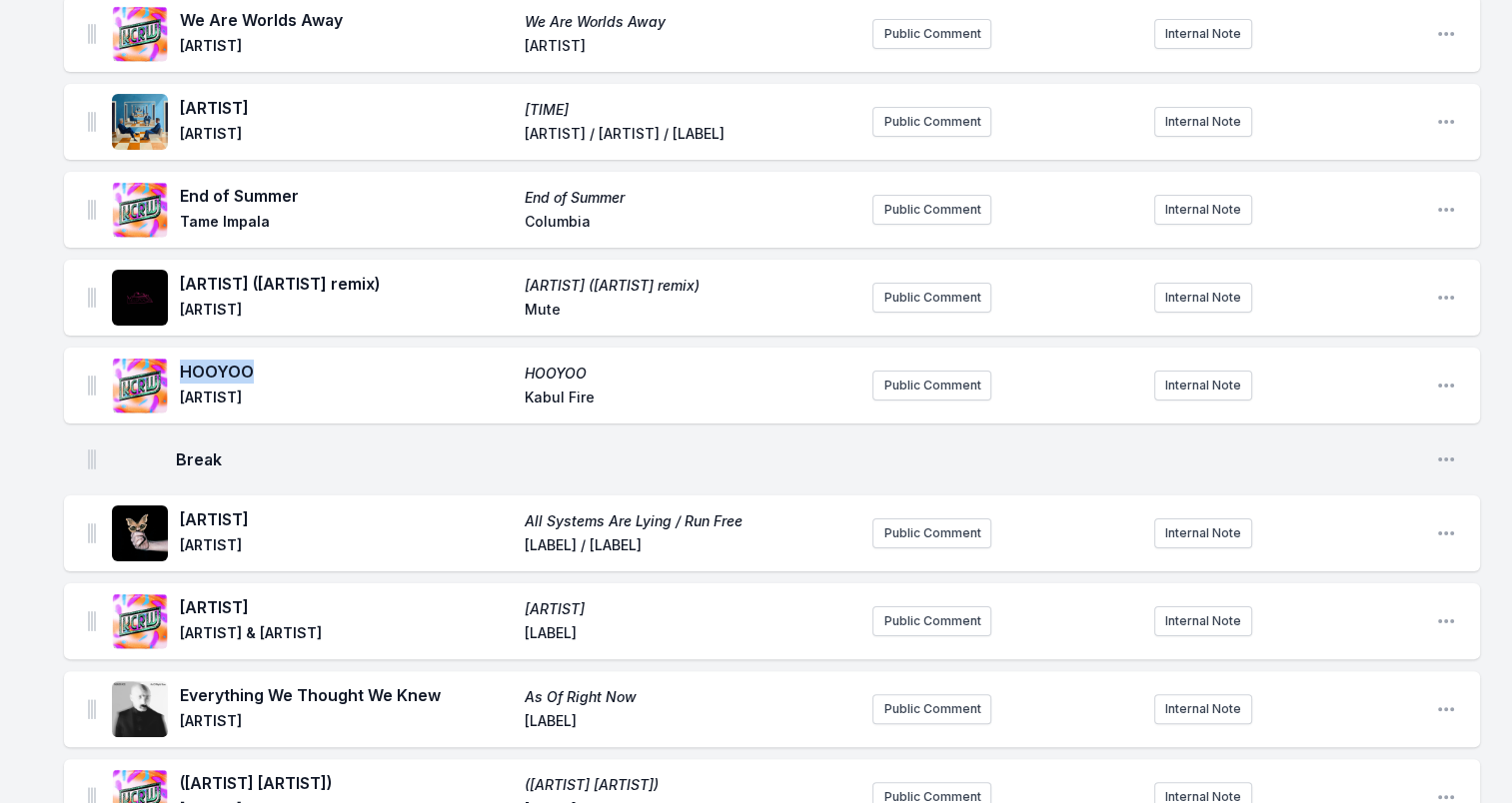 drag, startPoint x: 182, startPoint y: 371, endPoint x: 272, endPoint y: 368, distance: 90.04999 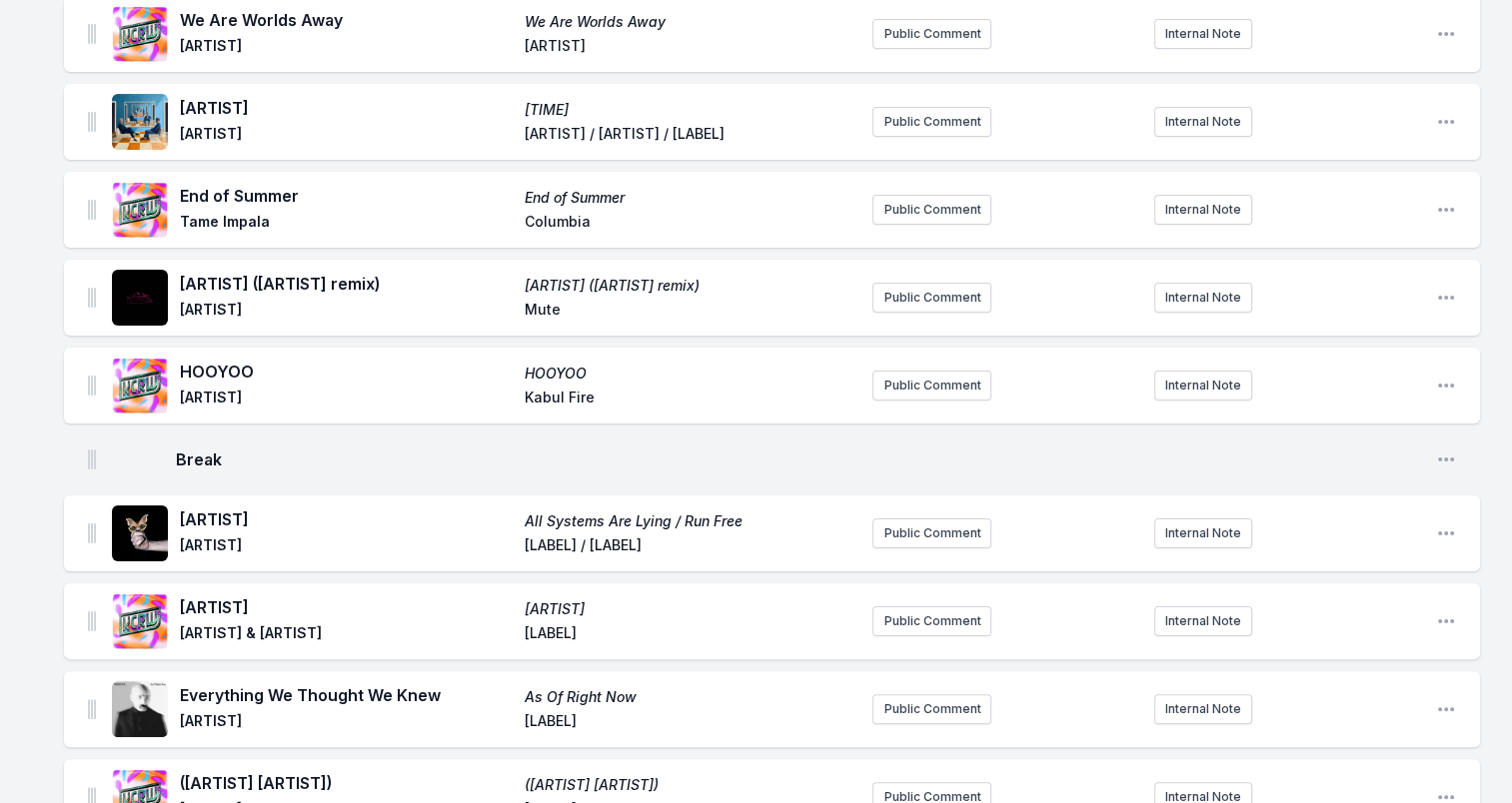 click on "[ARTIST]" at bounding box center (346, 400) 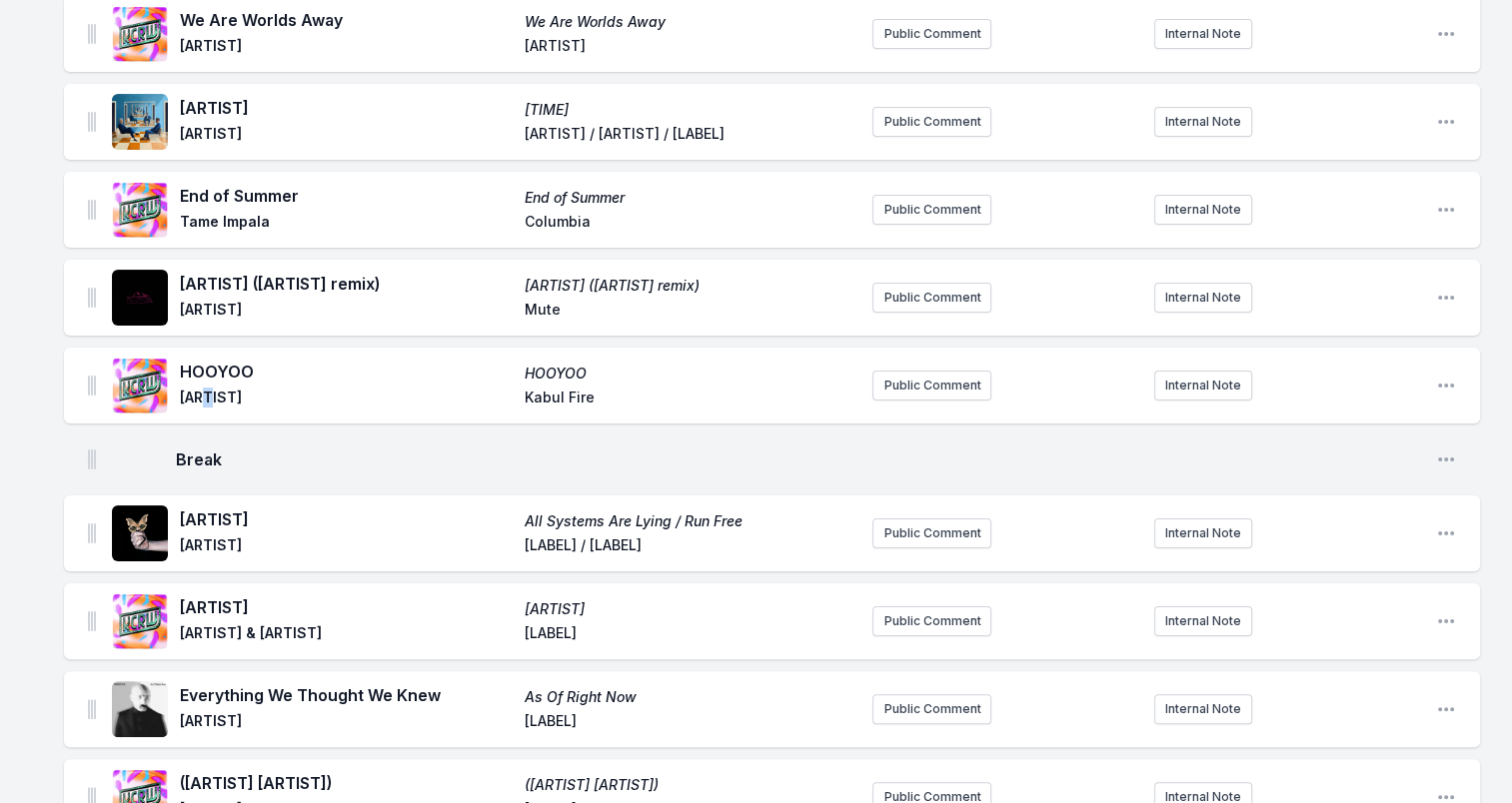 click on "[ARTIST]" at bounding box center (346, 400) 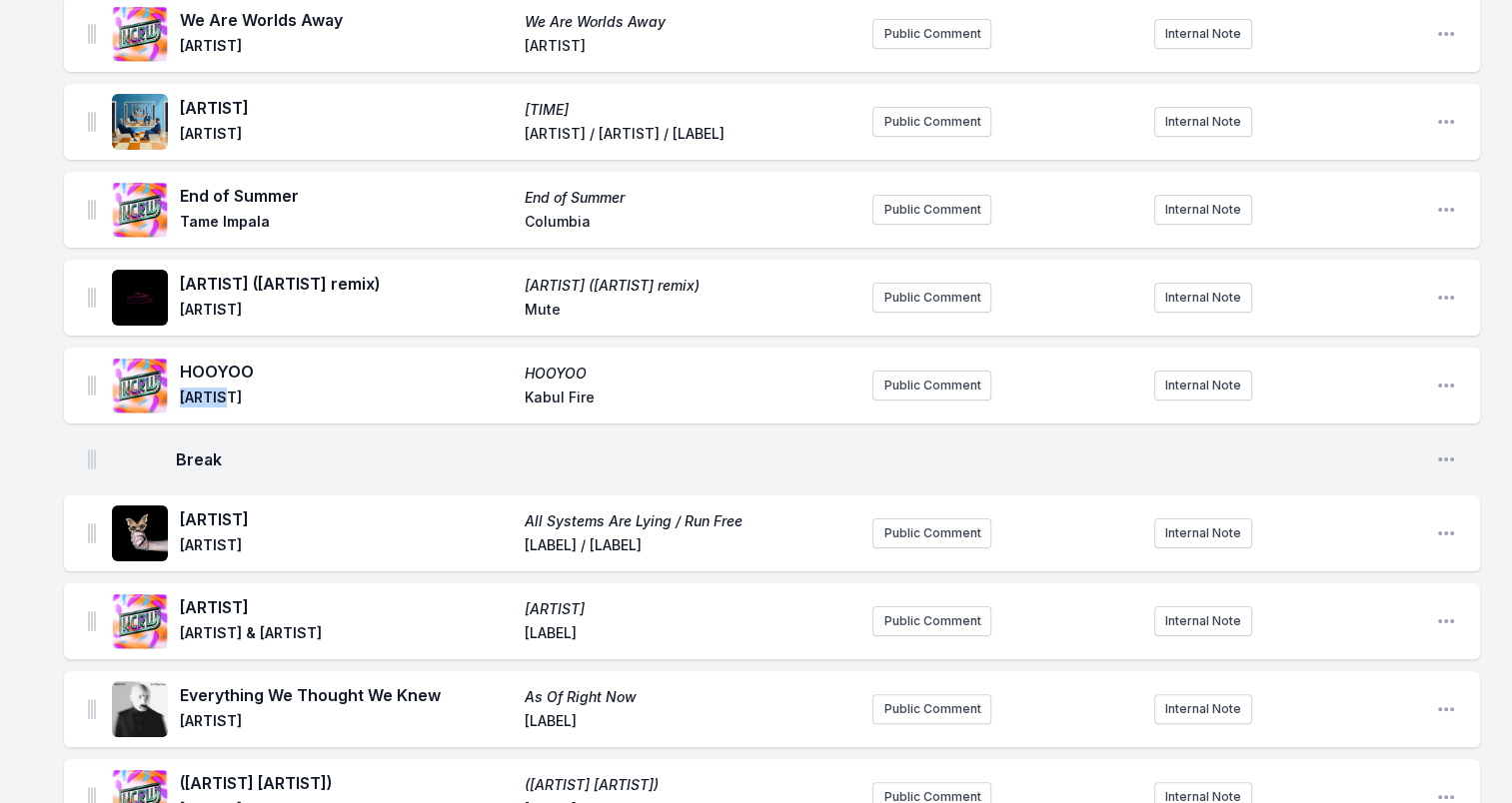 drag, startPoint x: 182, startPoint y: 395, endPoint x: 279, endPoint y: 403, distance: 97.32934 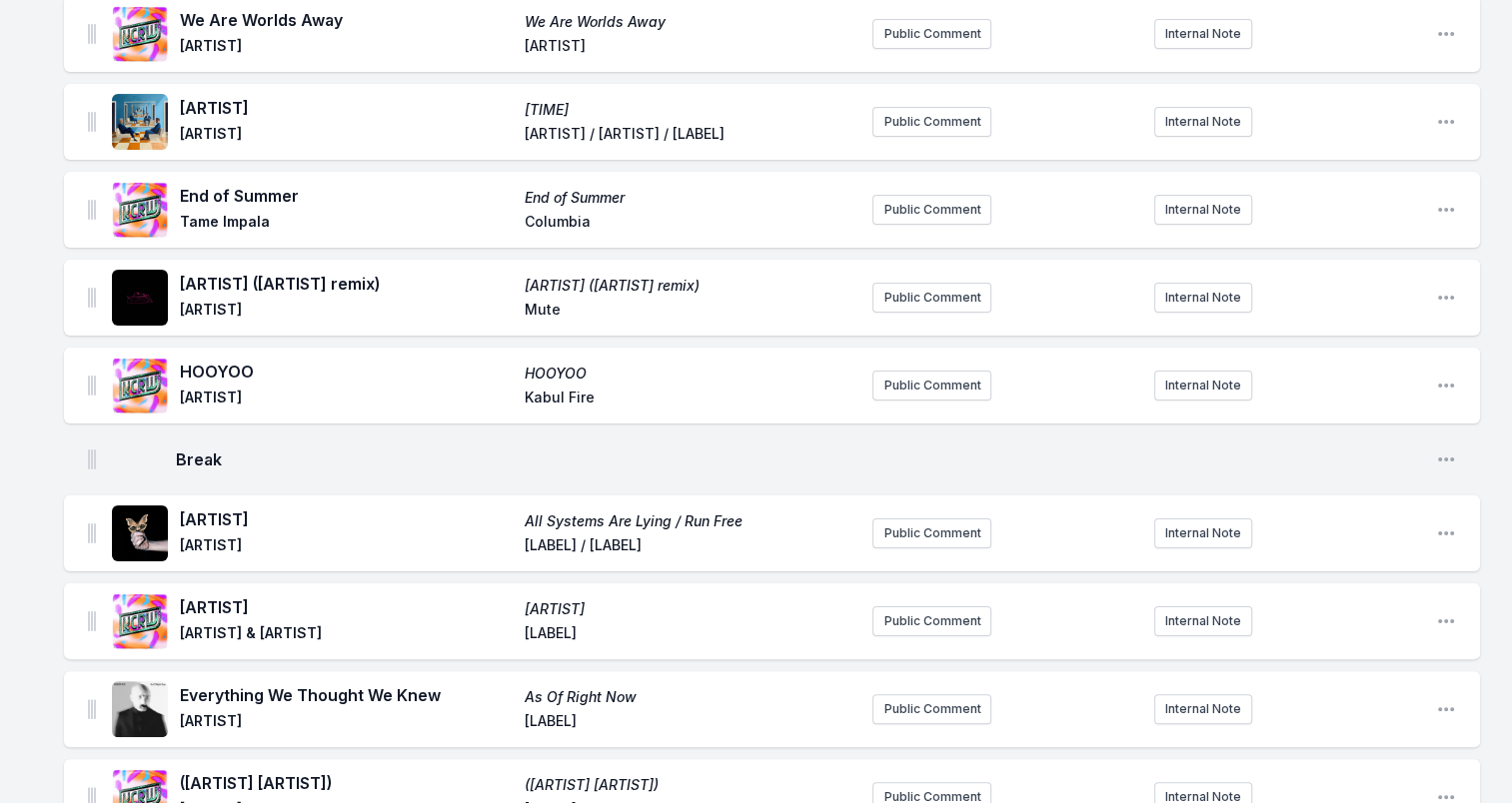 click on "Kabul Fire" at bounding box center [691, 400] 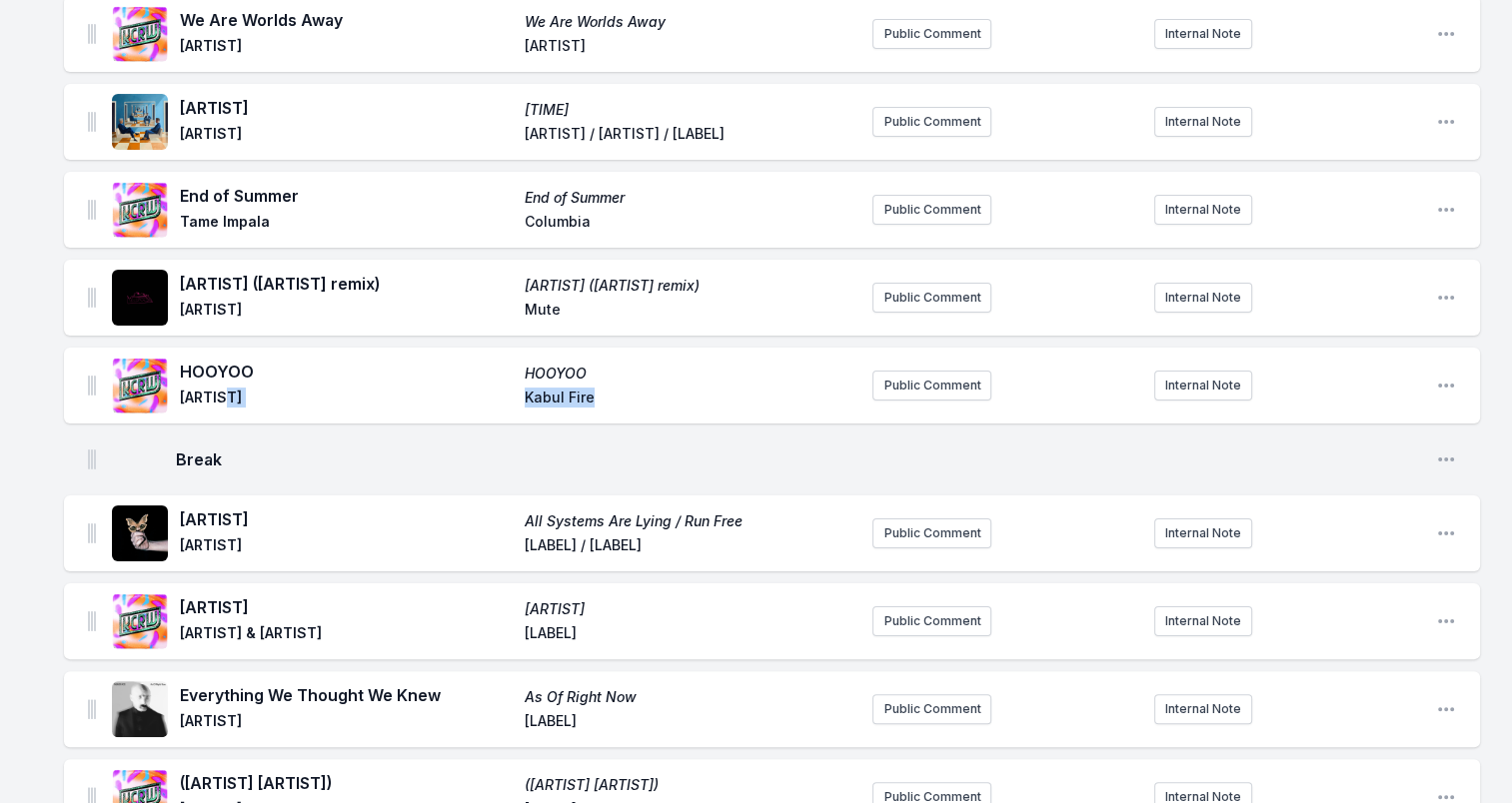 drag, startPoint x: 538, startPoint y: 396, endPoint x: 610, endPoint y: 396, distance: 72 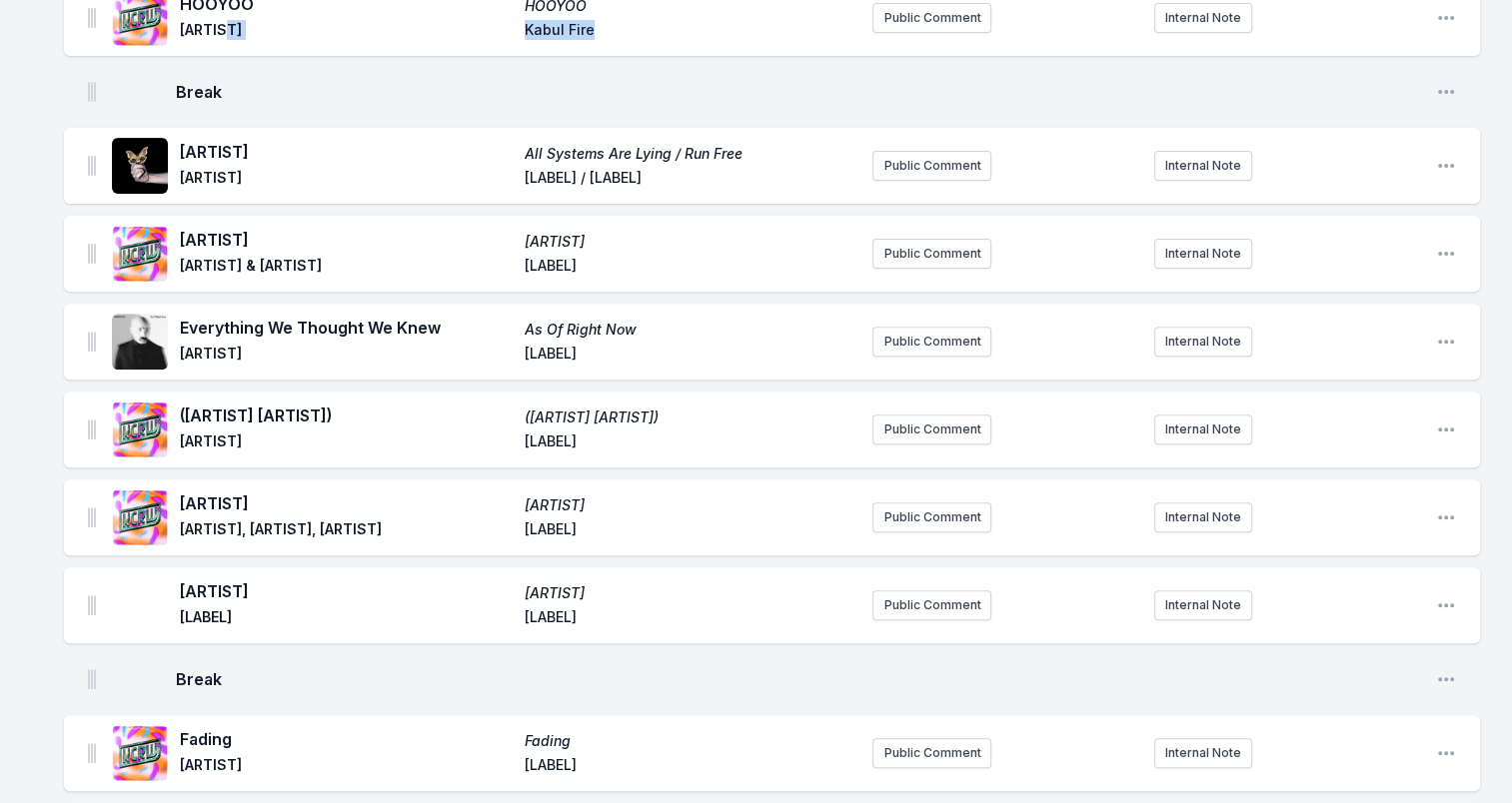 scroll, scrollTop: 699, scrollLeft: 0, axis: vertical 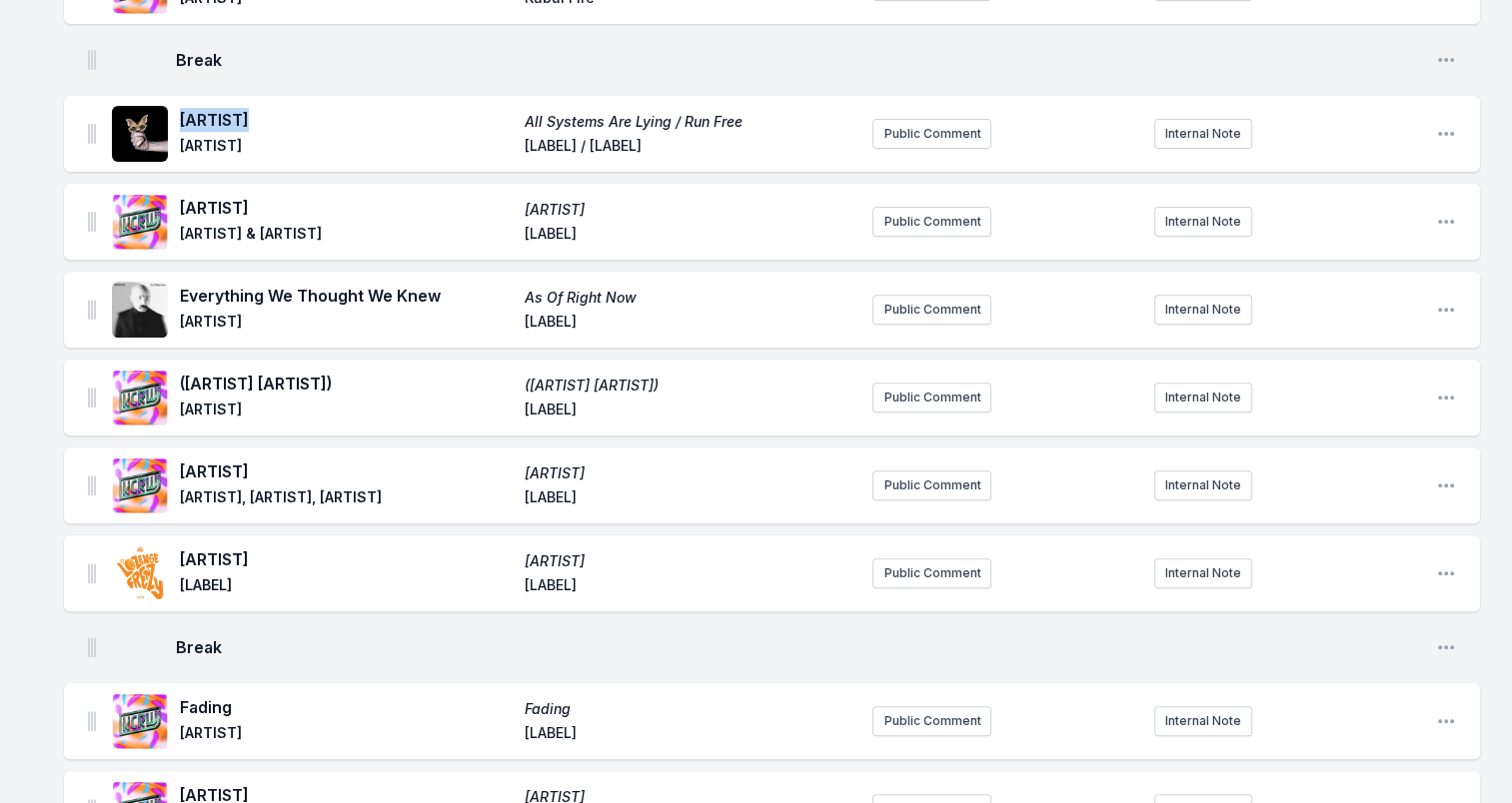 drag, startPoint x: 181, startPoint y: 118, endPoint x: 270, endPoint y: 119, distance: 89.005618 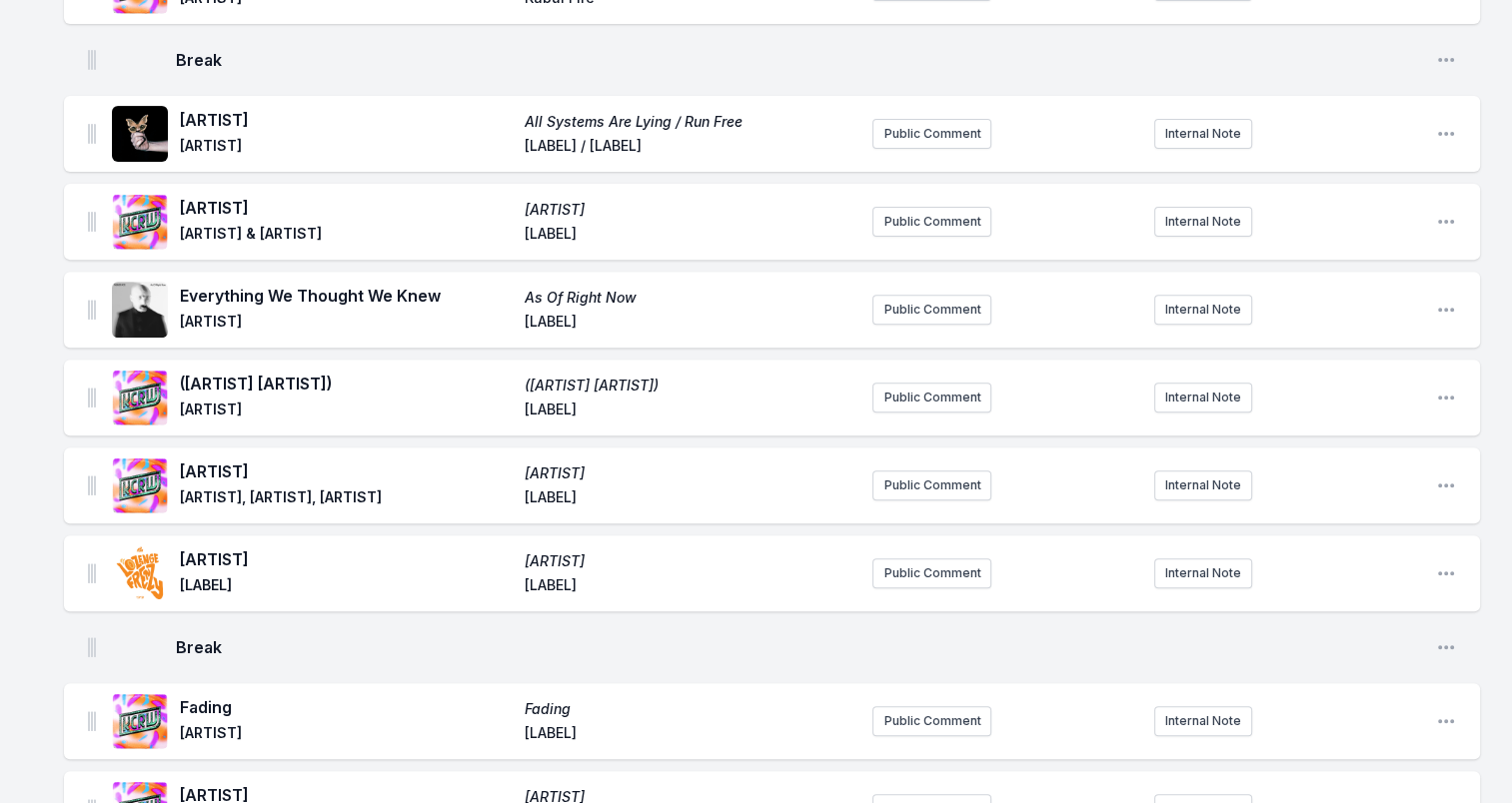 click on "[ARTIST]" at bounding box center (346, 148) 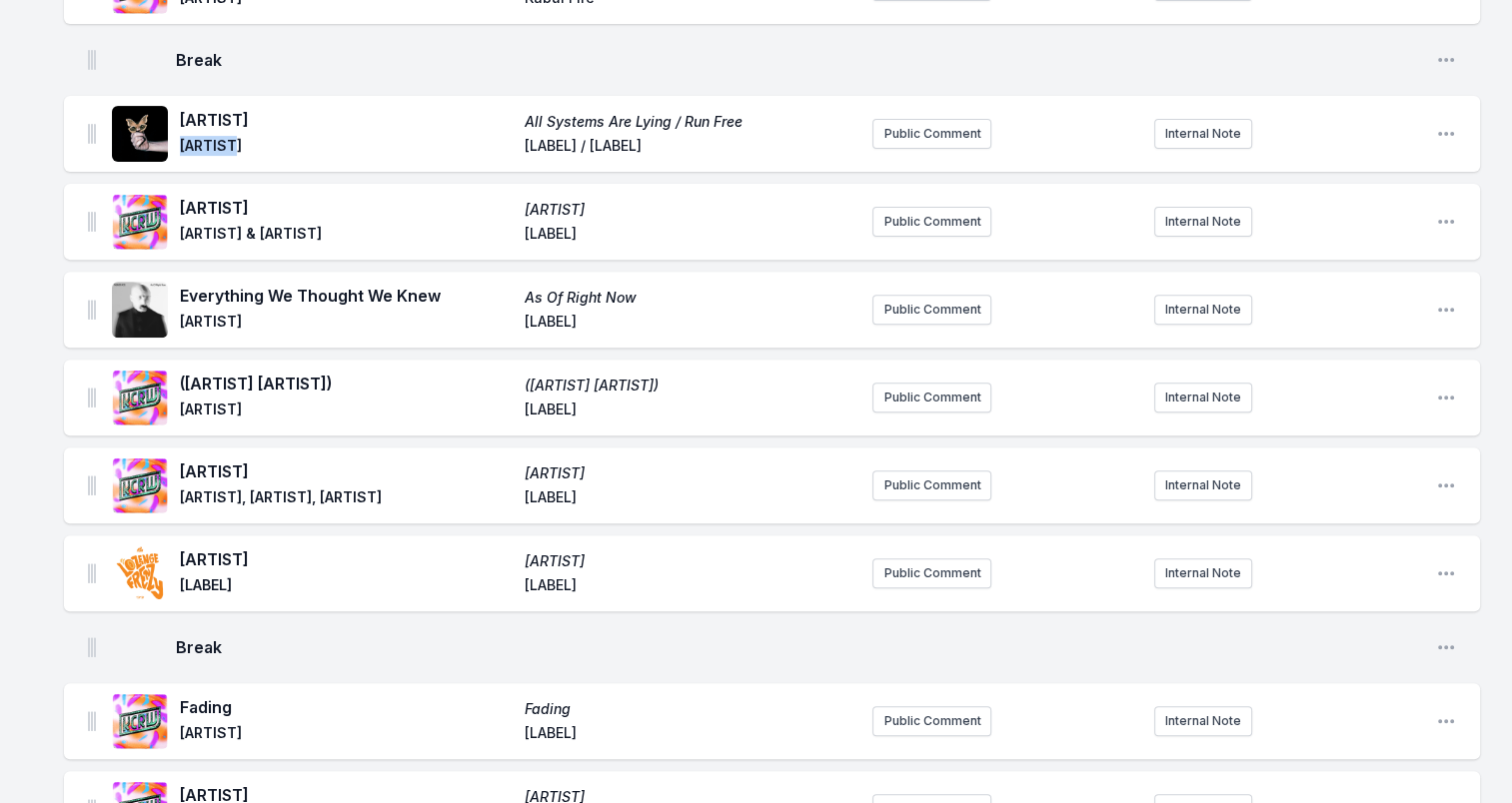 click on "[ARTIST]" at bounding box center (346, 148) 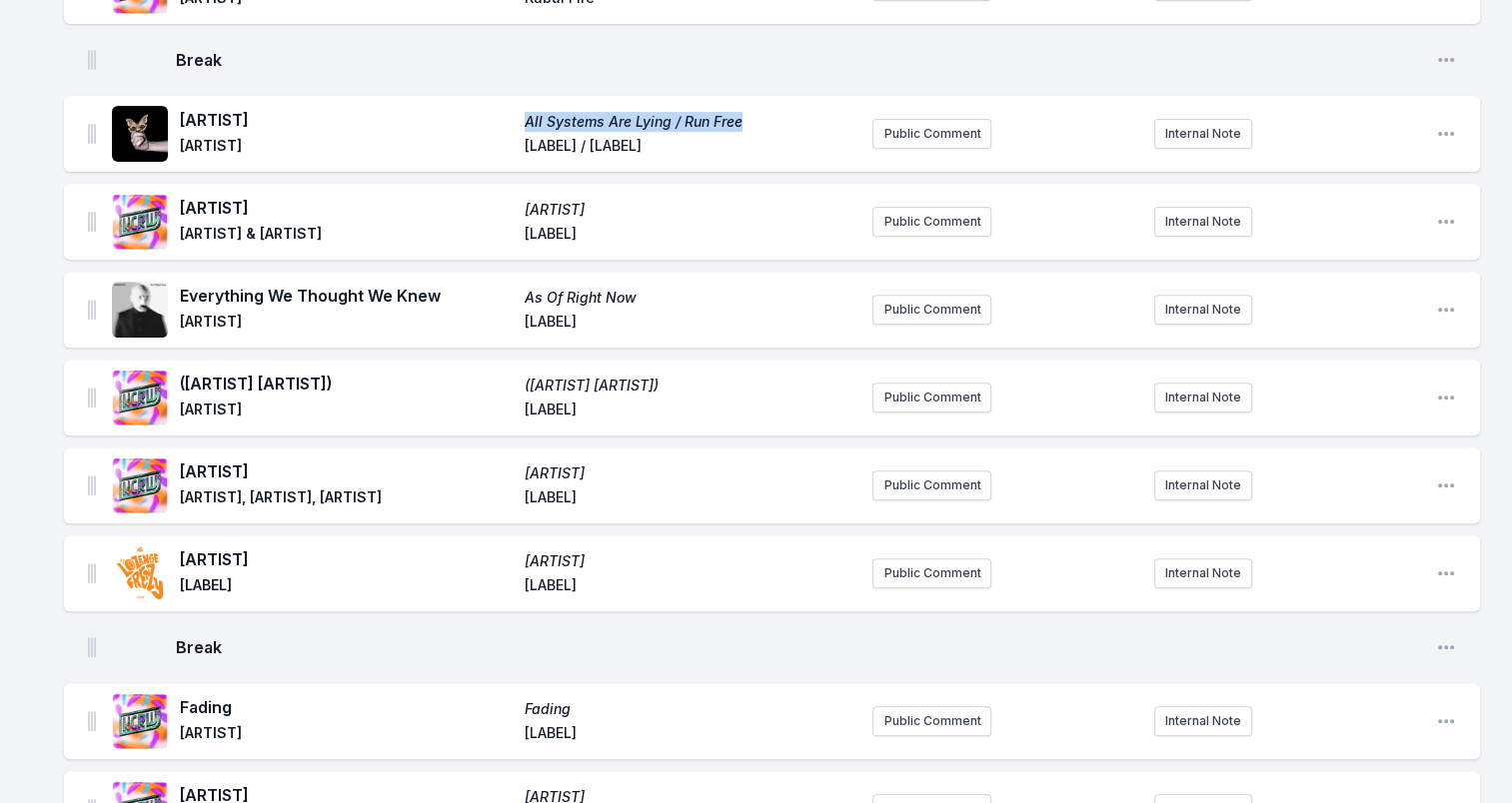 drag, startPoint x: 793, startPoint y: 119, endPoint x: 422, endPoint y: 120, distance: 371.00135 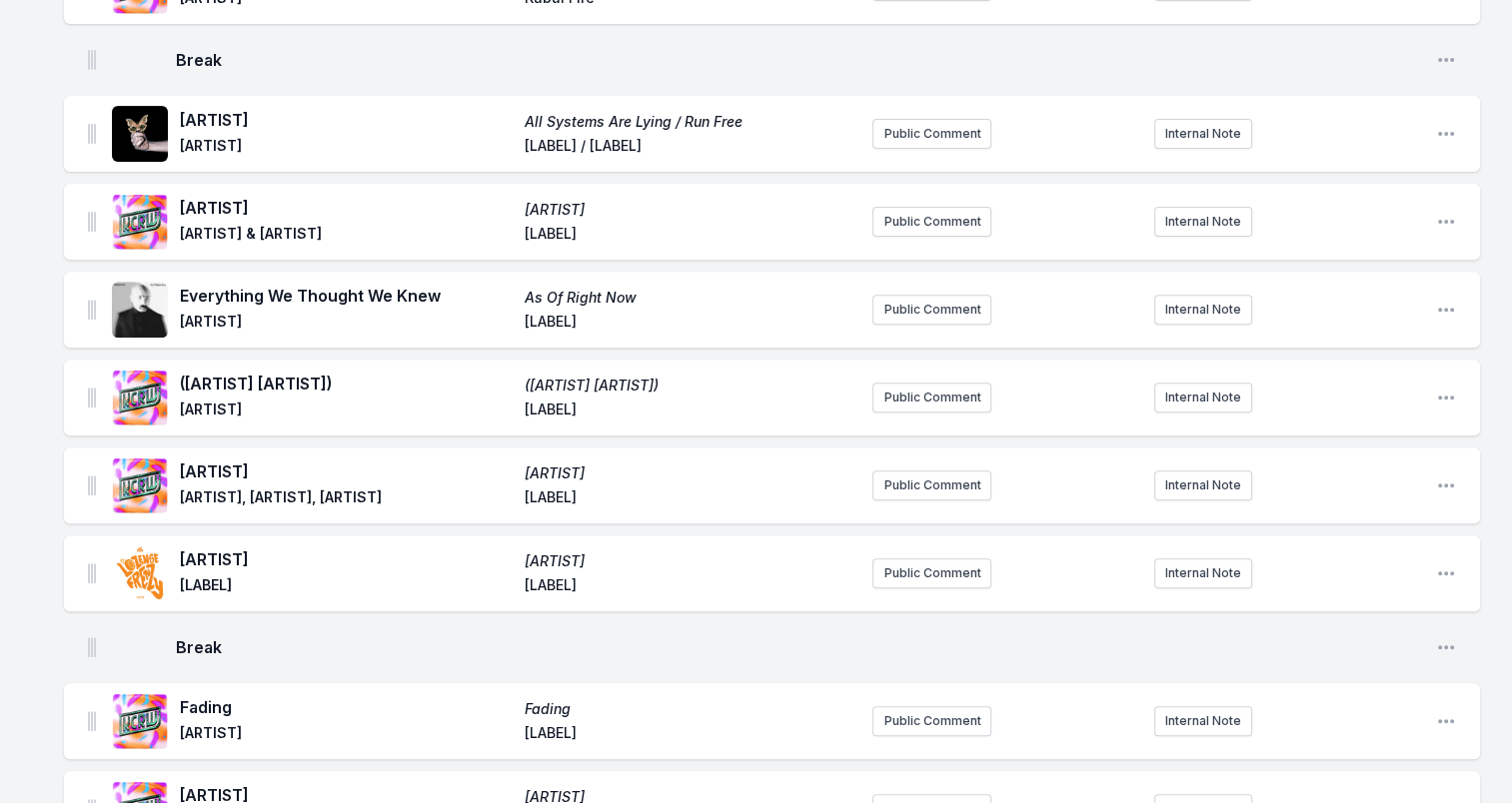 click on "[ARTIST]" at bounding box center [346, 148] 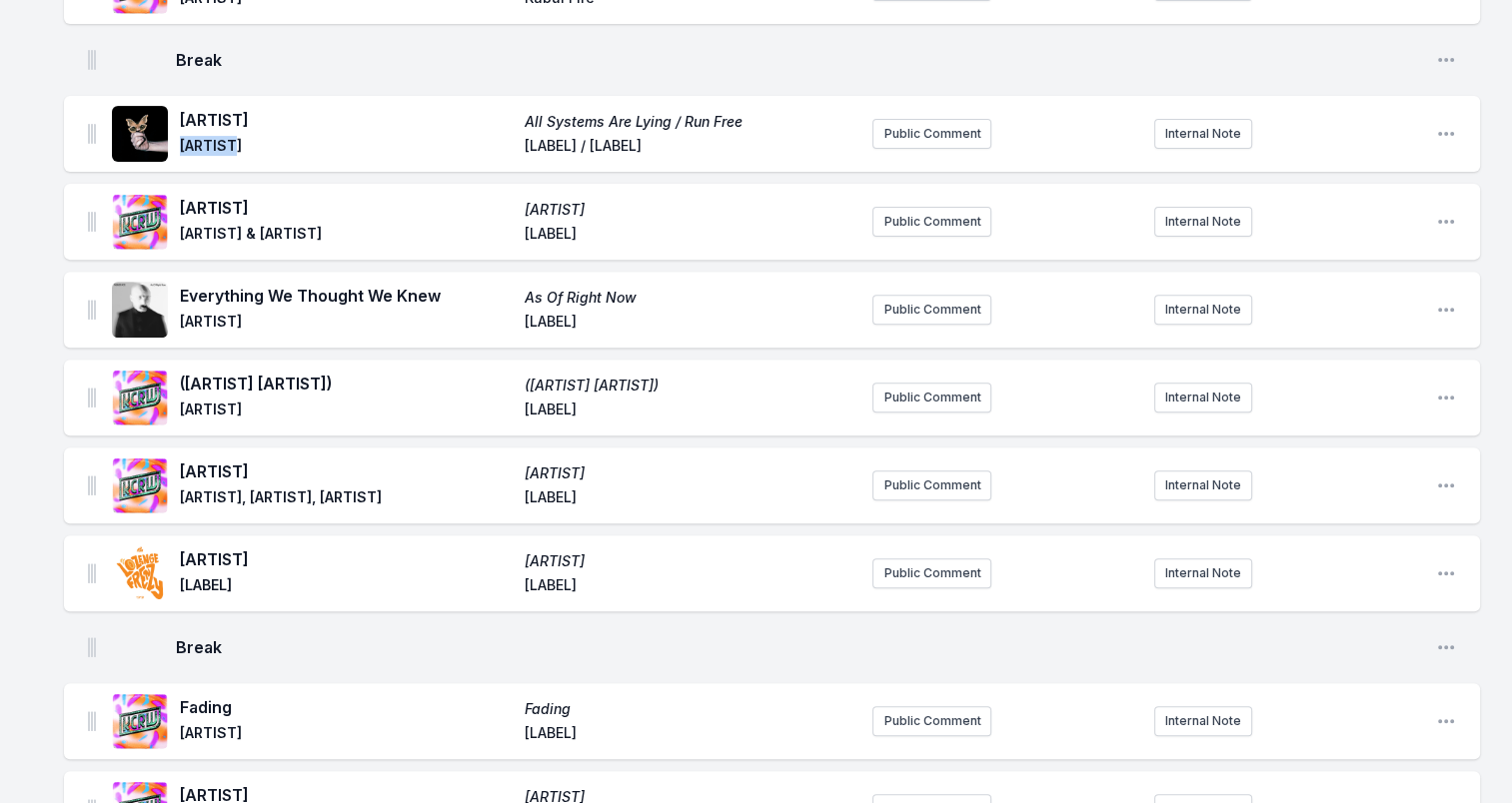 click on "[ARTIST]" at bounding box center [346, 148] 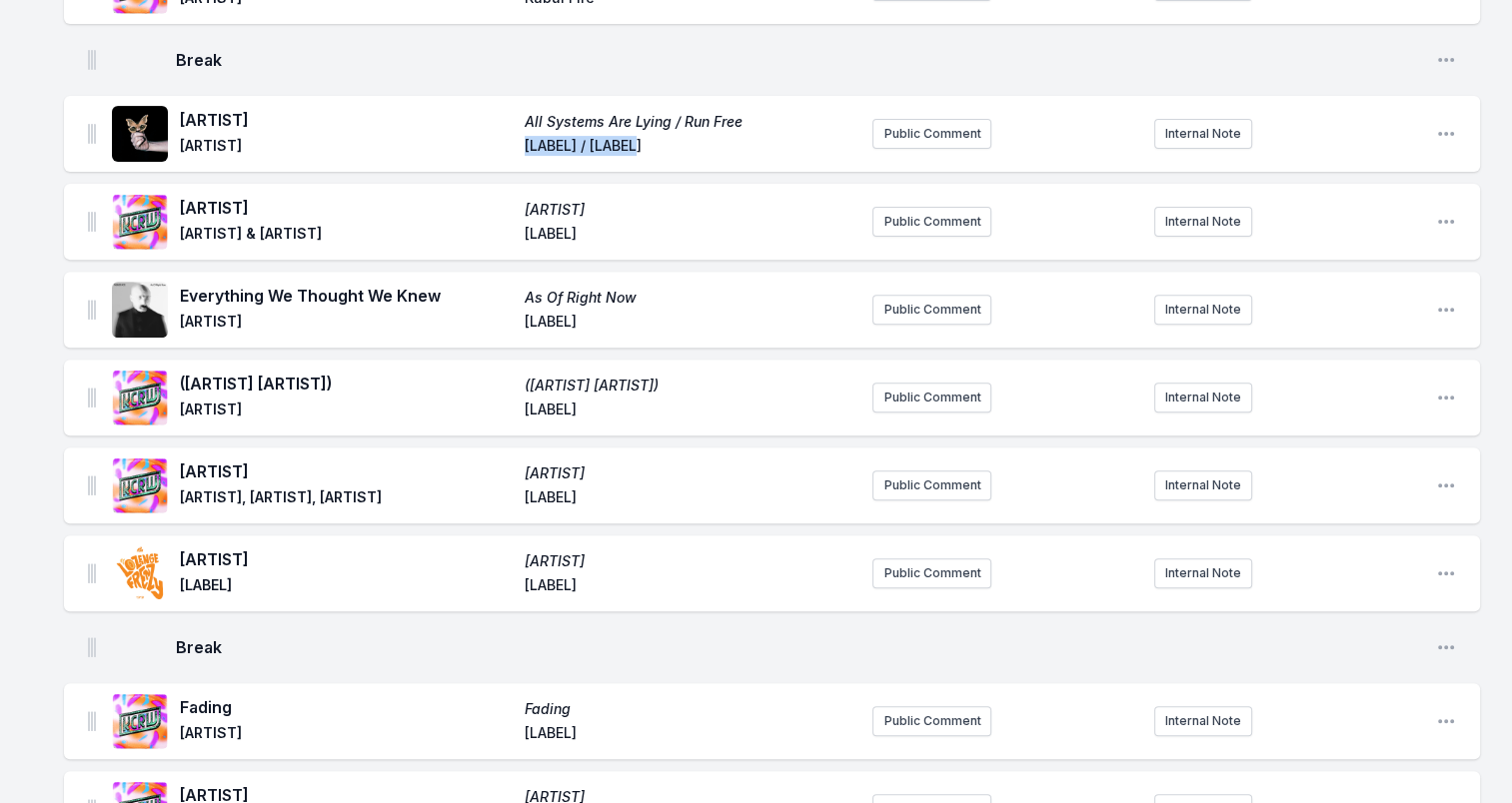 drag, startPoint x: 561, startPoint y: 138, endPoint x: 703, endPoint y: 138, distance: 142 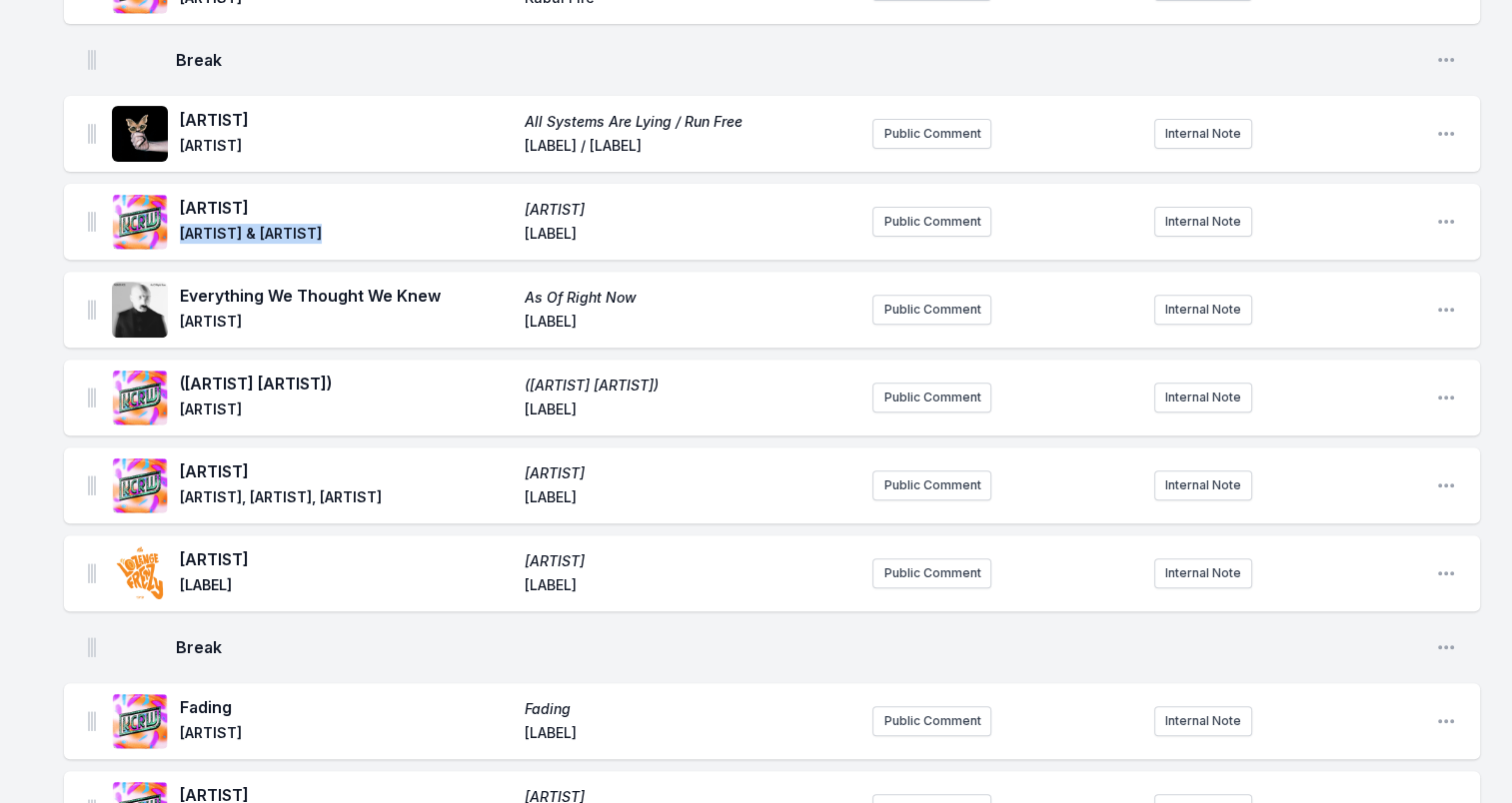 drag, startPoint x: 183, startPoint y: 235, endPoint x: 382, endPoint y: 234, distance: 199.00251 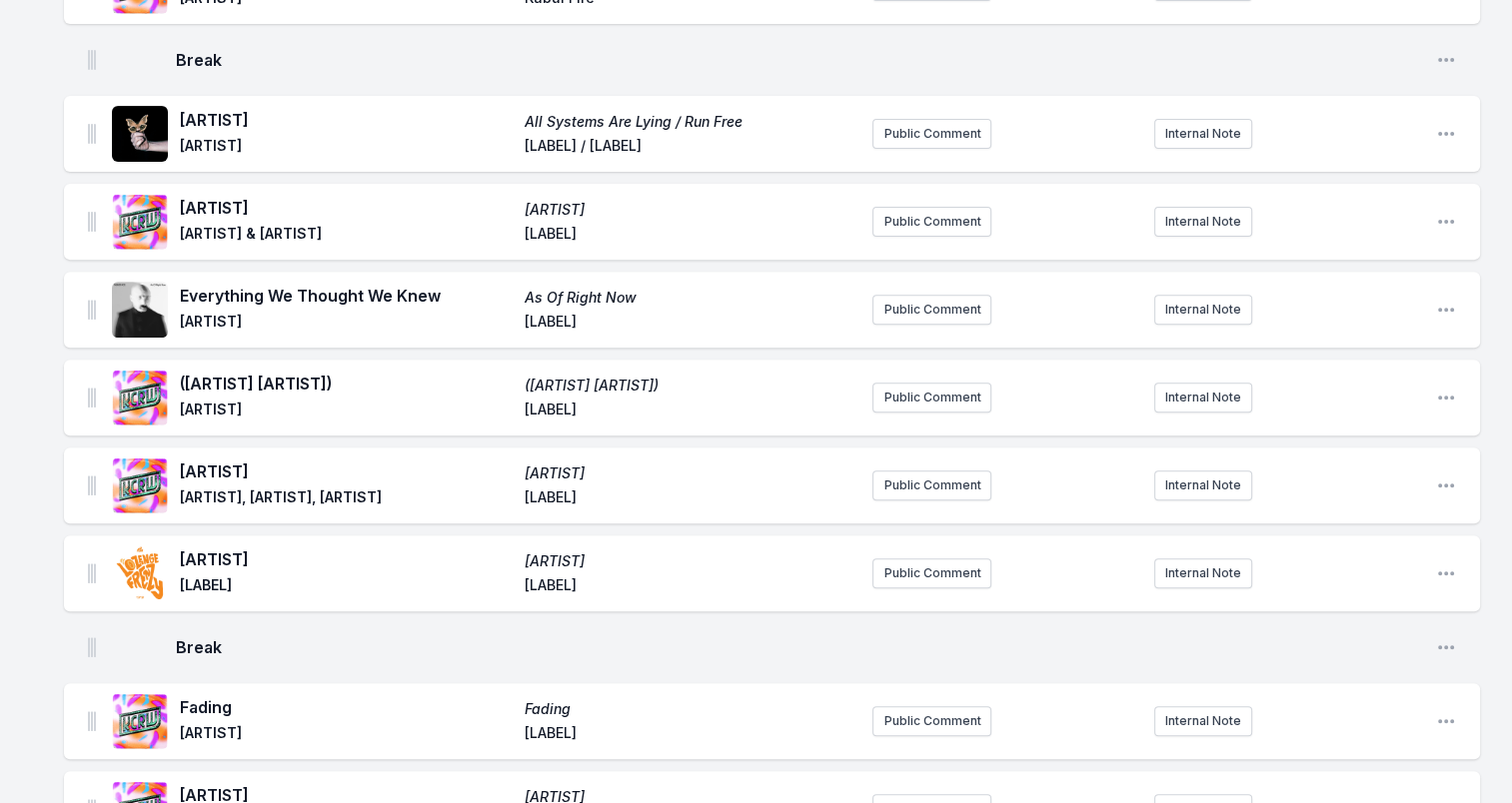click on "[LABEL]" at bounding box center (691, 236) 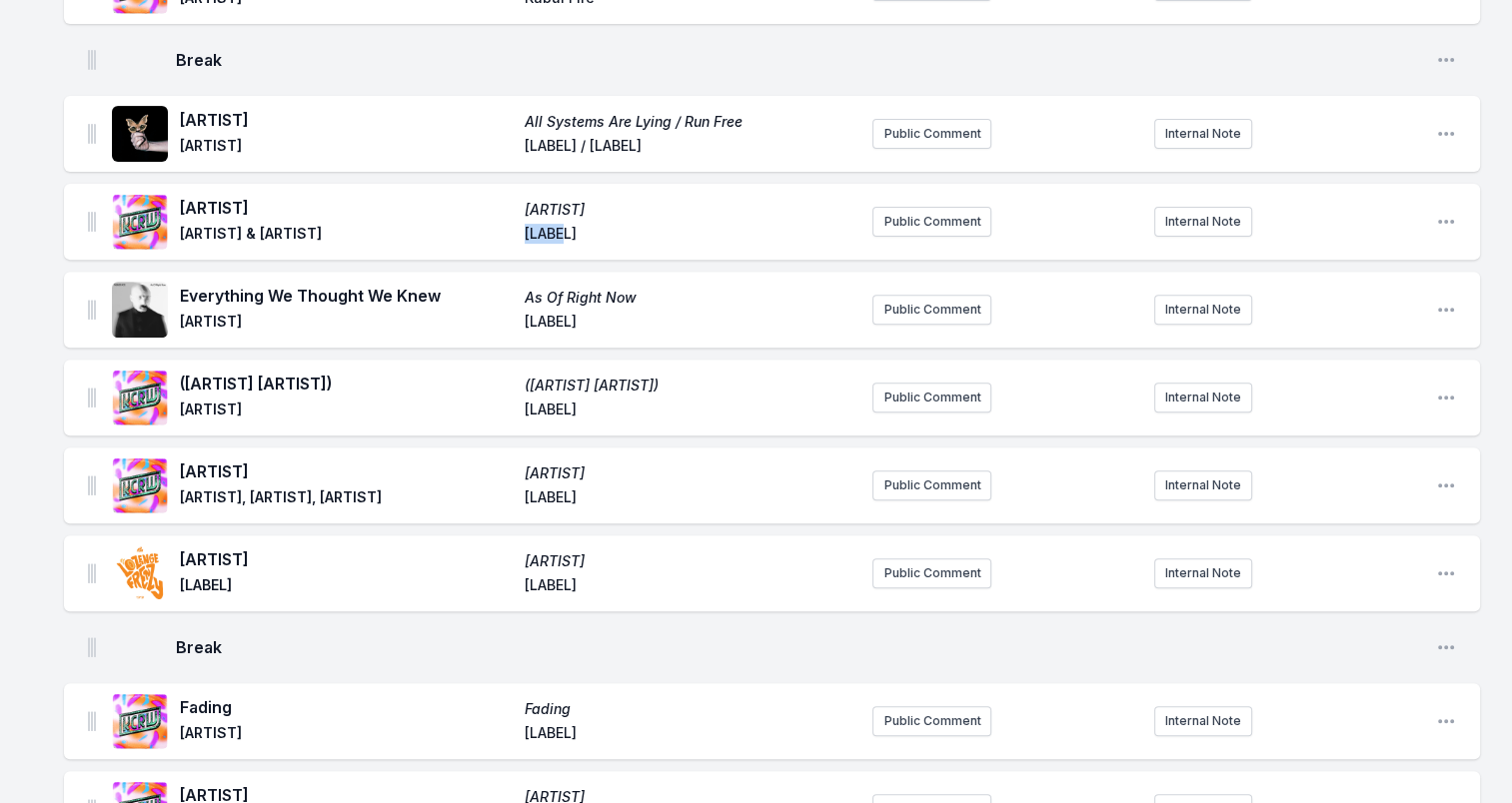 click on "[LABEL]" at bounding box center (691, 236) 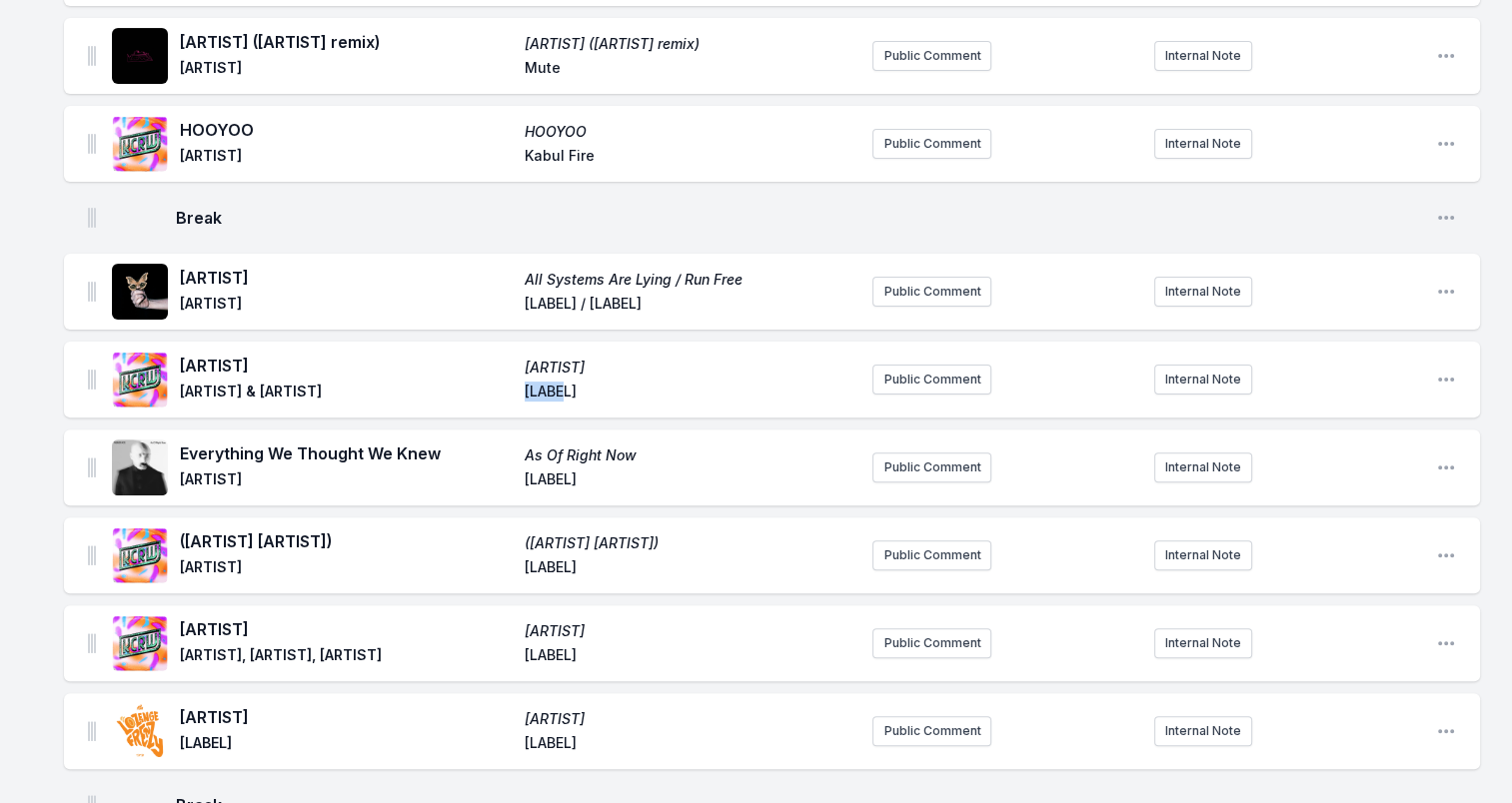 scroll, scrollTop: 699, scrollLeft: 0, axis: vertical 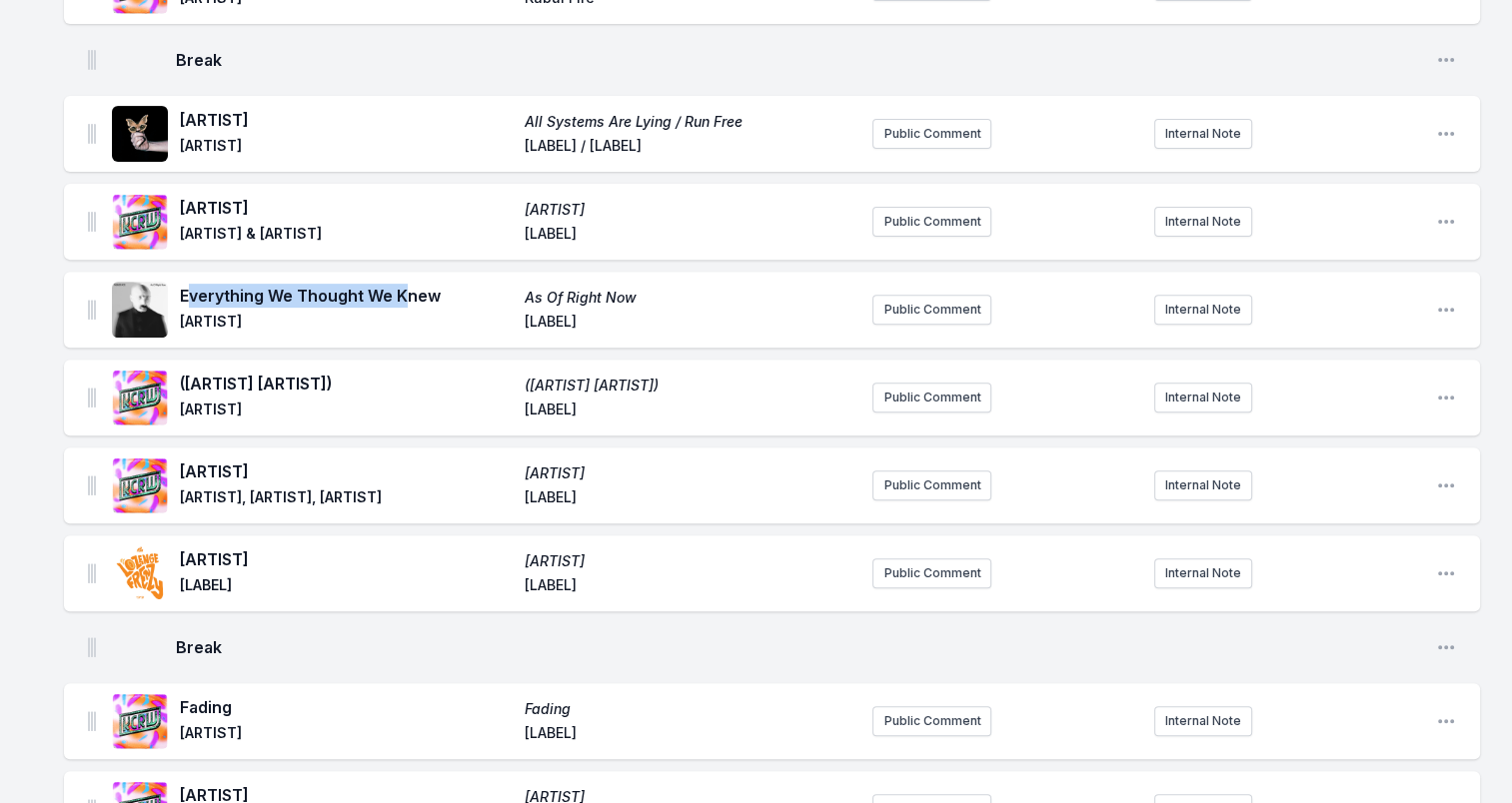 drag, startPoint x: 190, startPoint y: 298, endPoint x: 406, endPoint y: 297, distance: 216.00231 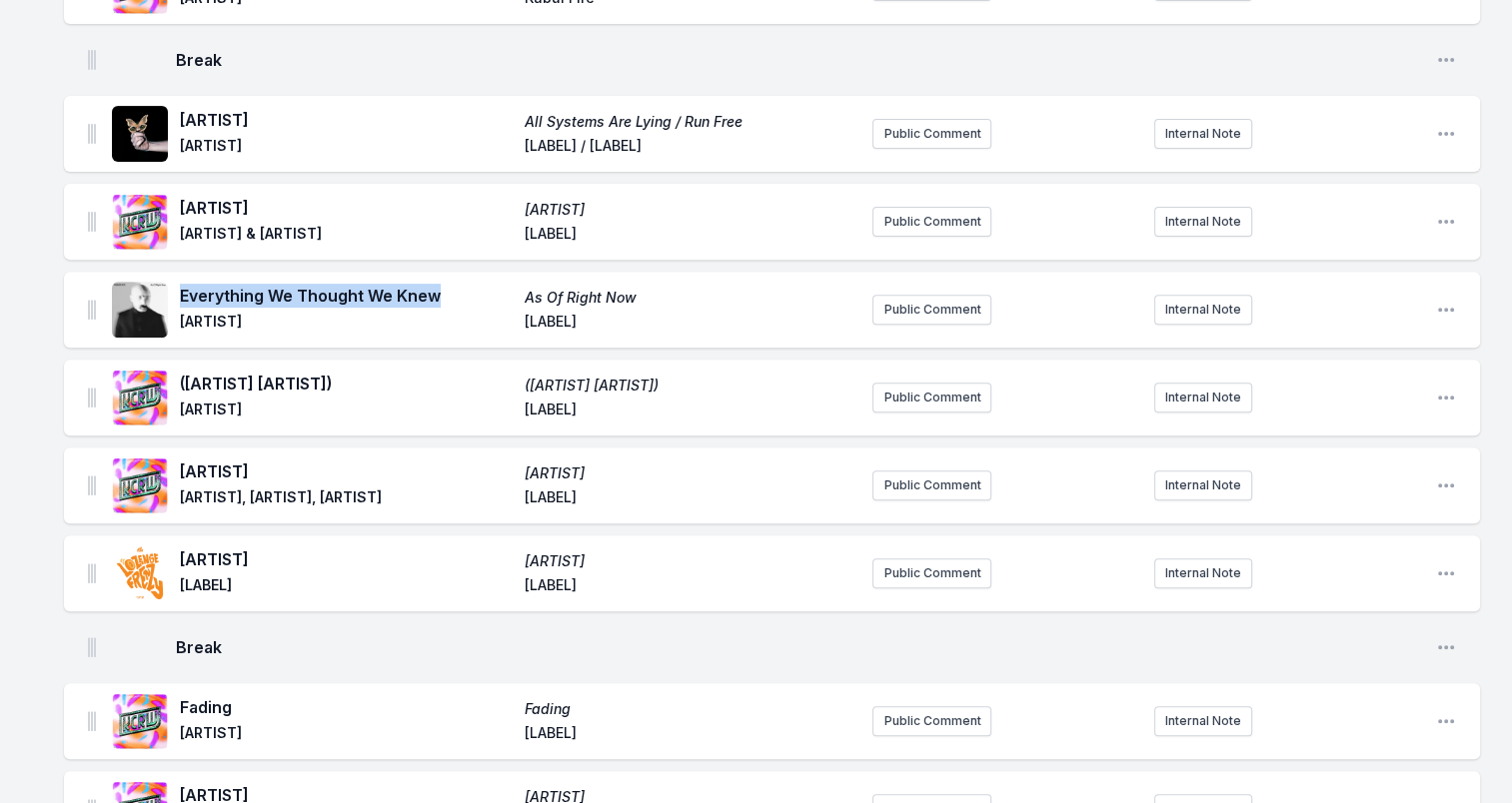 drag, startPoint x: 188, startPoint y: 301, endPoint x: 462, endPoint y: 301, distance: 274 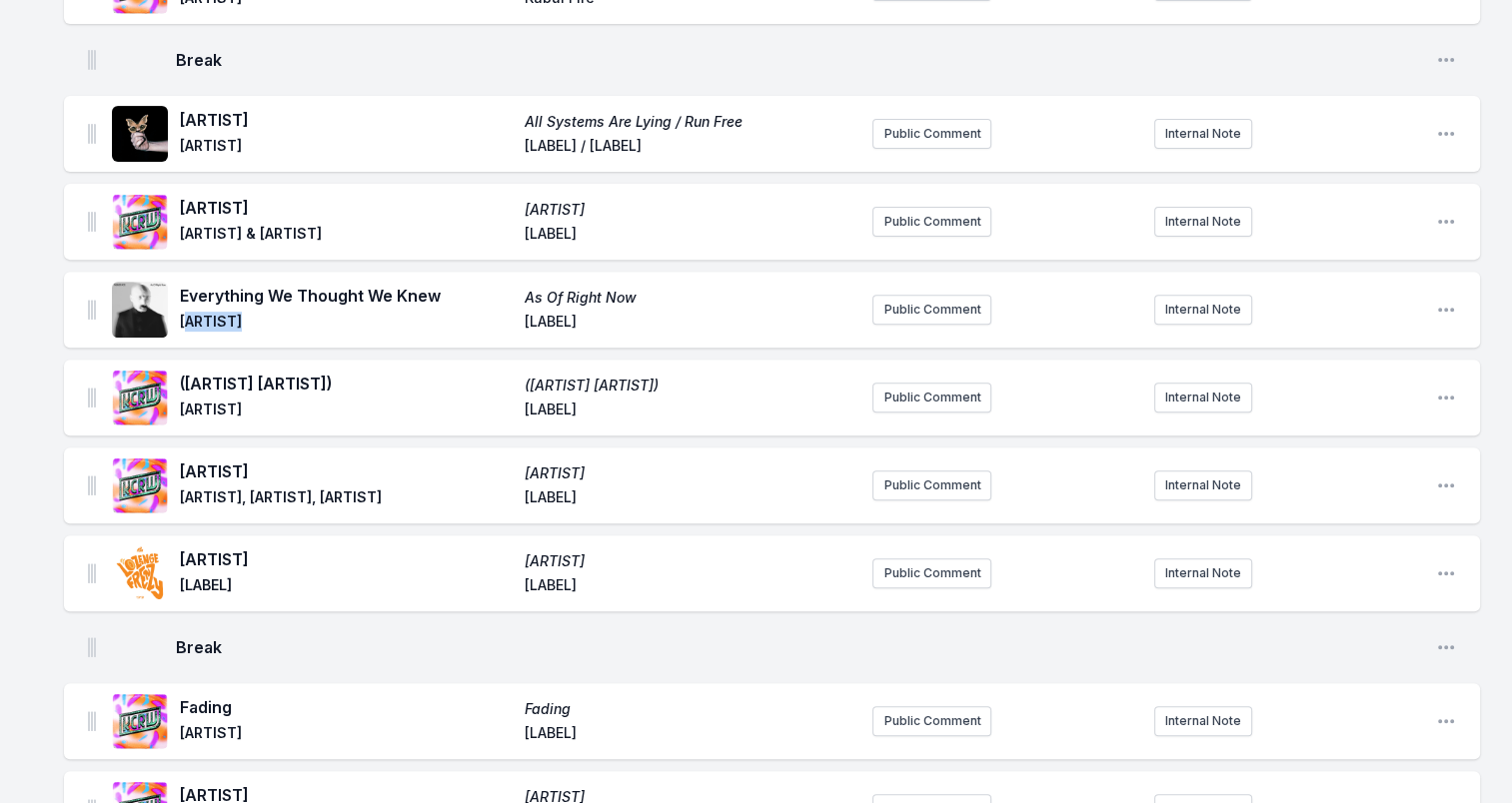 drag, startPoint x: 185, startPoint y: 322, endPoint x: 308, endPoint y: 316, distance: 123.146255 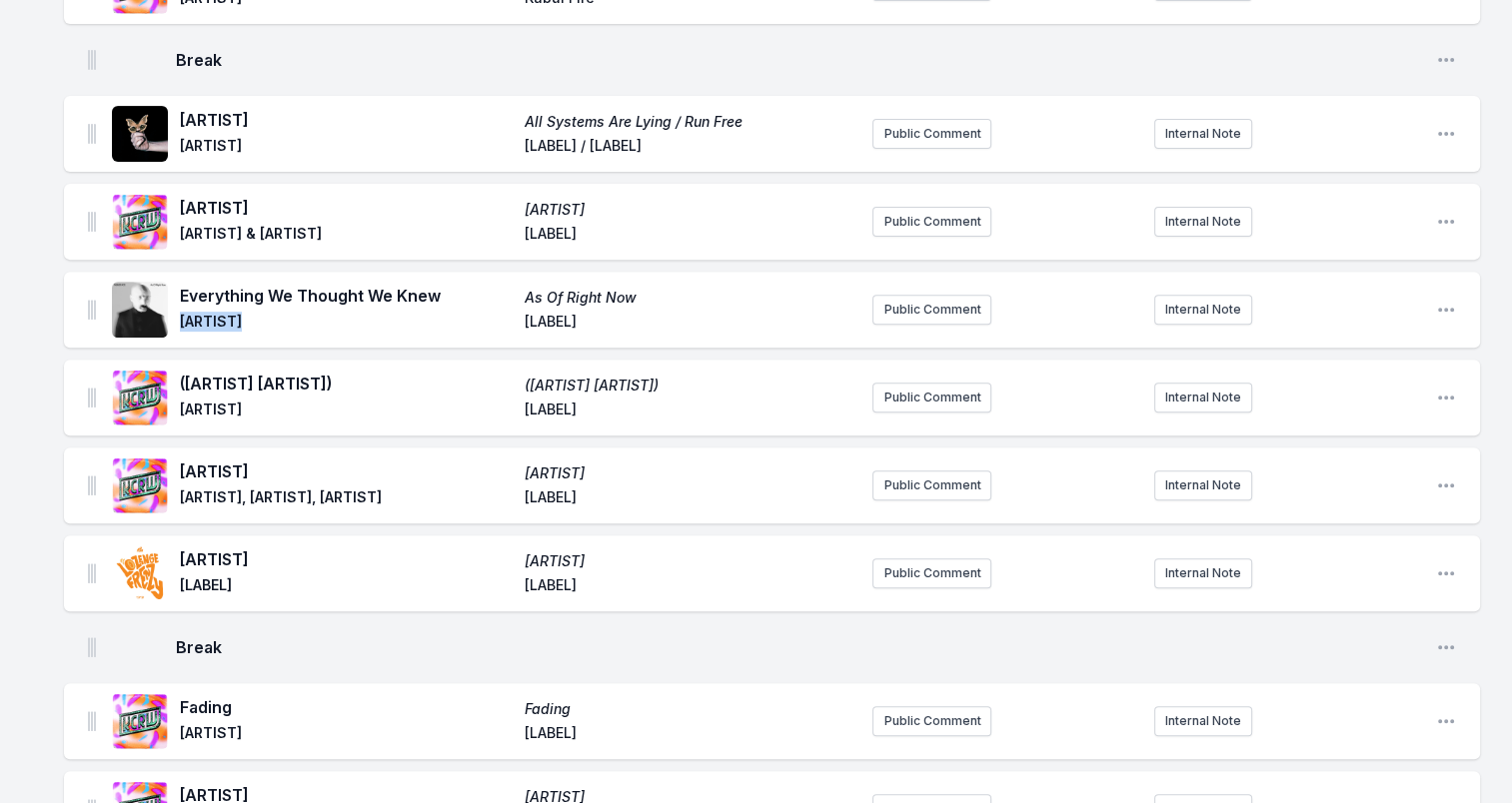 click on "[ARTIST]" at bounding box center [346, 324] 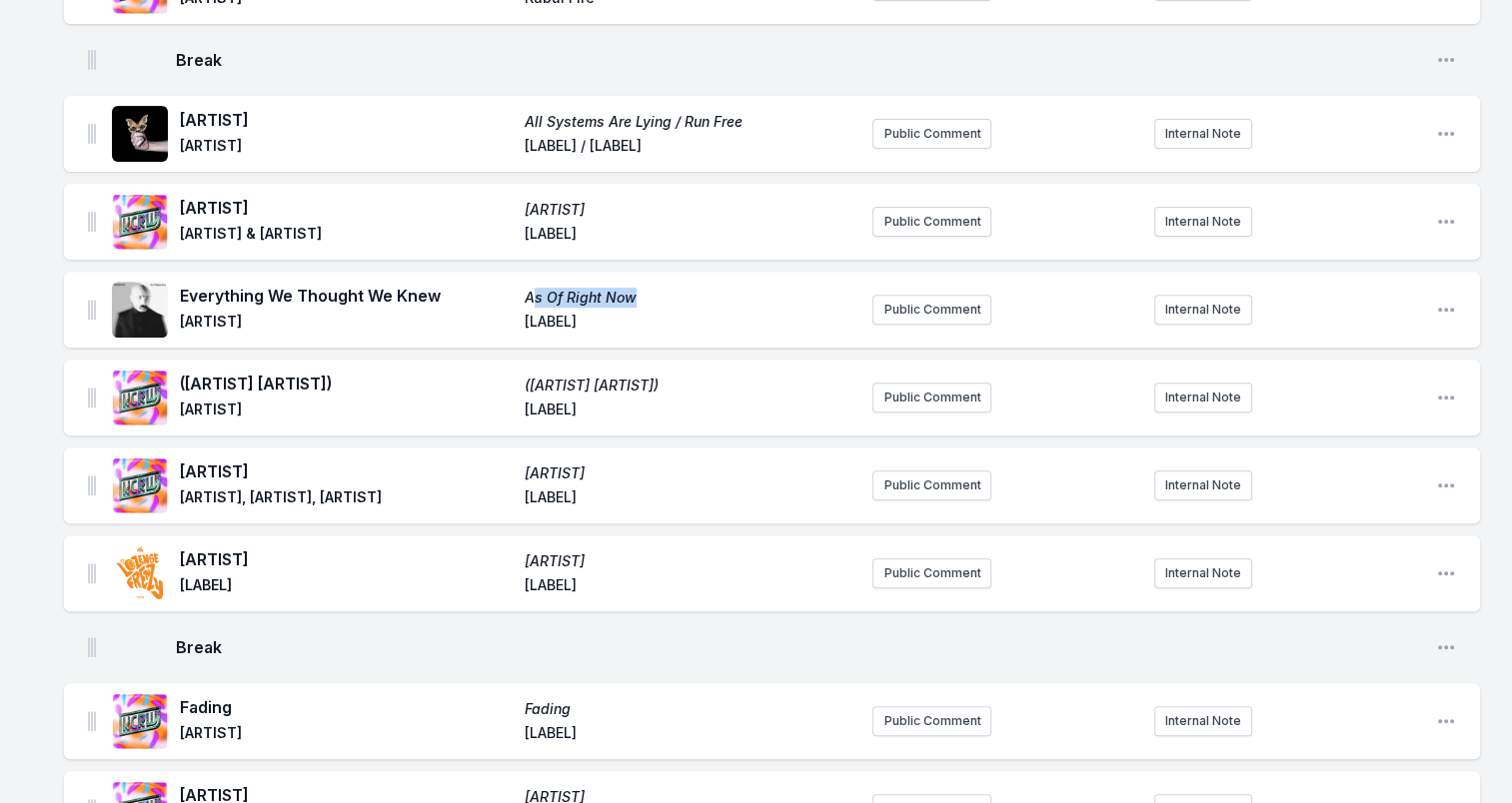 drag, startPoint x: 534, startPoint y: 300, endPoint x: 670, endPoint y: 294, distance: 136.1323 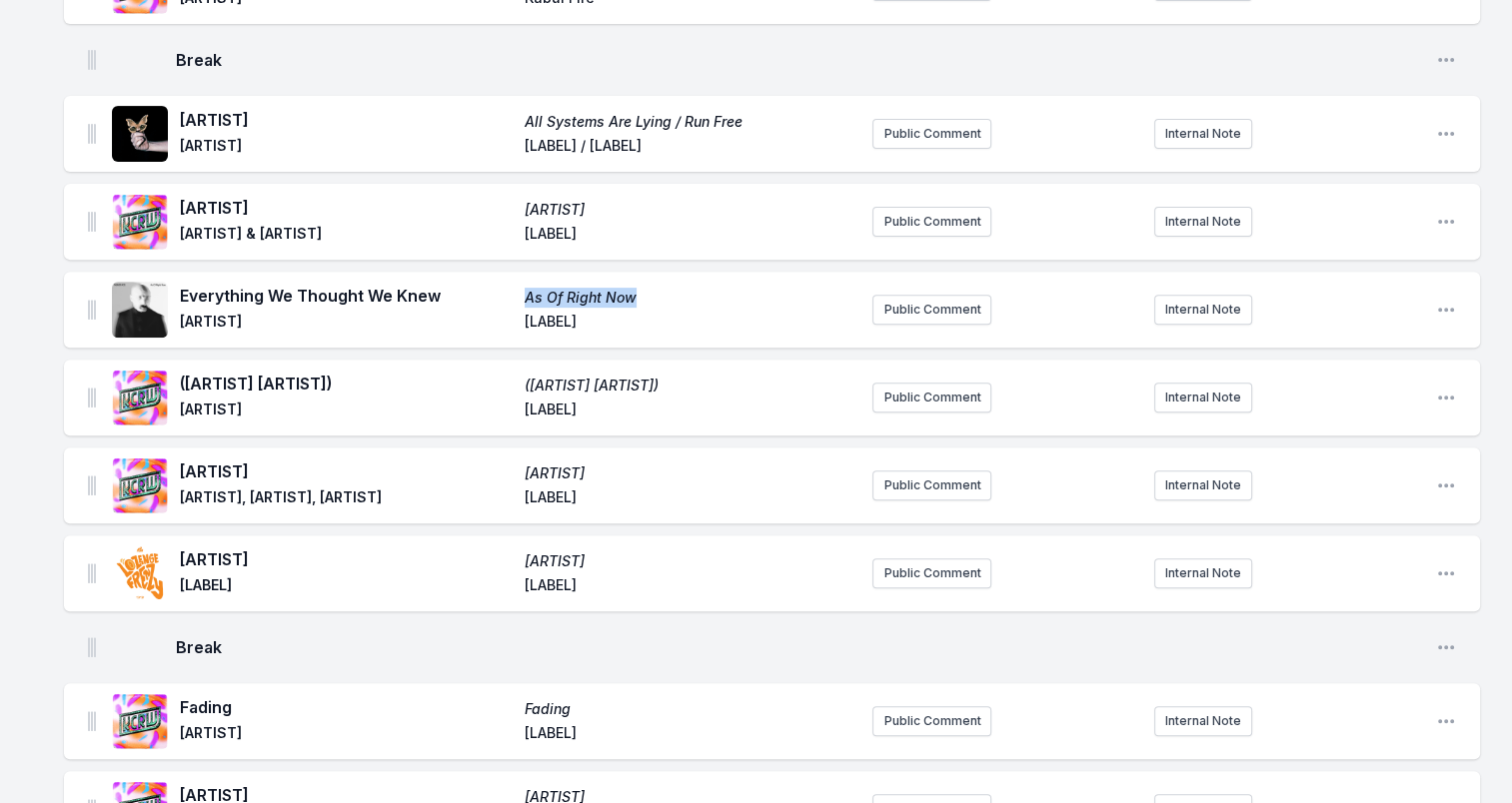 drag, startPoint x: 670, startPoint y: 294, endPoint x: 686, endPoint y: 298, distance: 16.492423 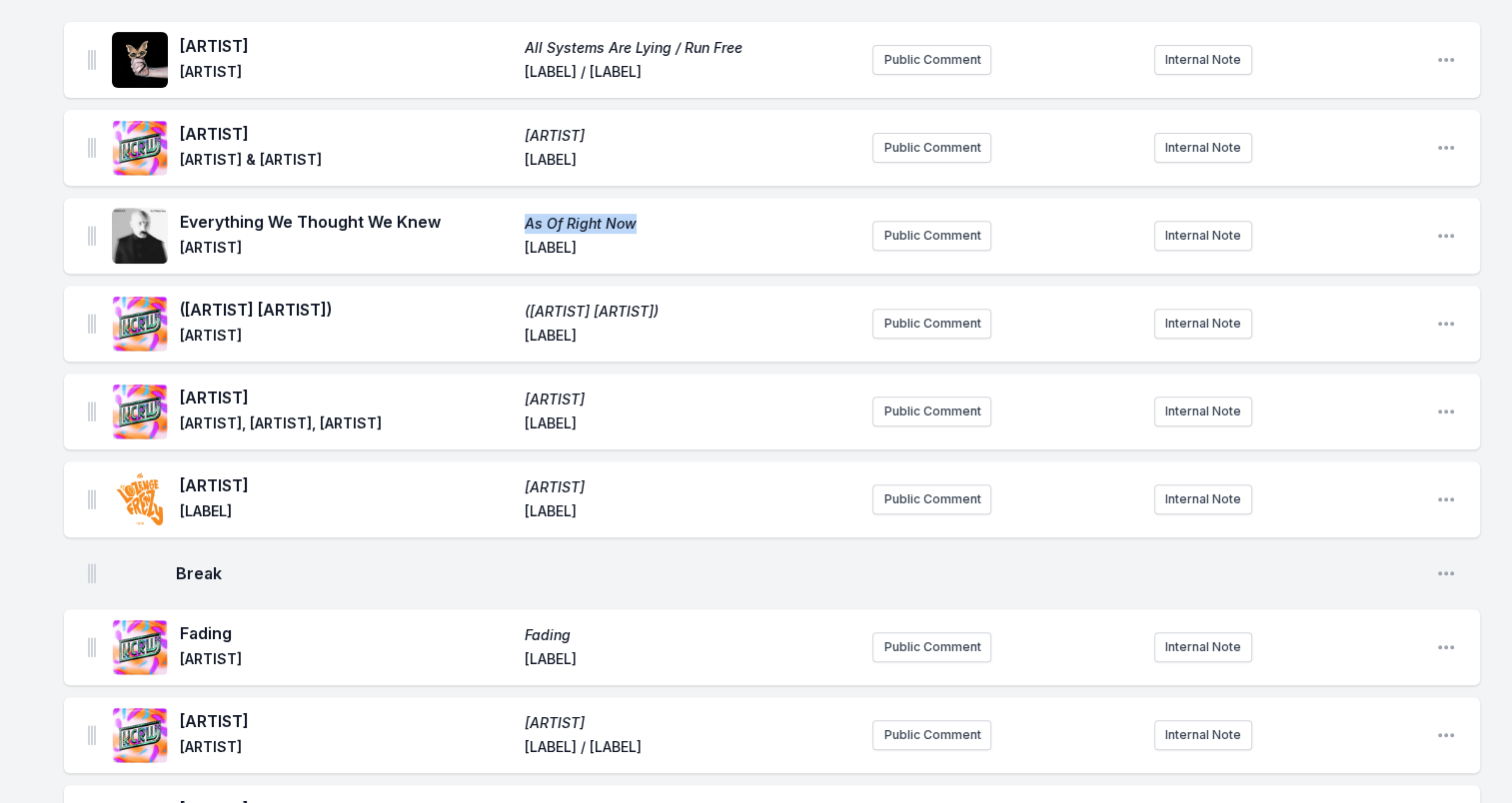 scroll, scrollTop: 799, scrollLeft: 0, axis: vertical 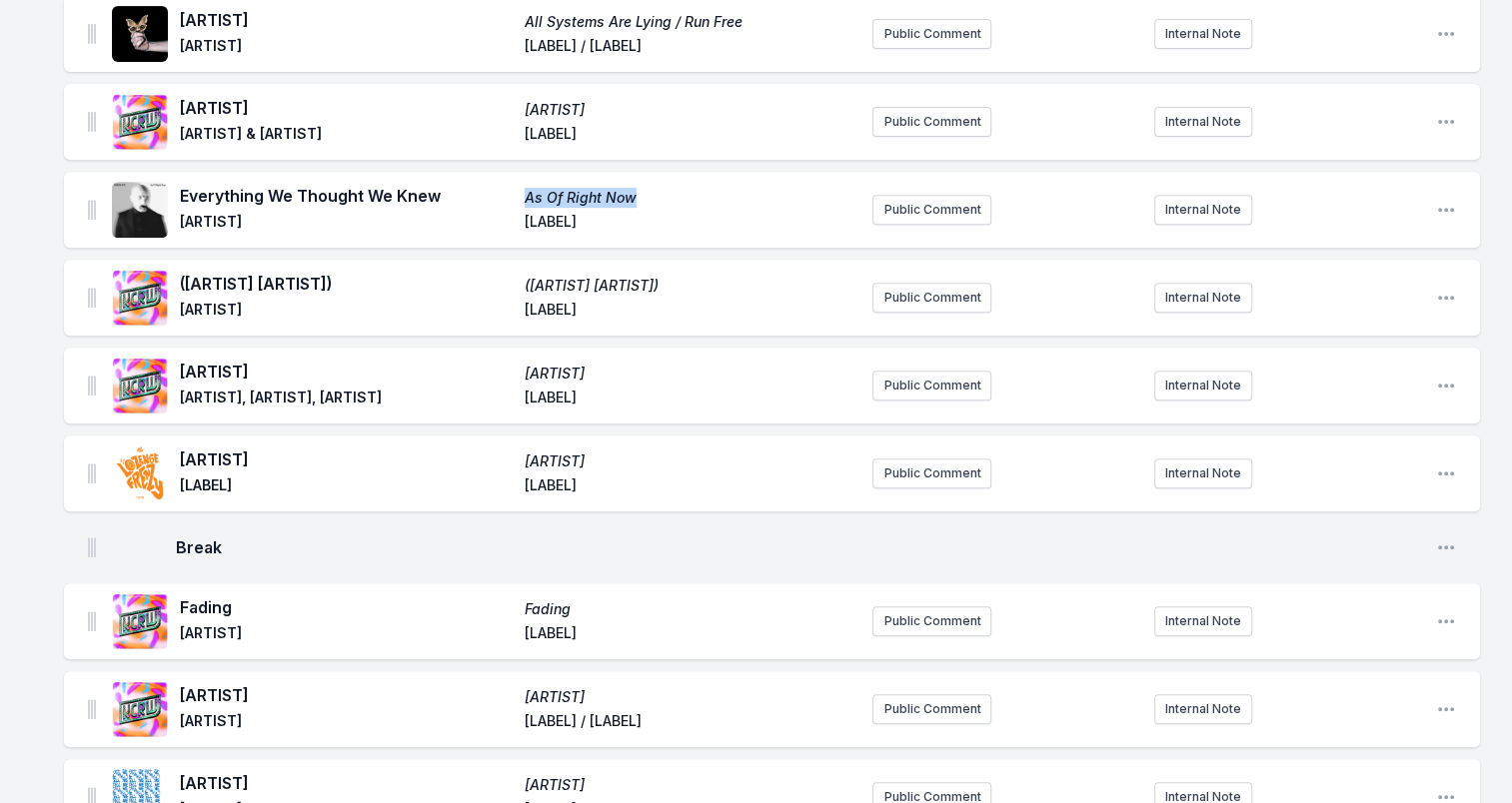 drag, startPoint x: 182, startPoint y: 287, endPoint x: 446, endPoint y: 277, distance: 264.18933 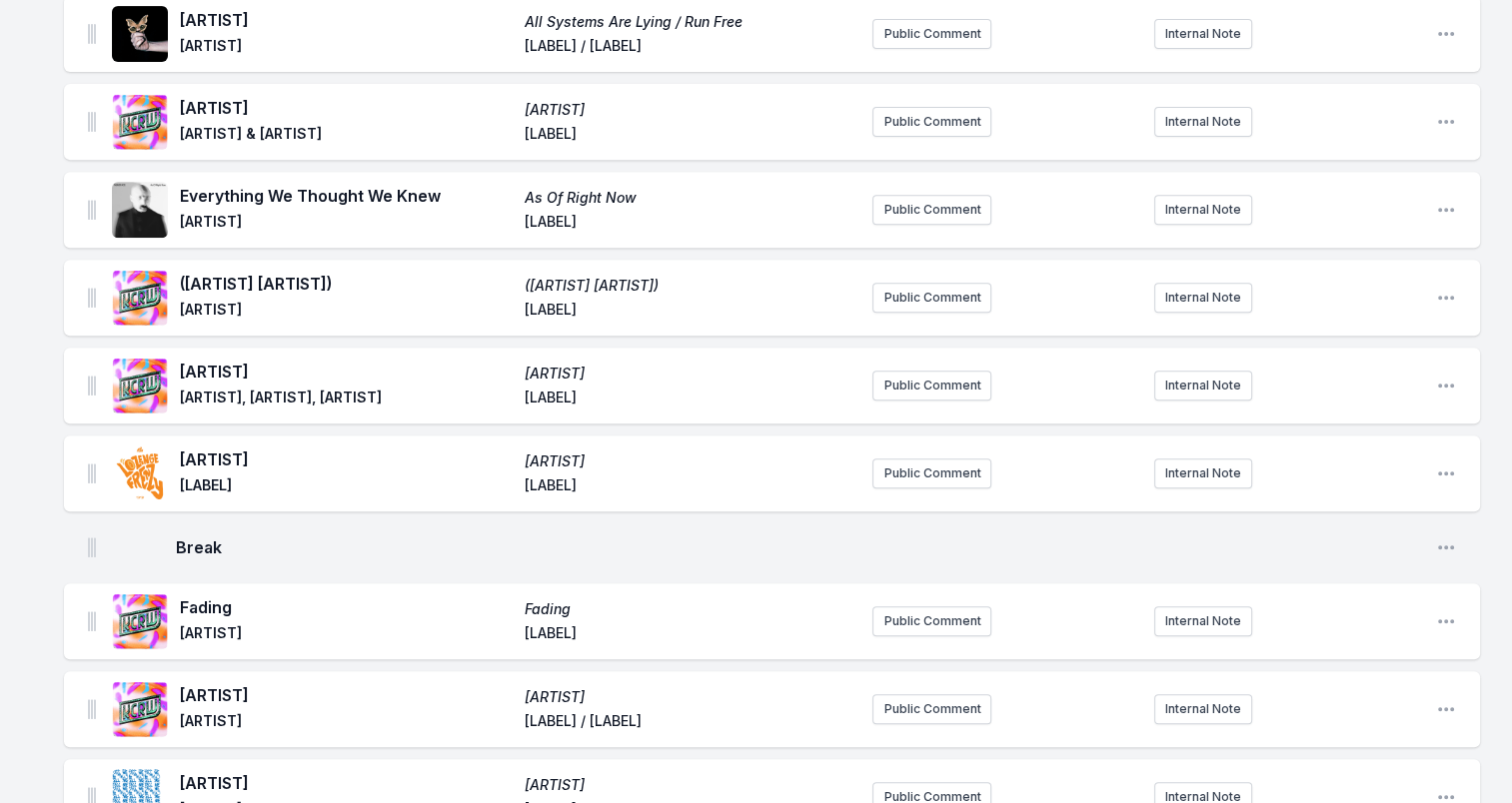 click on "[ARTIST]" at bounding box center [346, 312] 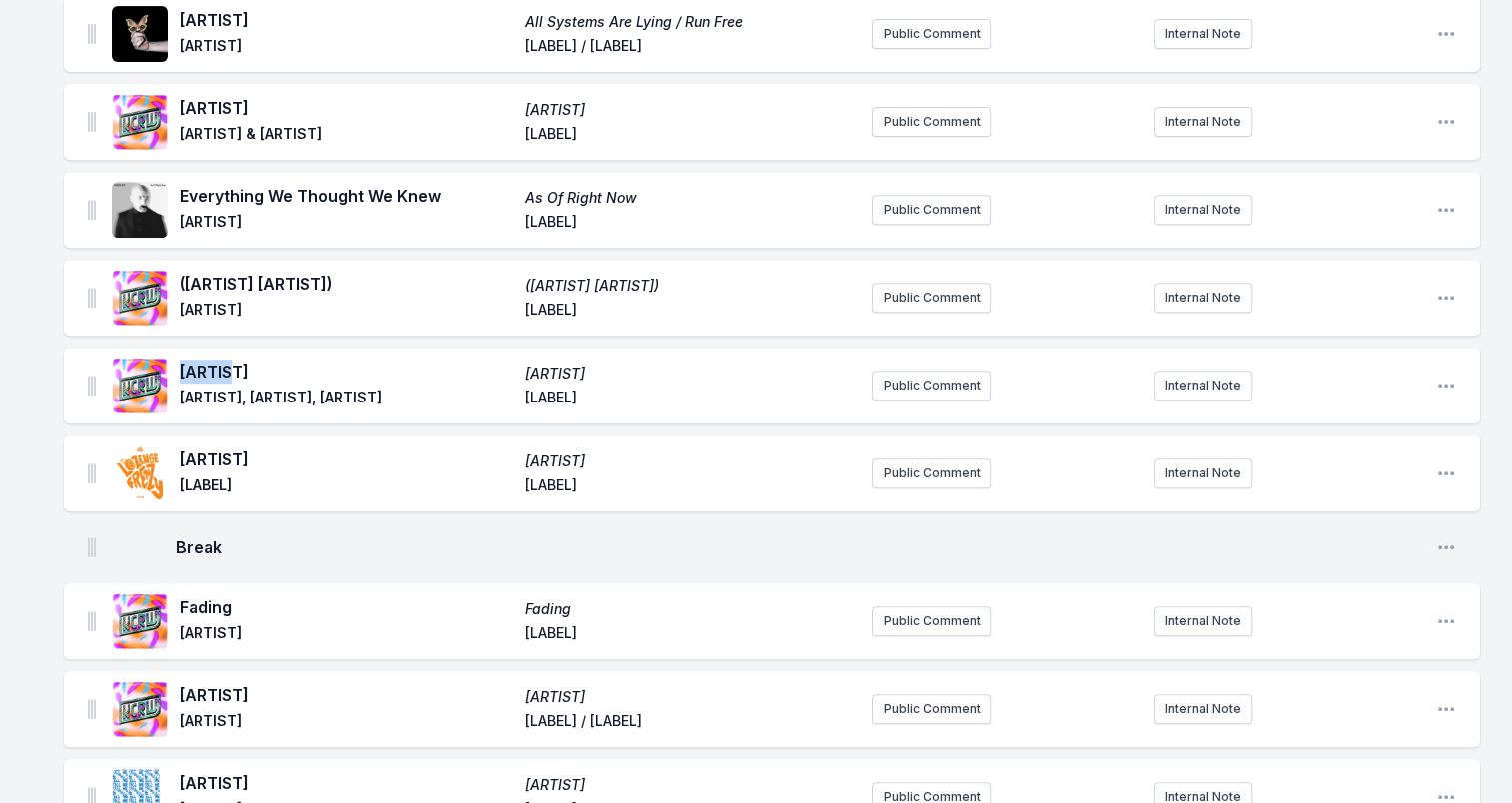 drag, startPoint x: 179, startPoint y: 373, endPoint x: 228, endPoint y: 374, distance: 49.010203 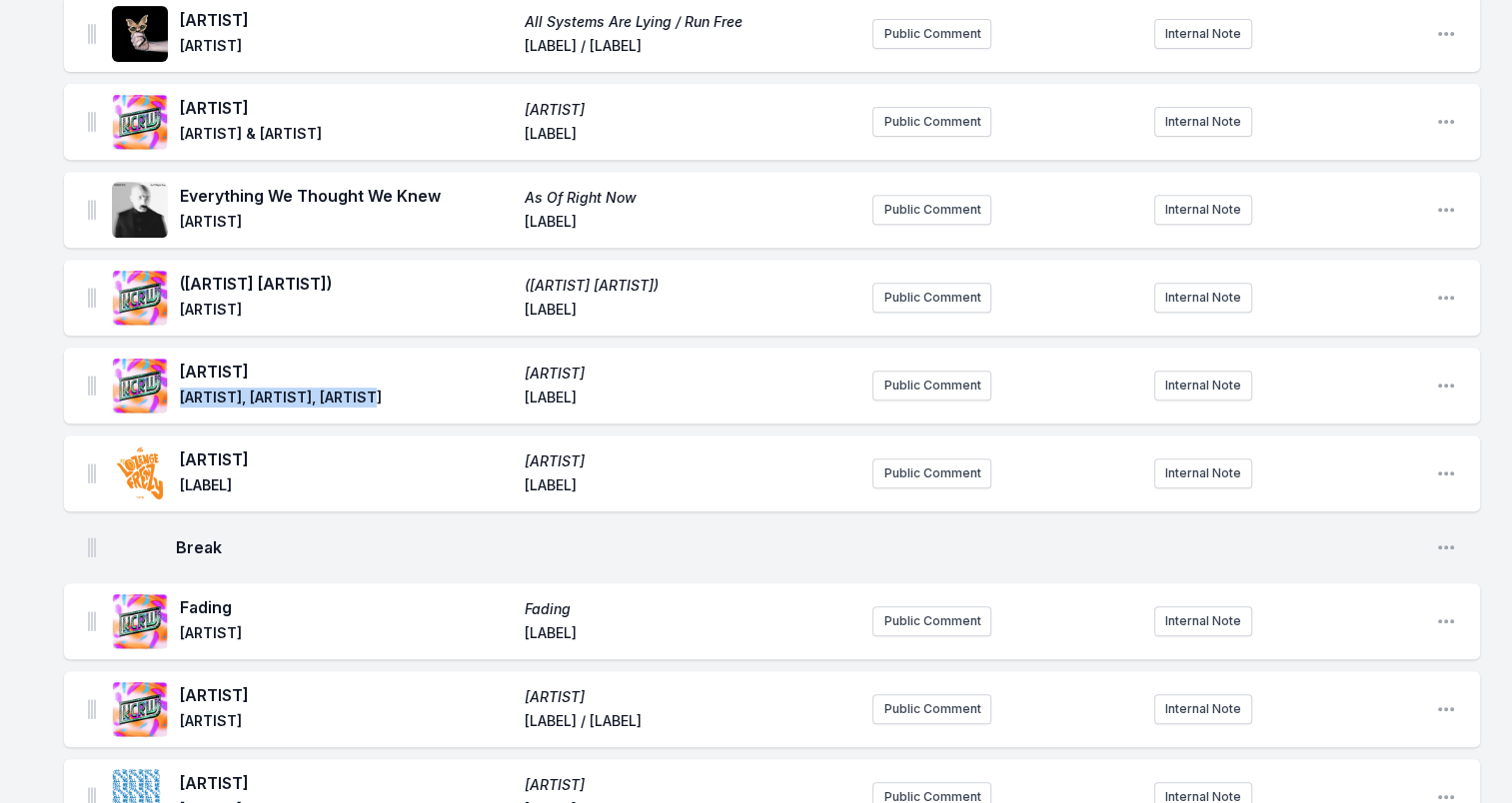 drag, startPoint x: 184, startPoint y: 399, endPoint x: 387, endPoint y: 397, distance: 203.00985 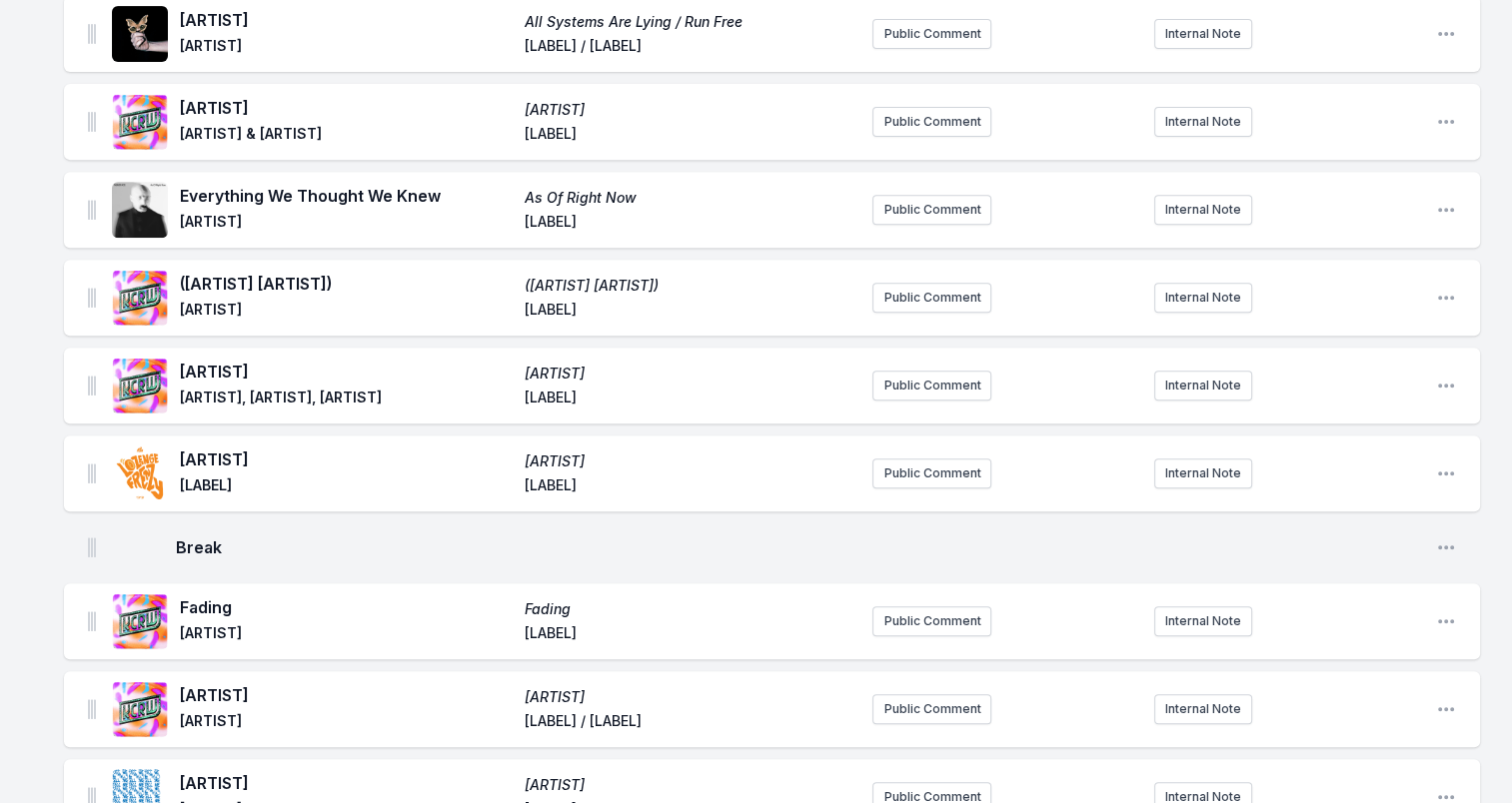 click on "[LABEL]" at bounding box center [691, 400] 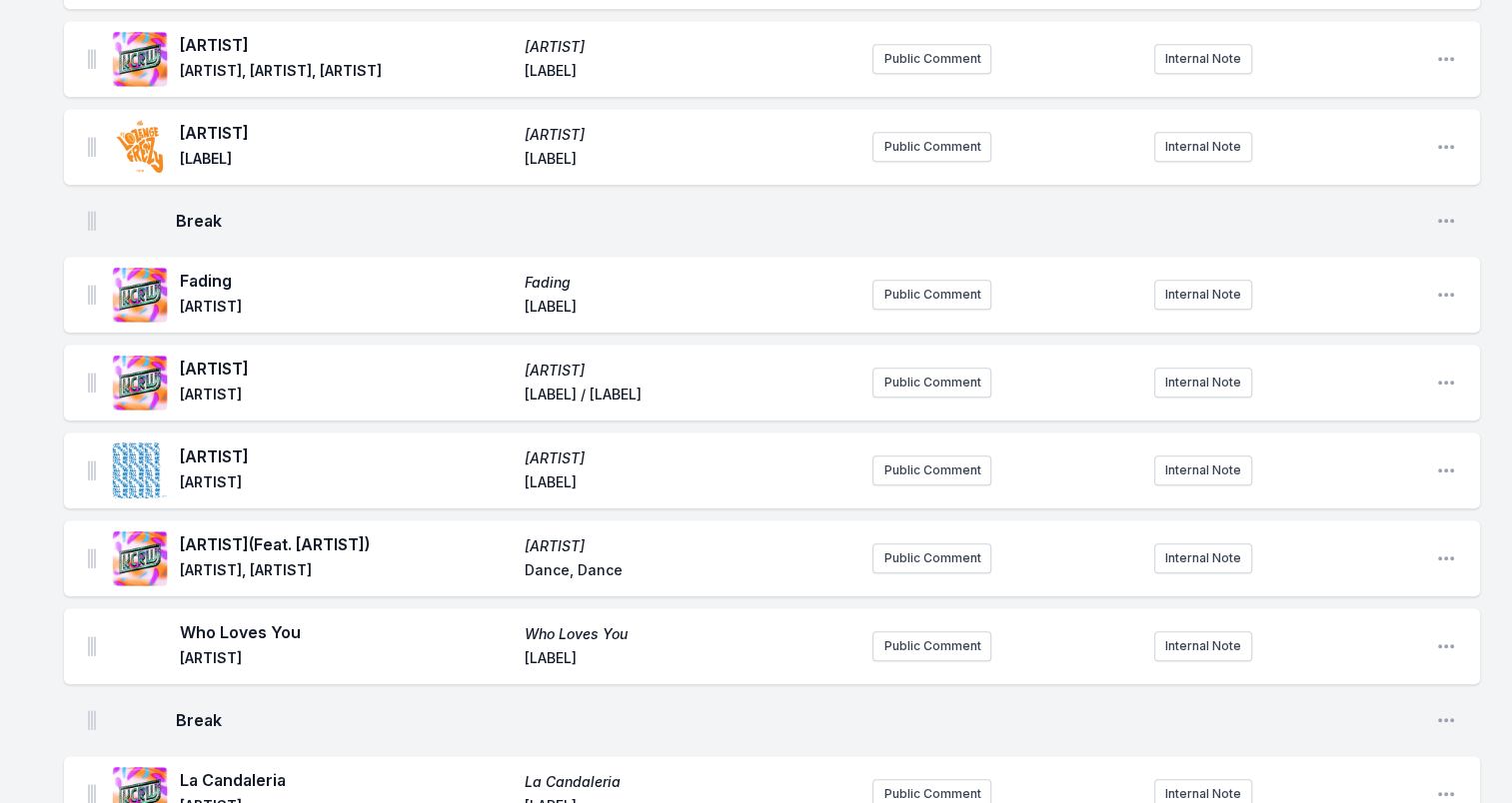 scroll, scrollTop: 1199, scrollLeft: 0, axis: vertical 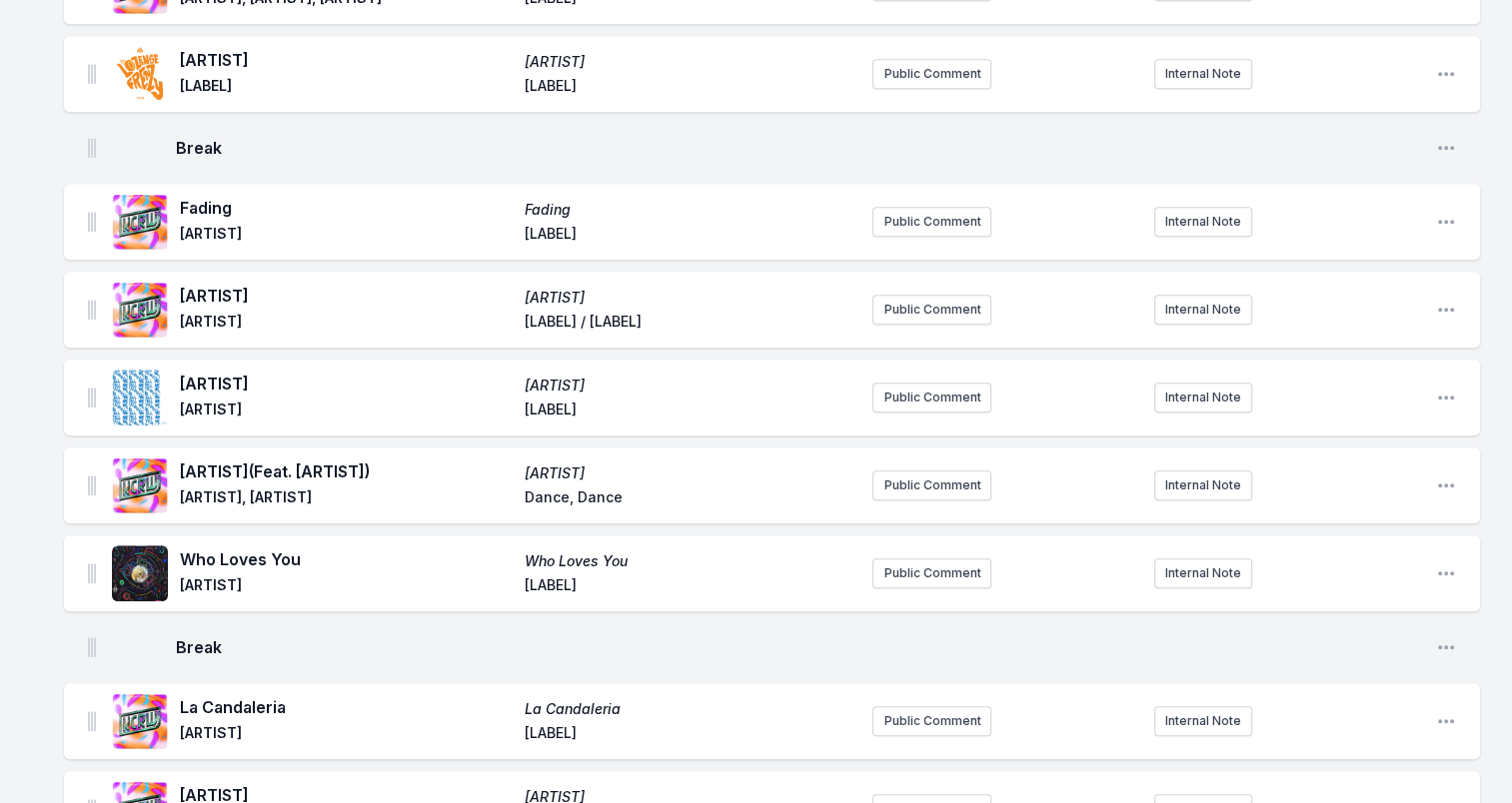 click on "Fading" at bounding box center [346, 208] 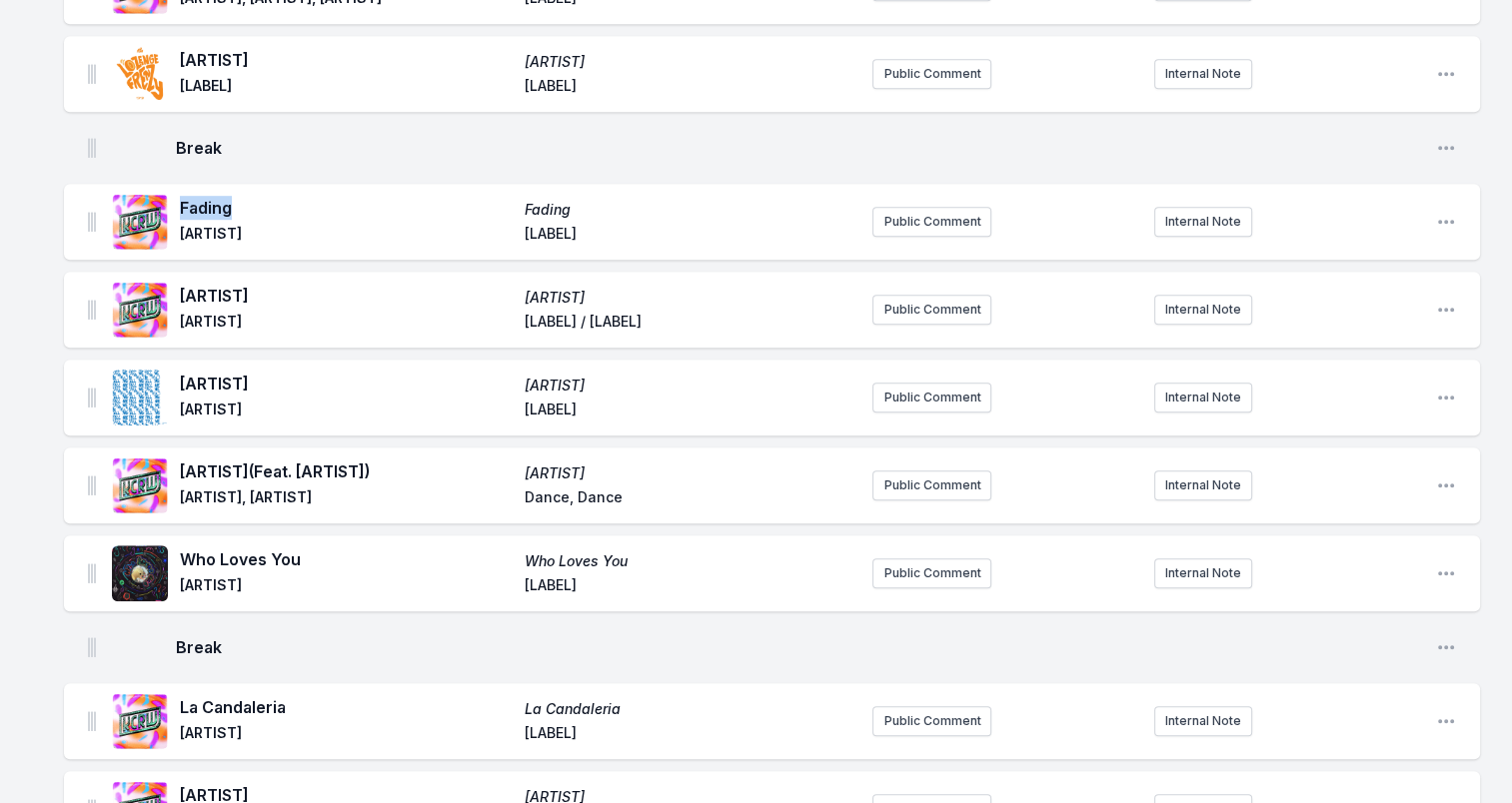 click on "Fading" at bounding box center (346, 208) 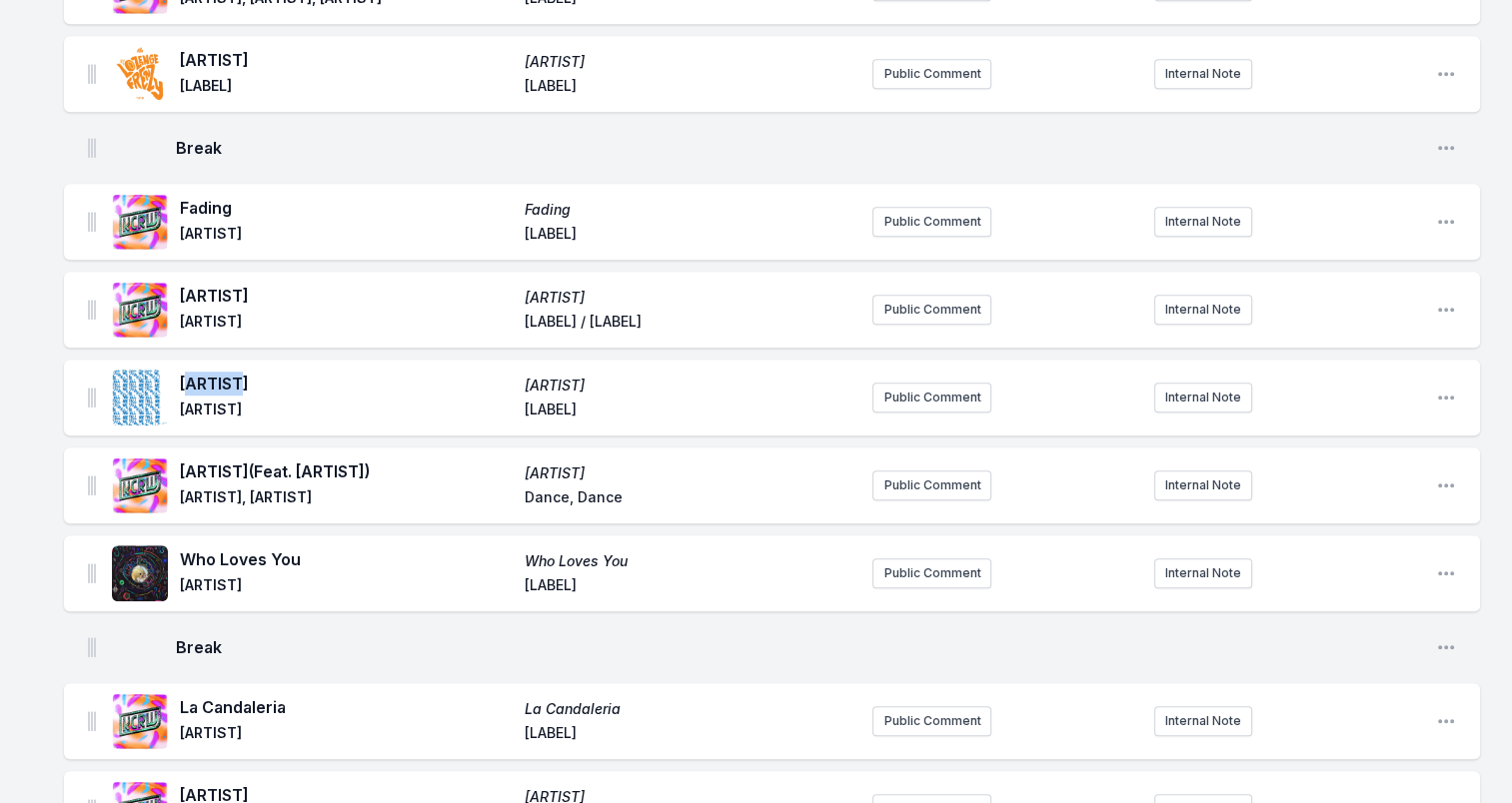 drag, startPoint x: 187, startPoint y: 390, endPoint x: 236, endPoint y: 389, distance: 49.010203 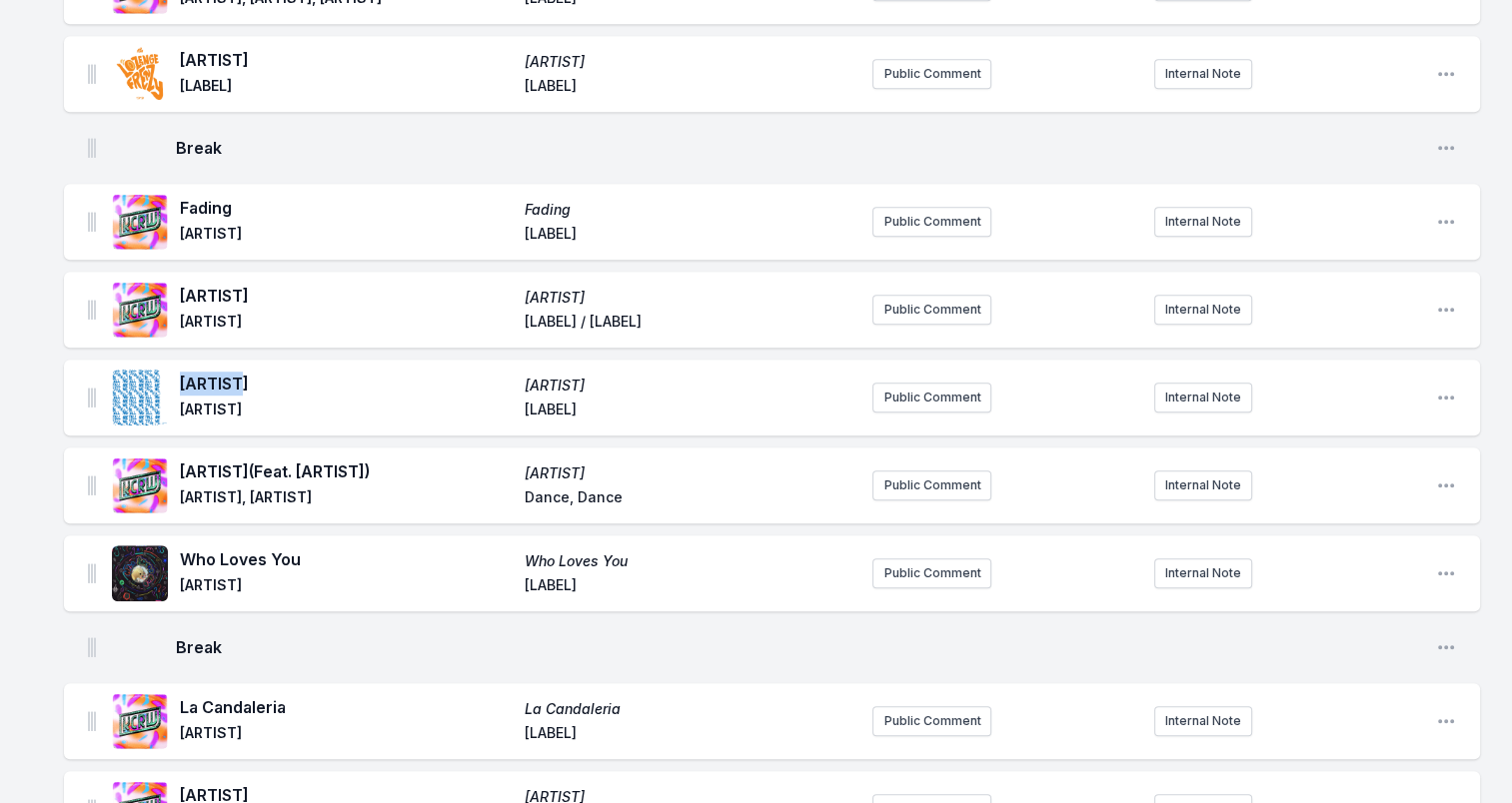 click on "[ARTIST] [ARTIST] [LABEL]" at bounding box center [484, 398] 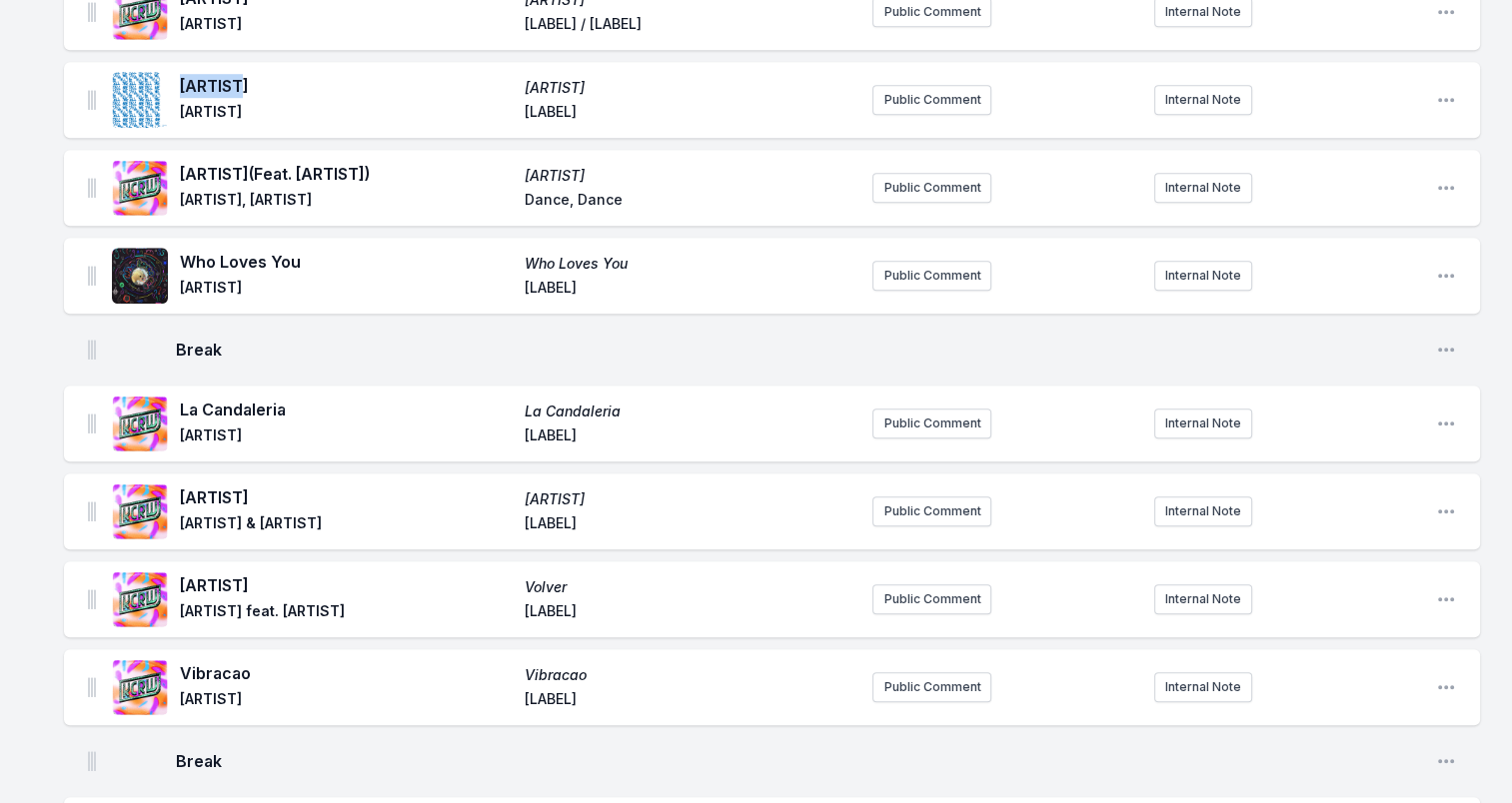 scroll, scrollTop: 1498, scrollLeft: 0, axis: vertical 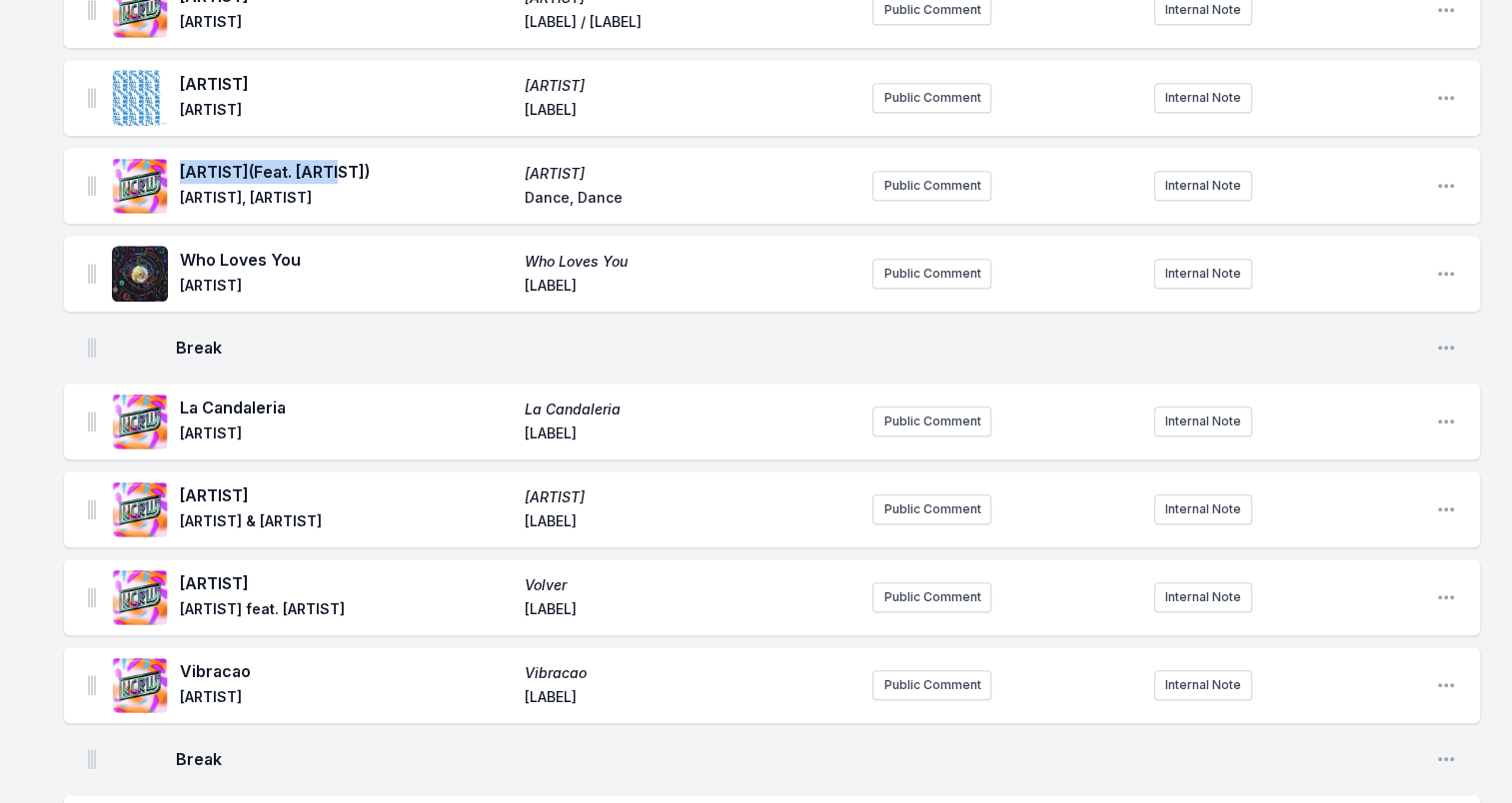 drag, startPoint x: 181, startPoint y: 171, endPoint x: 354, endPoint y: 170, distance: 173.00289 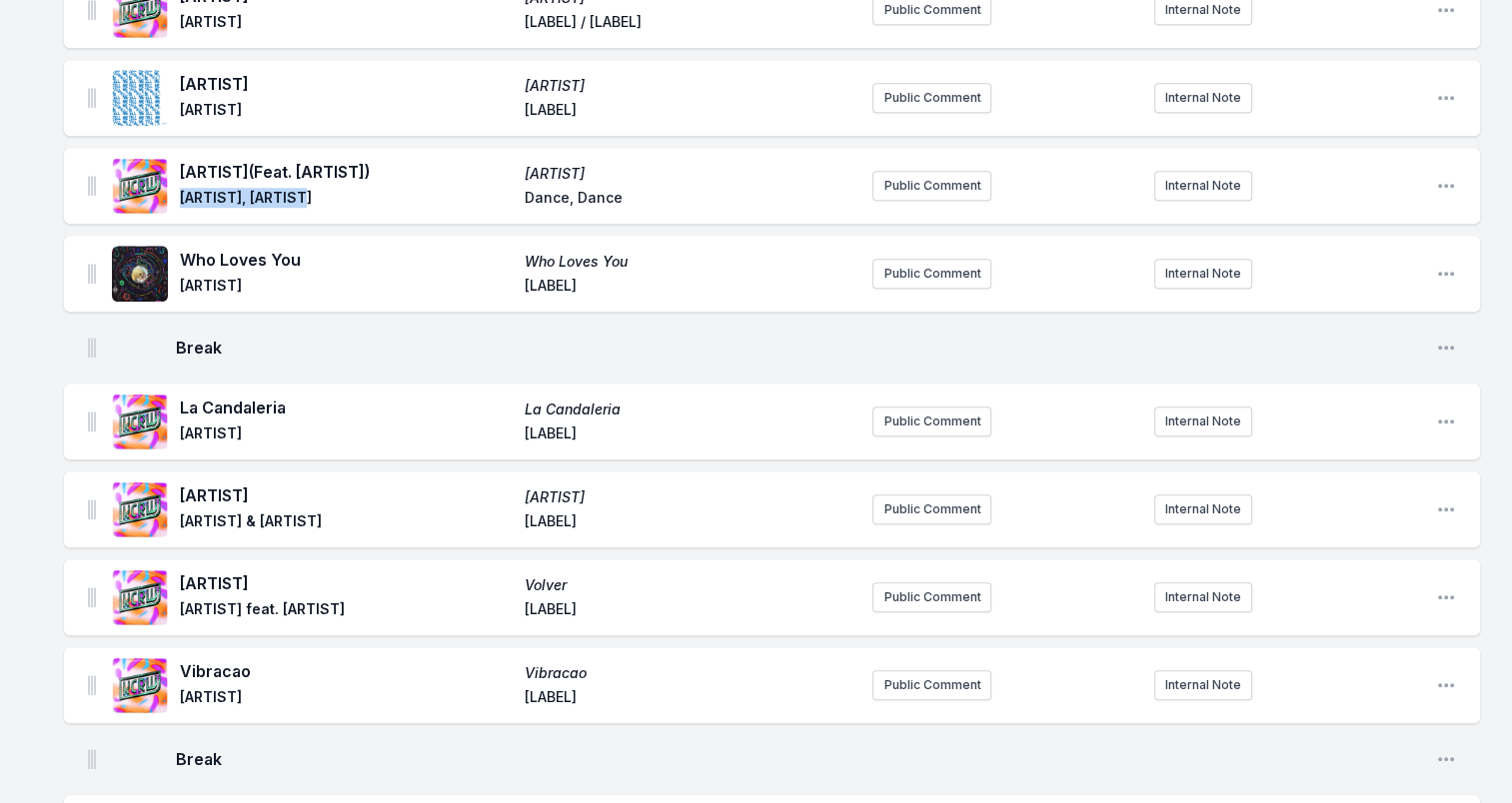 drag, startPoint x: 320, startPoint y: 203, endPoint x: 178, endPoint y: 200, distance: 142.0317 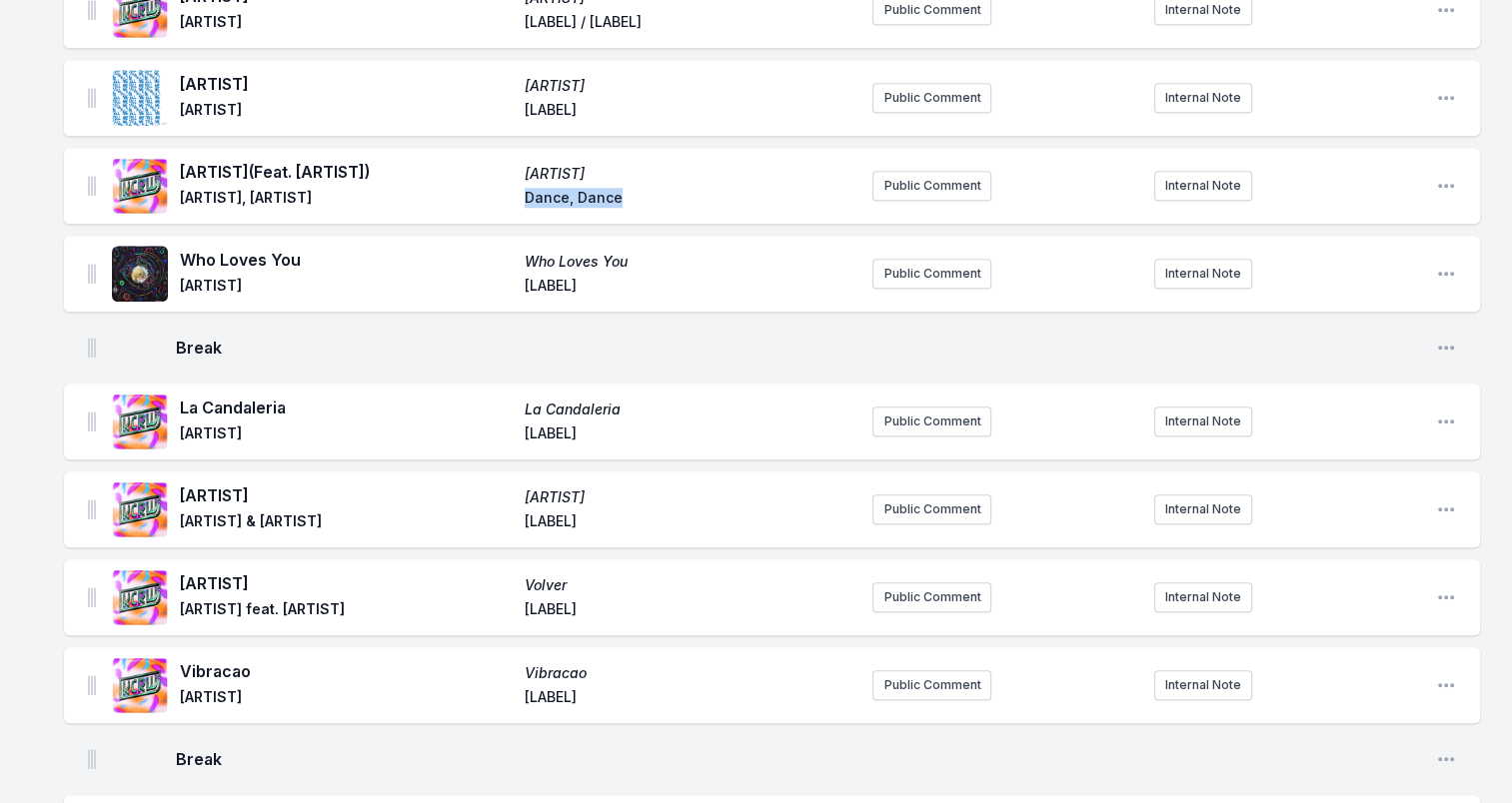 drag, startPoint x: 665, startPoint y: 209, endPoint x: 716, endPoint y: 210, distance: 51.009803 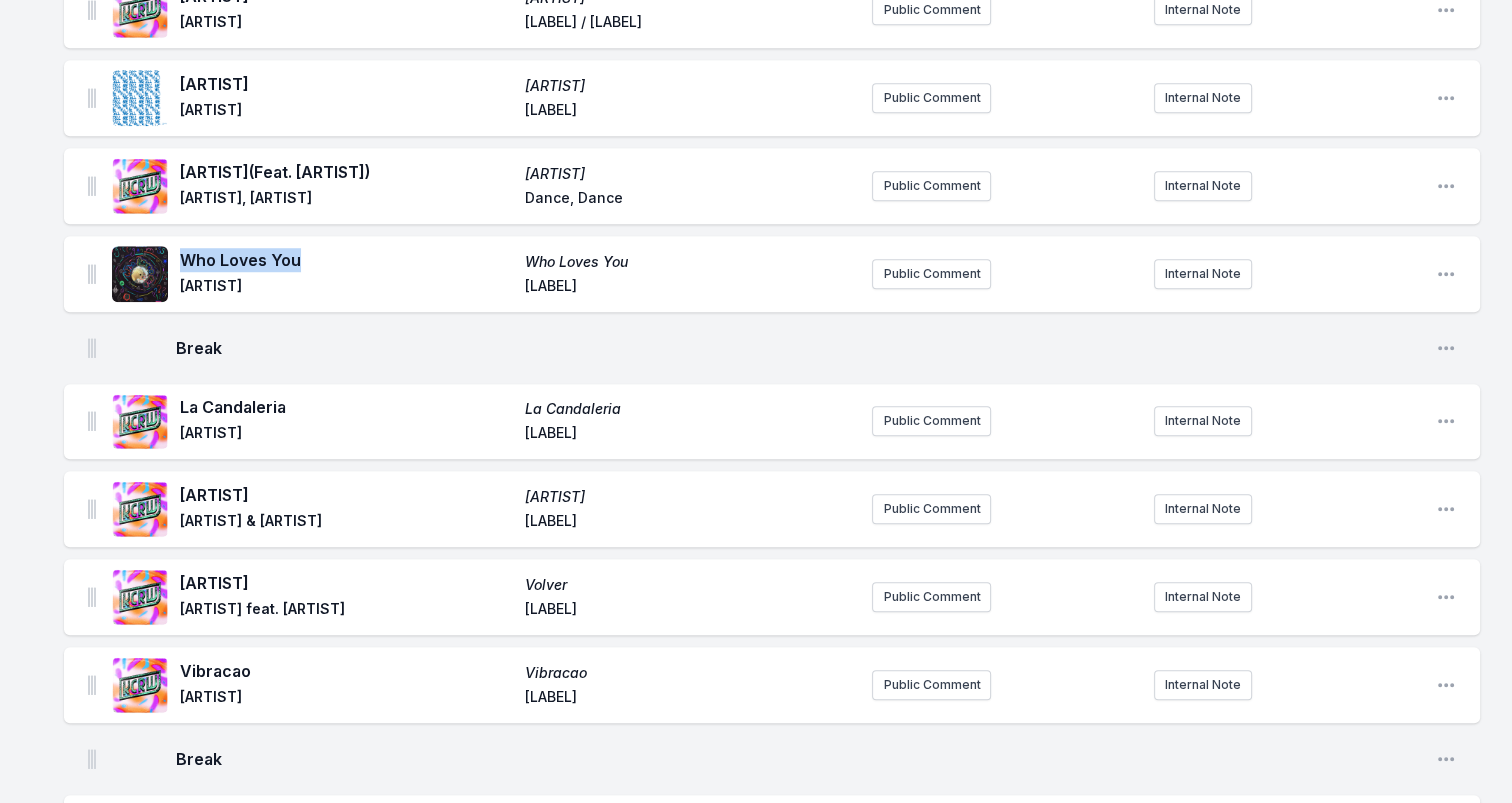 drag, startPoint x: 288, startPoint y: 261, endPoint x: 183, endPoint y: 250, distance: 105.574618 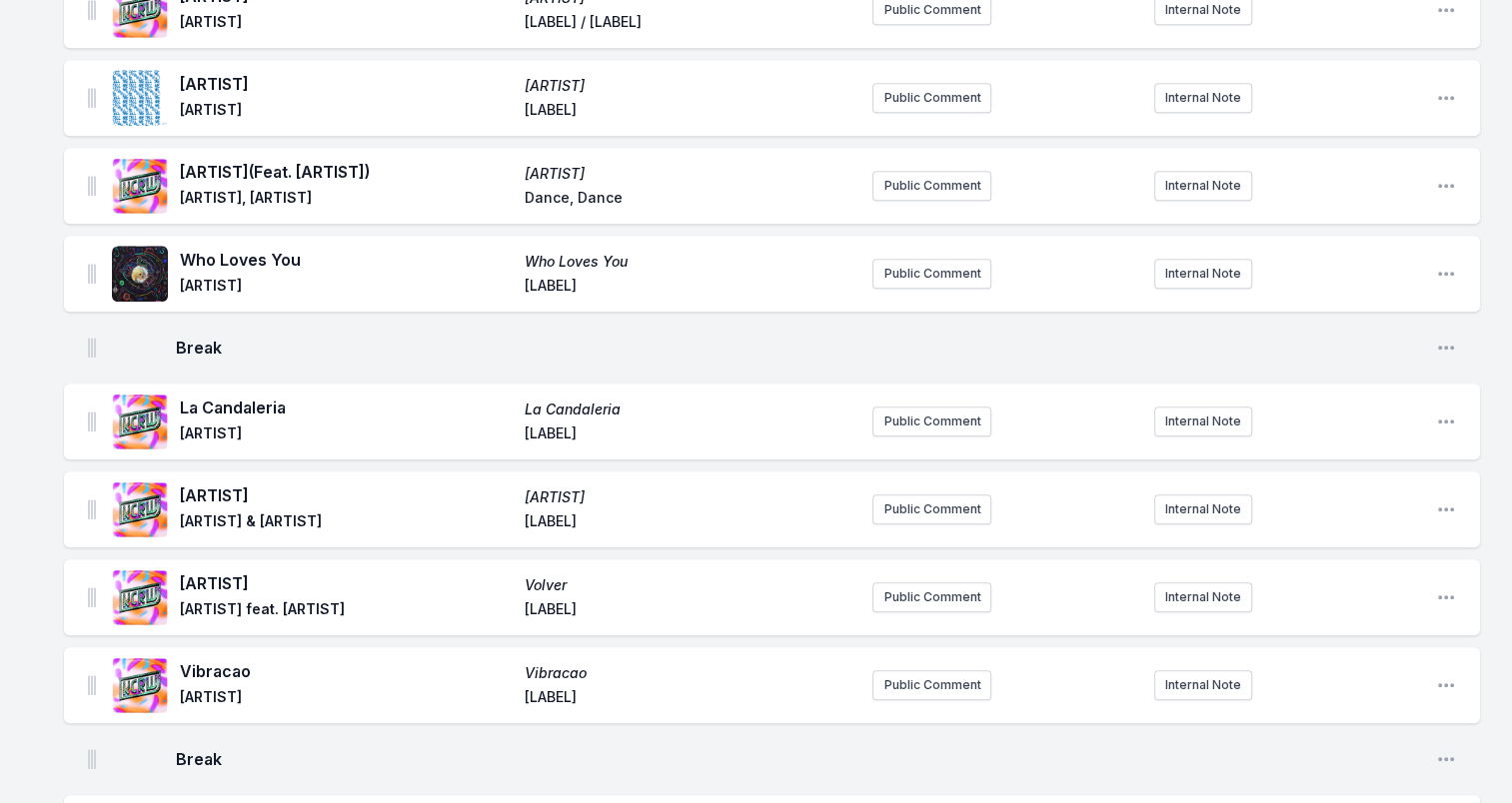 click on "[LABEL]" at bounding box center (691, 288) 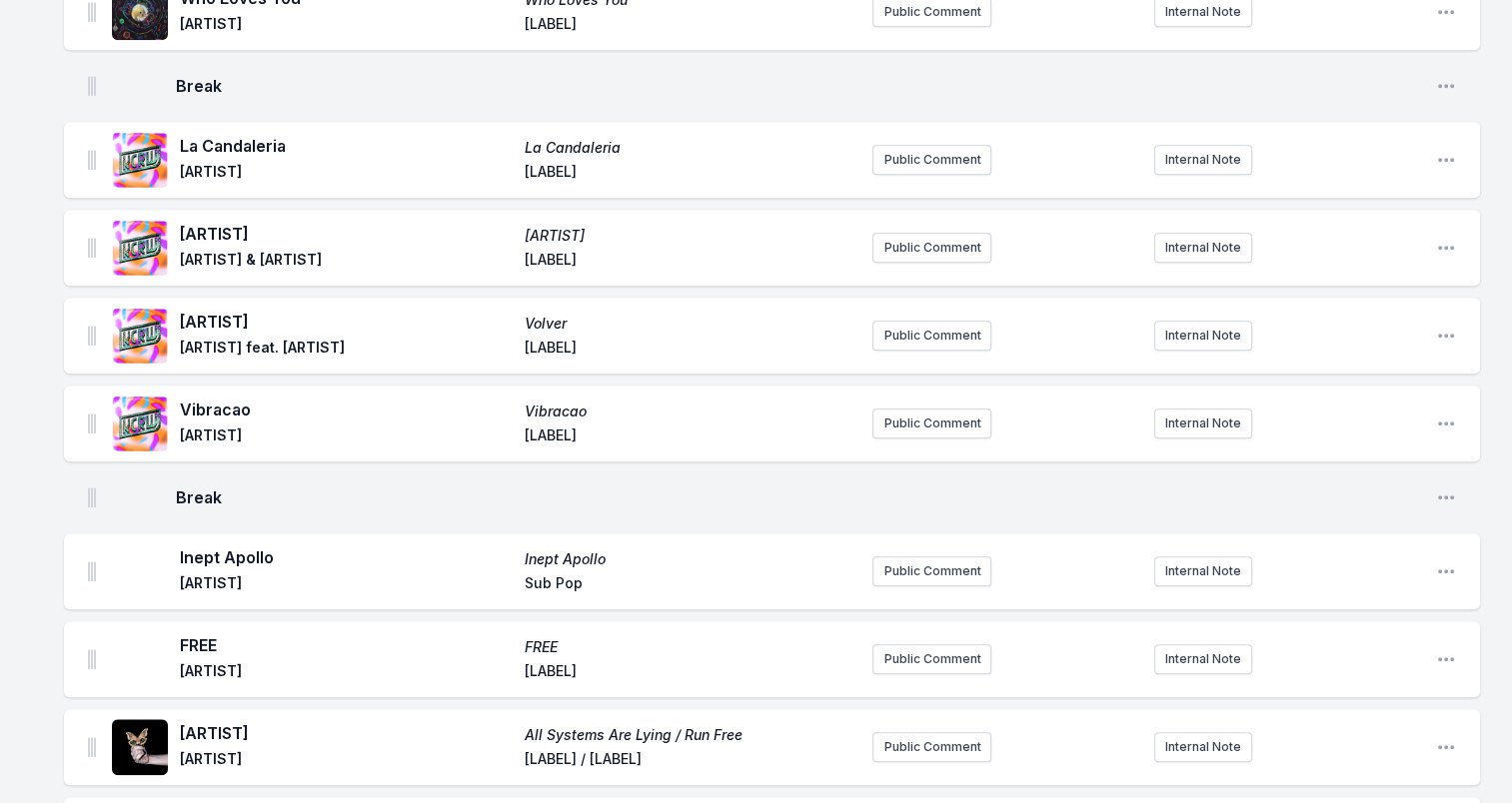 scroll, scrollTop: 1798, scrollLeft: 0, axis: vertical 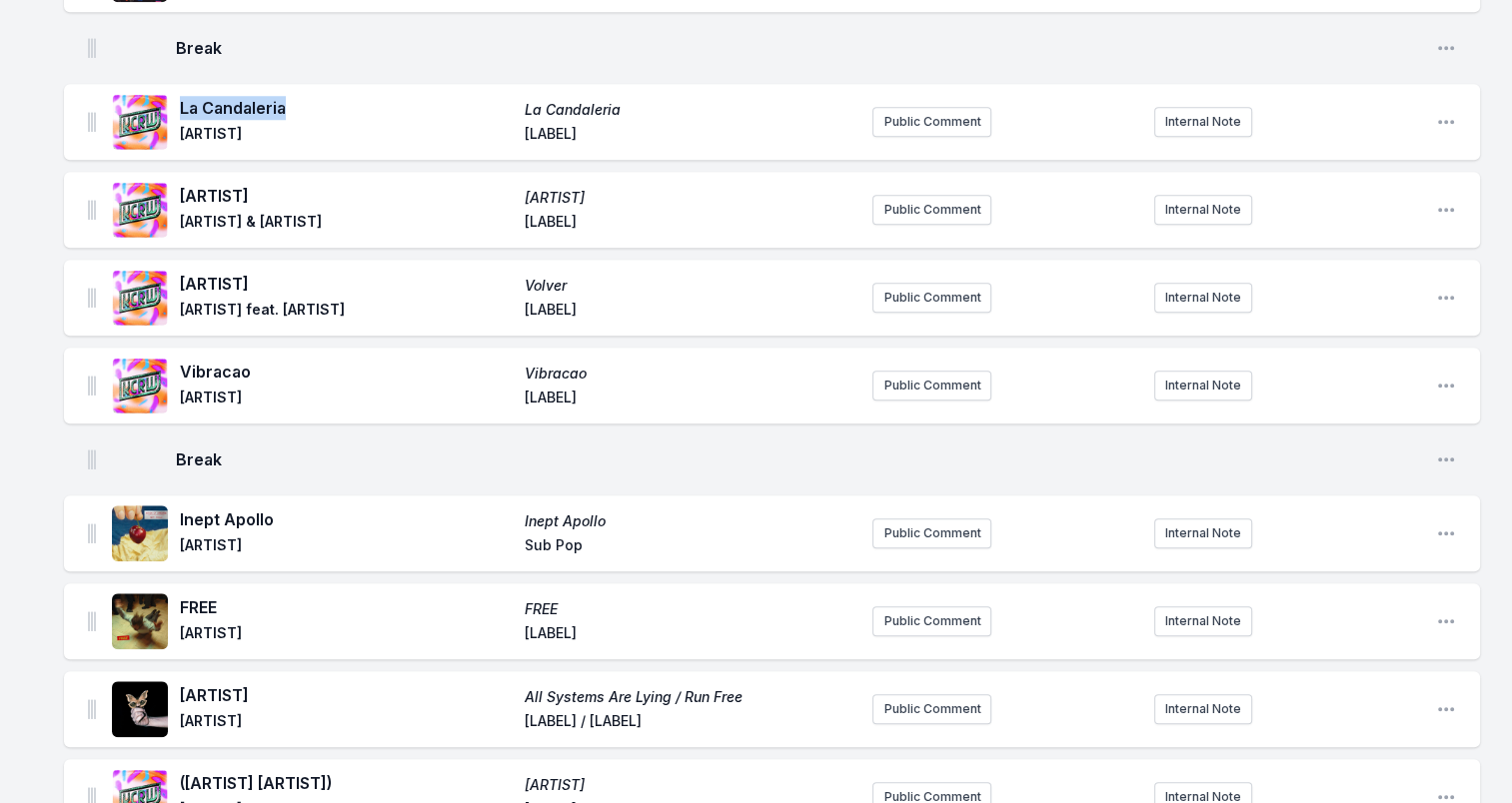 drag, startPoint x: 182, startPoint y: 109, endPoint x: 312, endPoint y: 111, distance: 130.01538 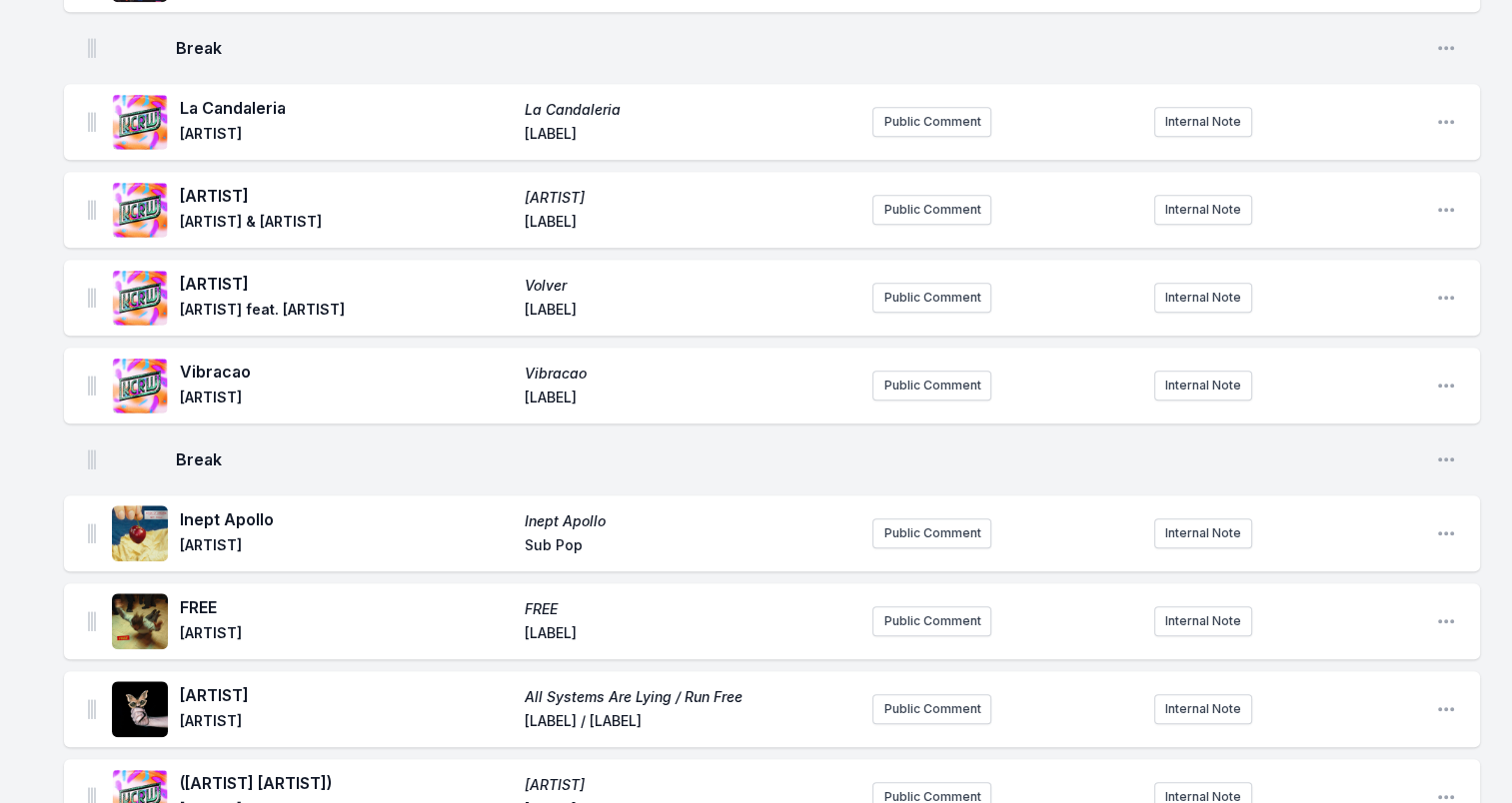 click on "[ARTIST]" at bounding box center (346, 136) 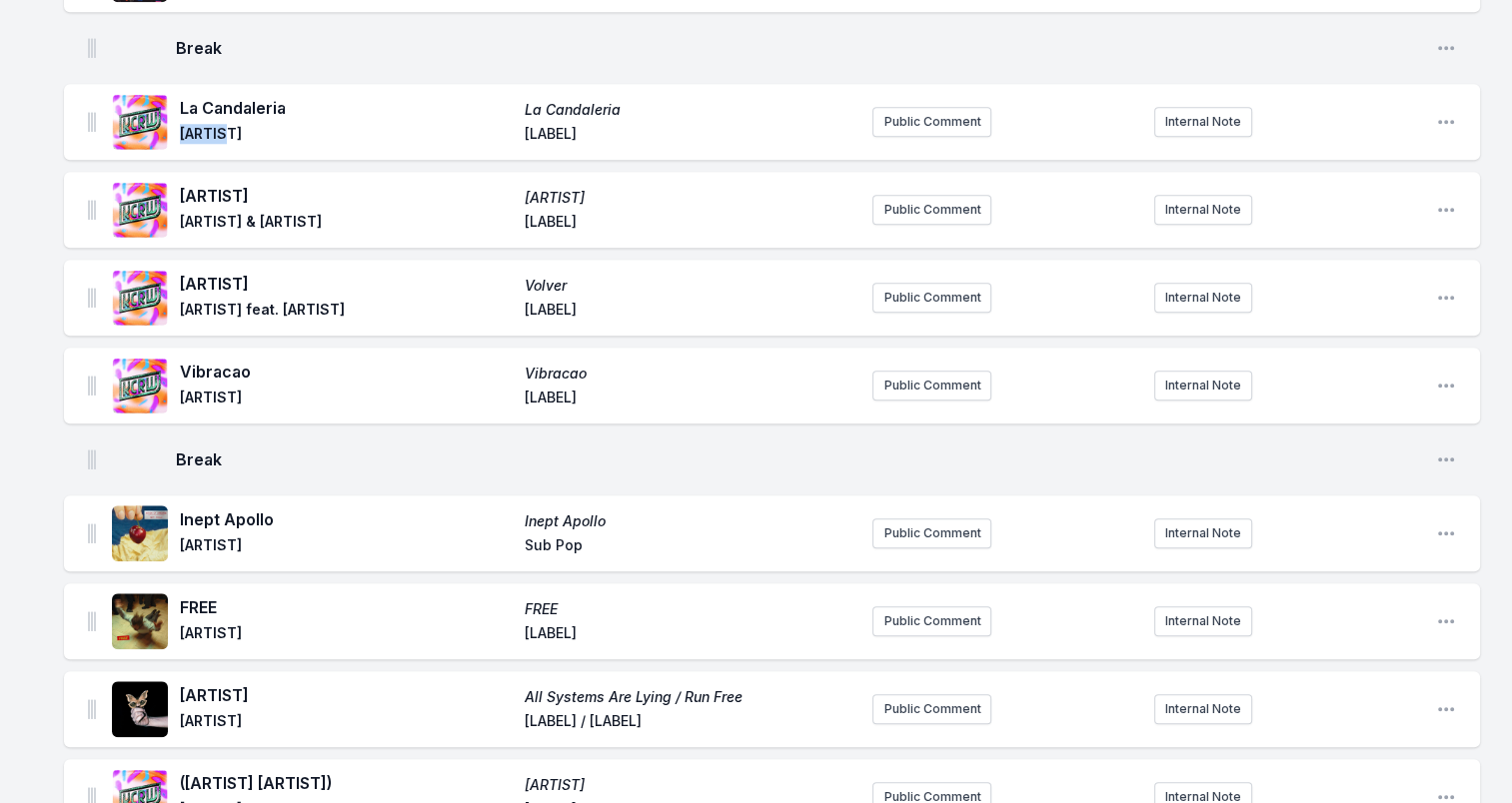 click on "[ARTIST]" at bounding box center [346, 136] 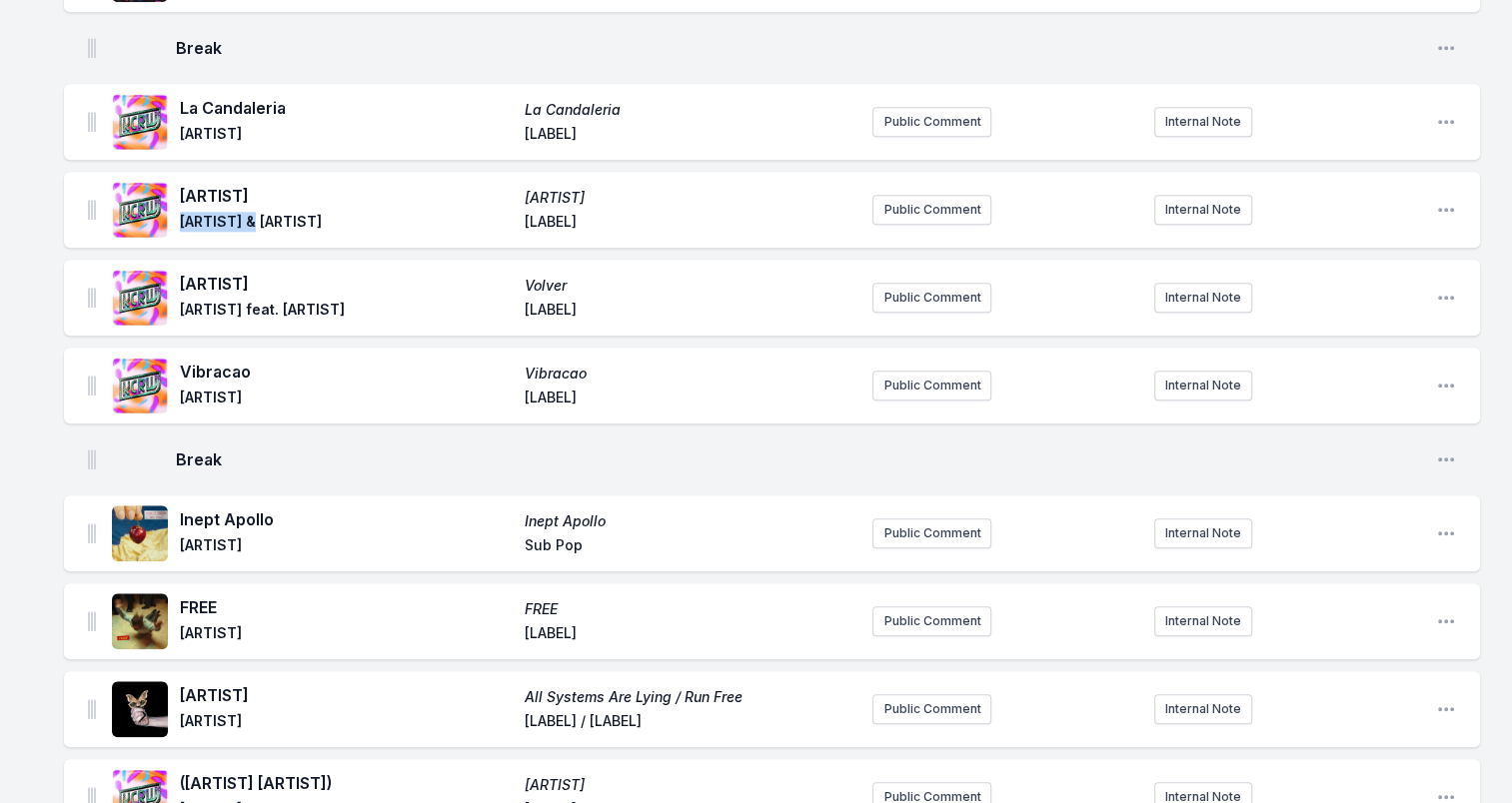 drag, startPoint x: 179, startPoint y: 222, endPoint x: 289, endPoint y: 222, distance: 110 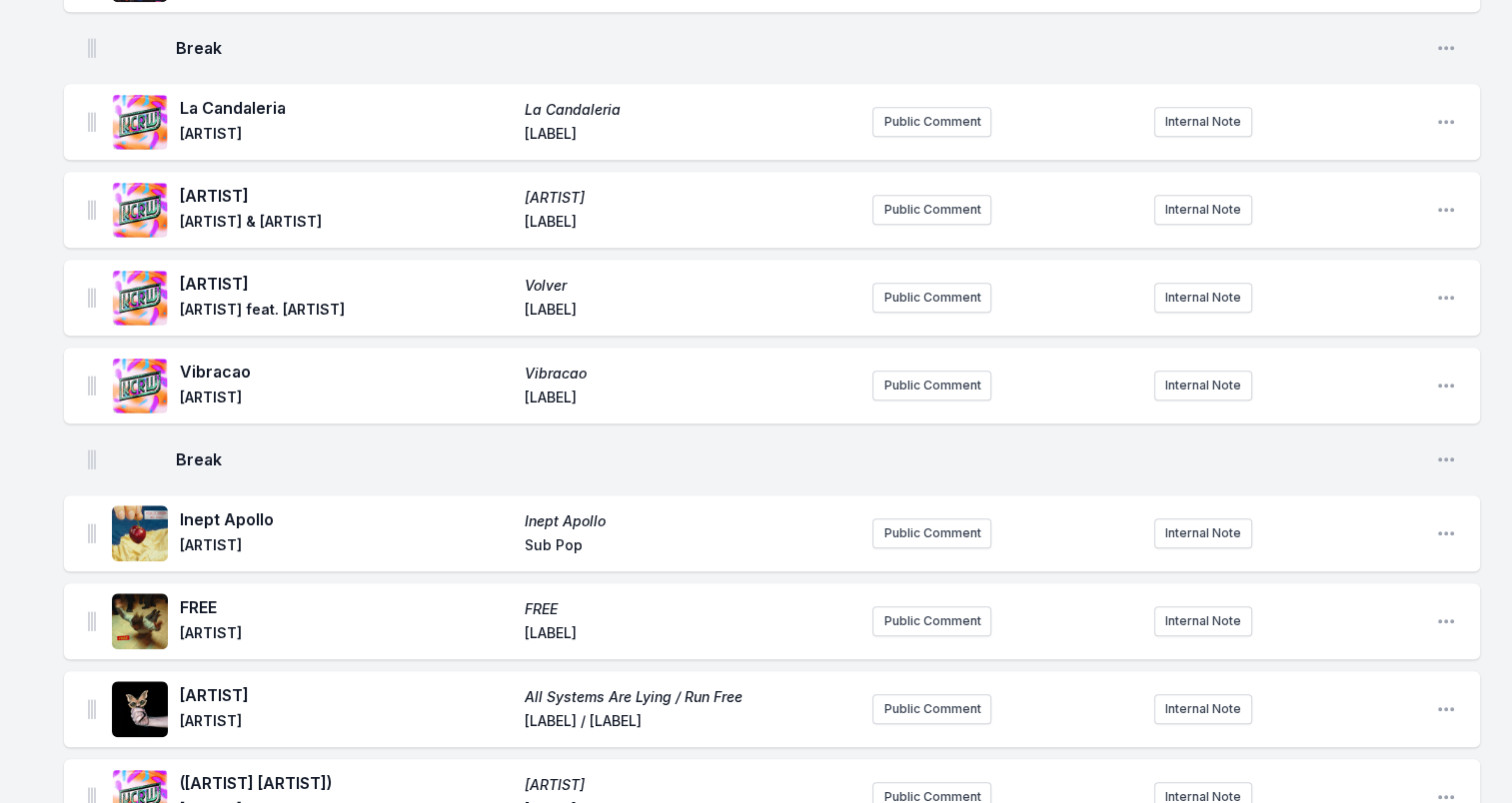 click on "[ARTIST]" at bounding box center (346, 284) 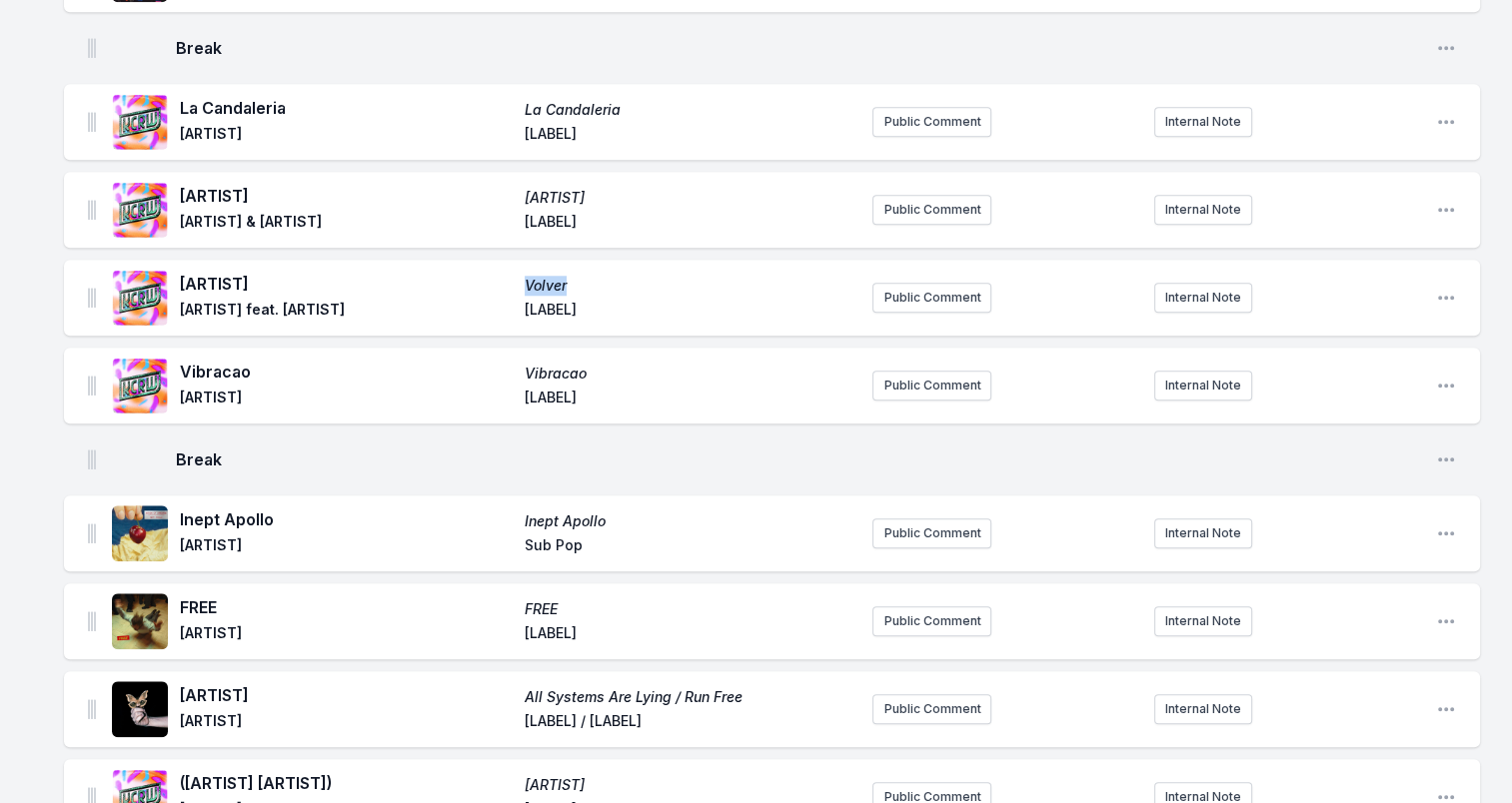 click on "Volver" at bounding box center [691, 286] 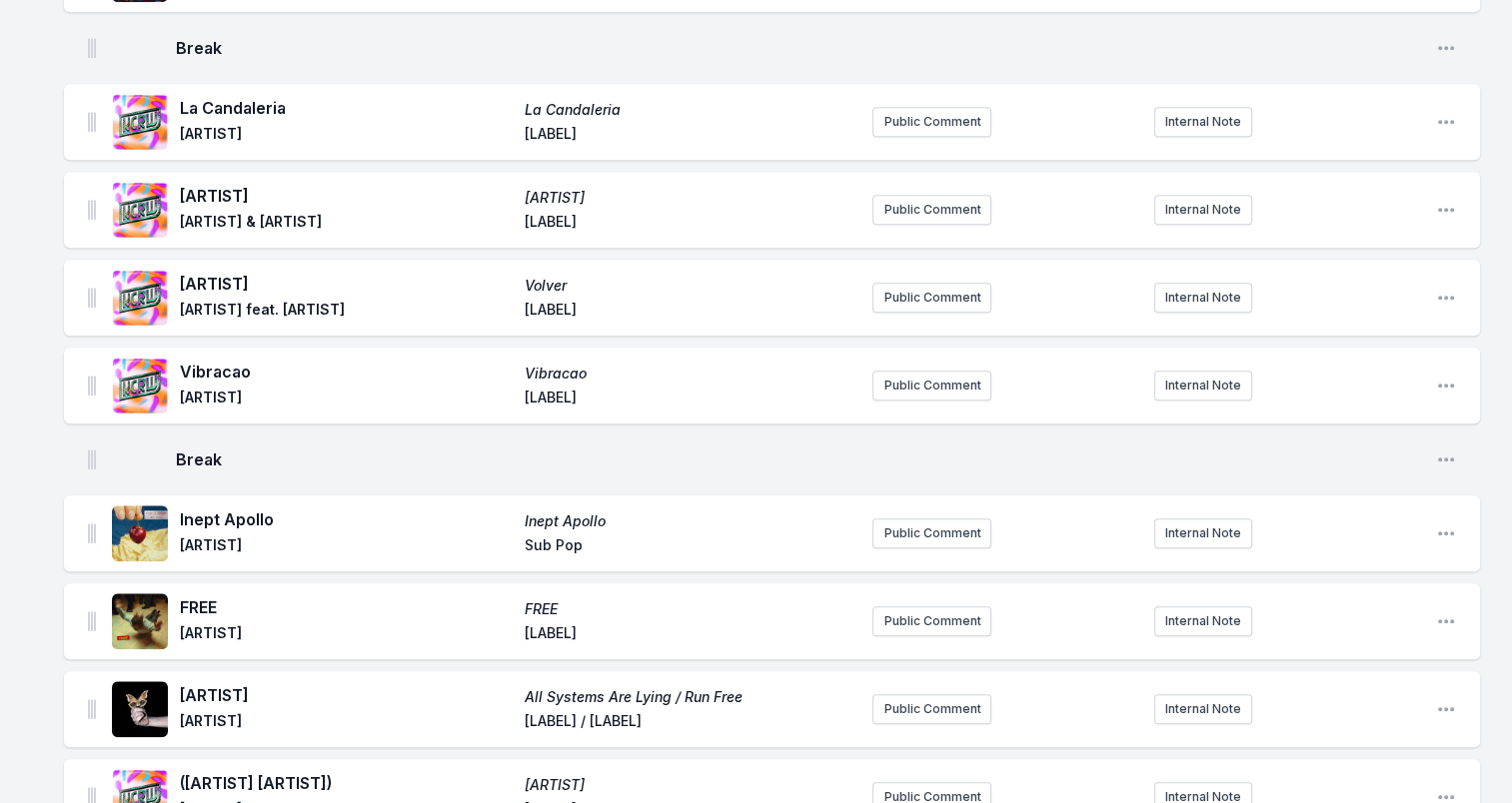 click on "Vibracao" at bounding box center (346, 372) 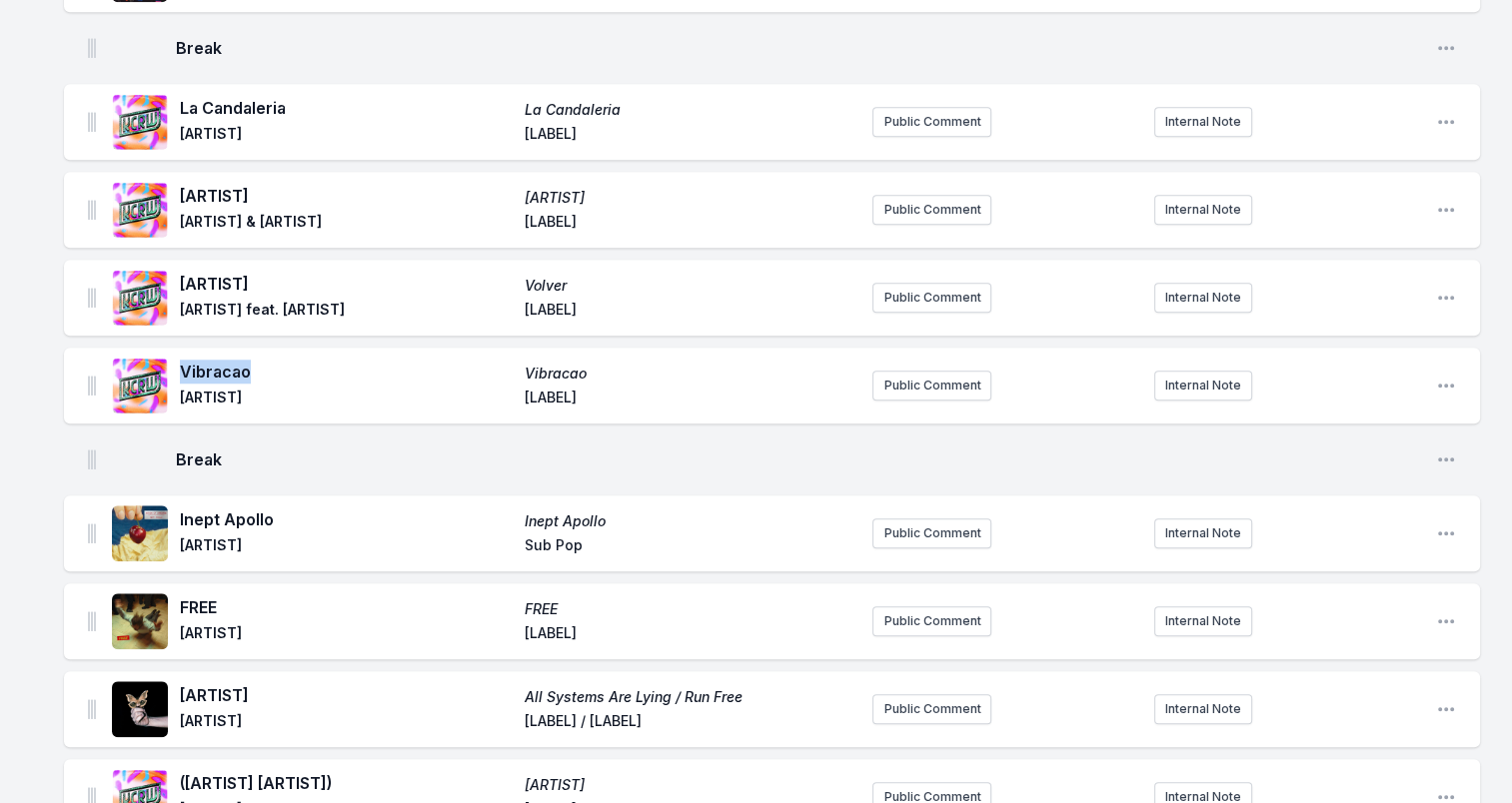 click on "Vibracao" at bounding box center (346, 372) 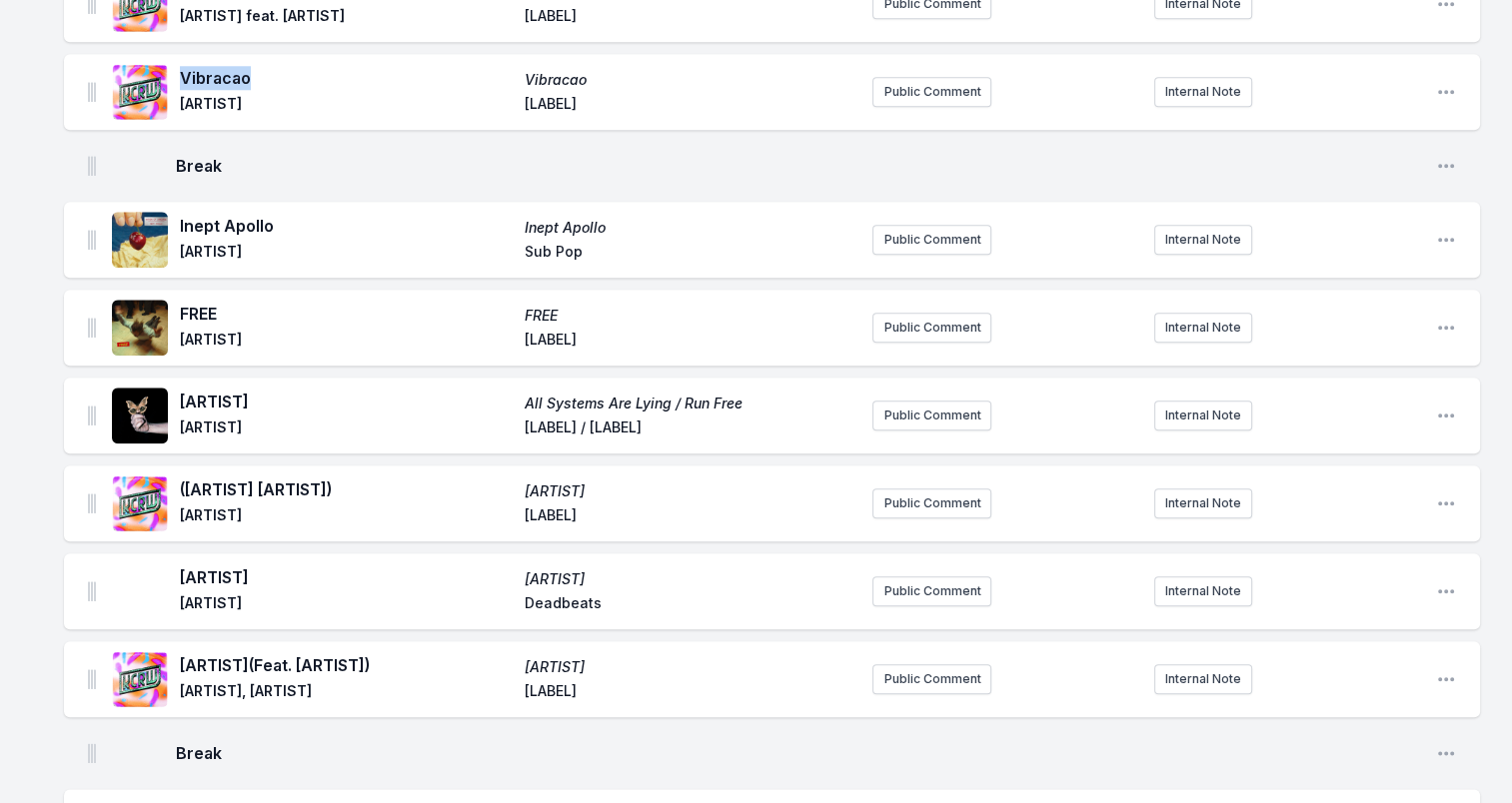 scroll, scrollTop: 2097, scrollLeft: 0, axis: vertical 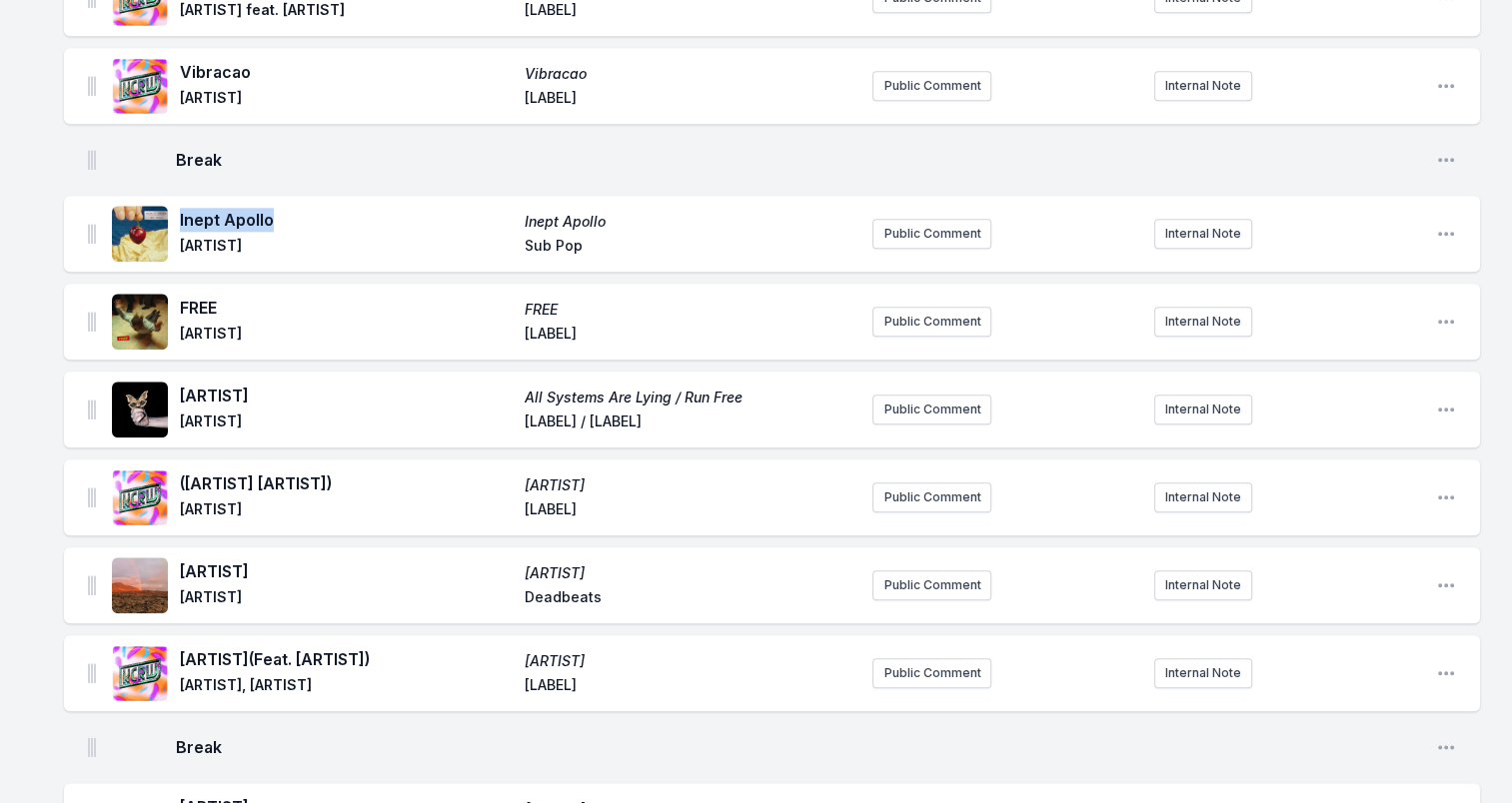 drag, startPoint x: 179, startPoint y: 217, endPoint x: 290, endPoint y: 223, distance: 111.16204 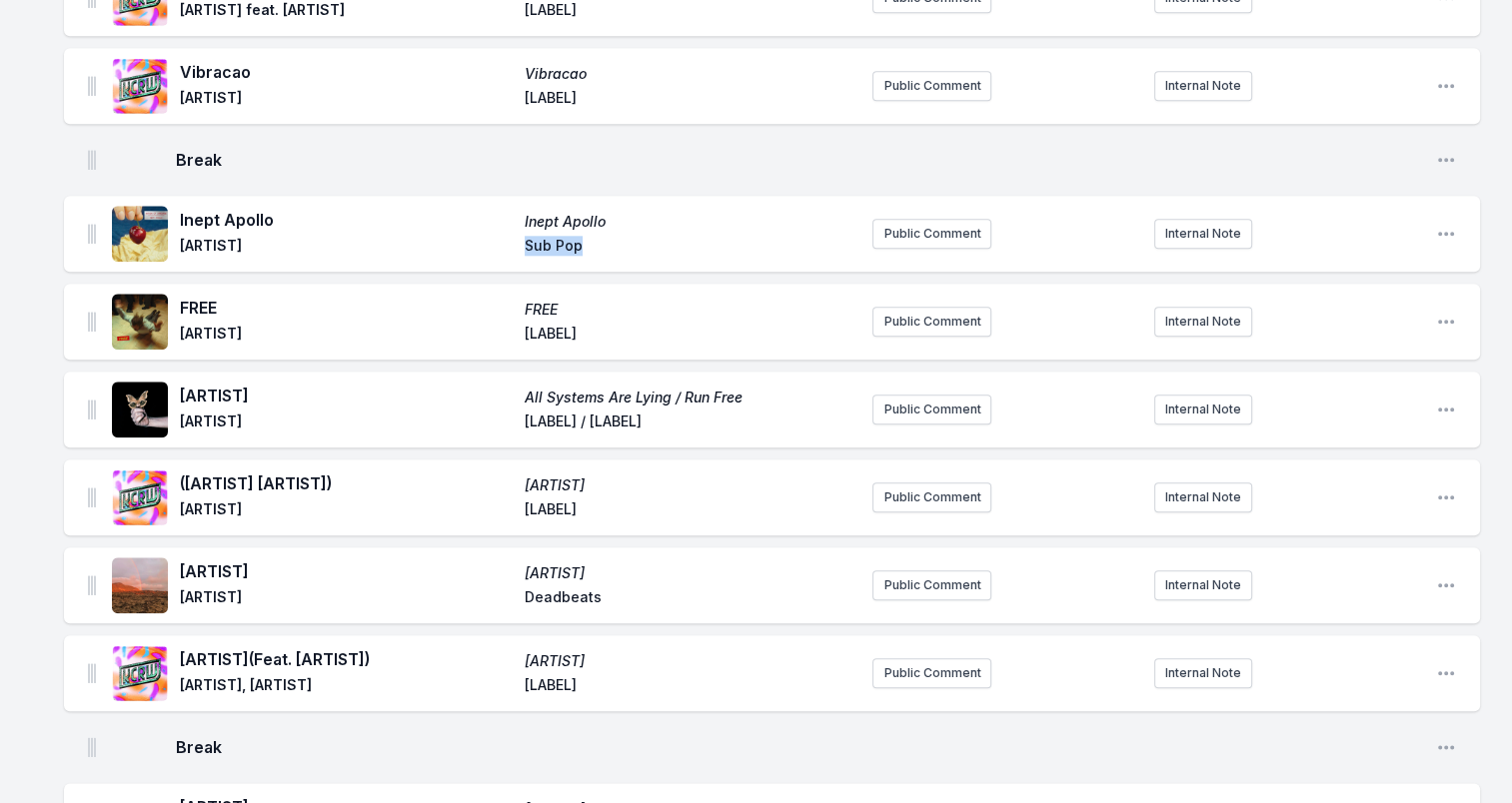 drag, startPoint x: 554, startPoint y: 248, endPoint x: 584, endPoint y: 248, distance: 30 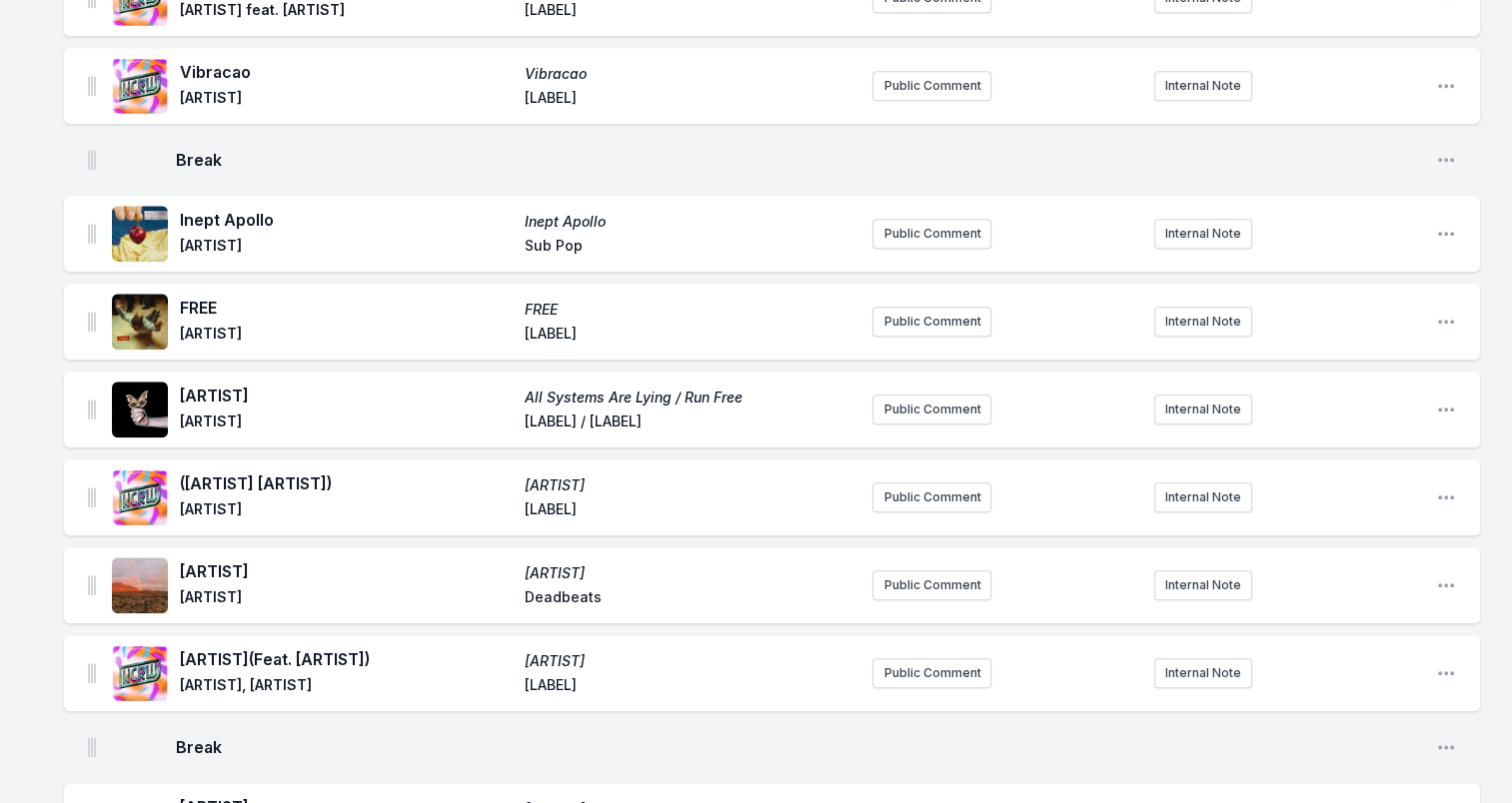click on "FREE" at bounding box center [346, 308] 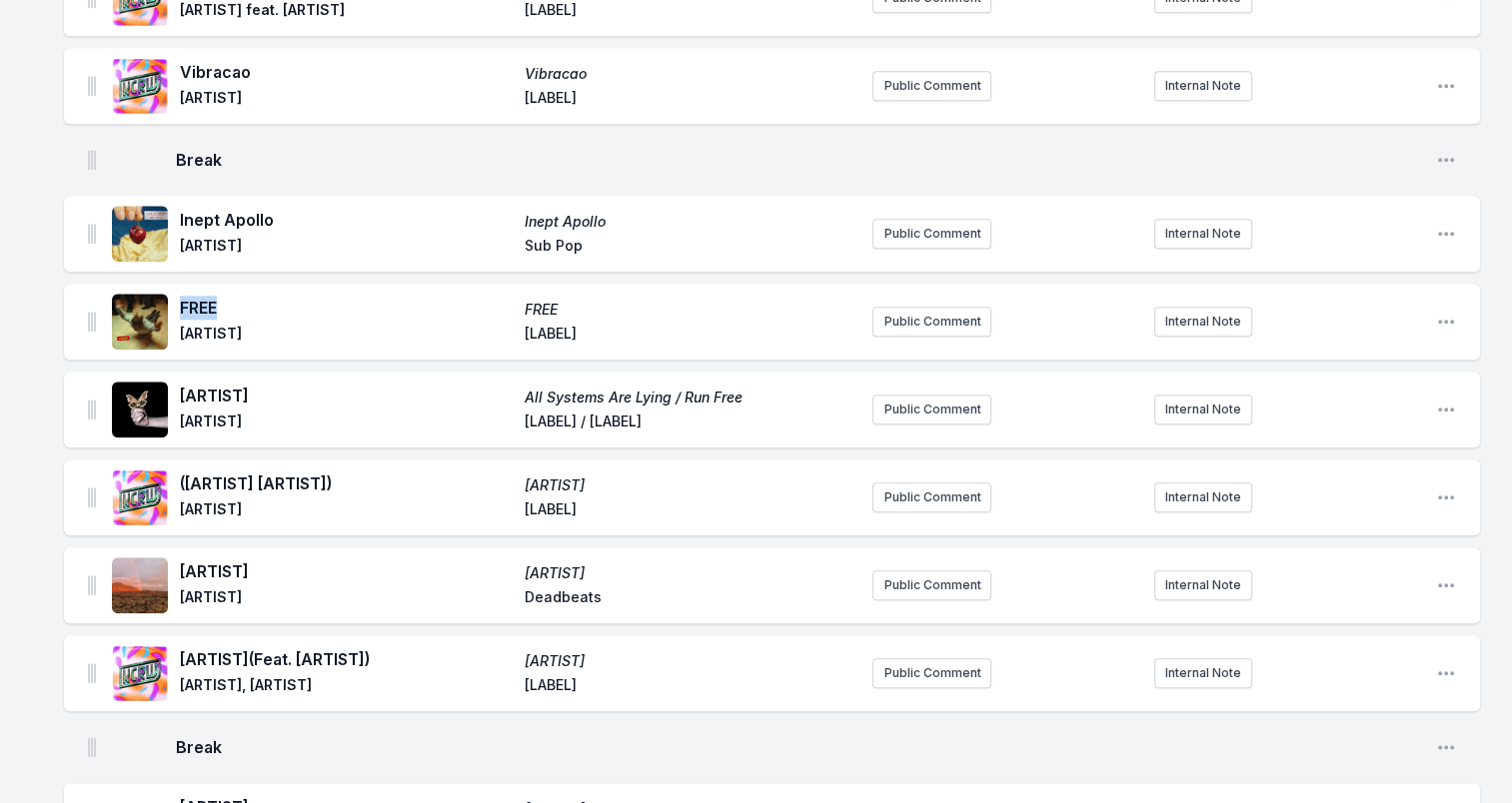 click on "FREE" at bounding box center (346, 308) 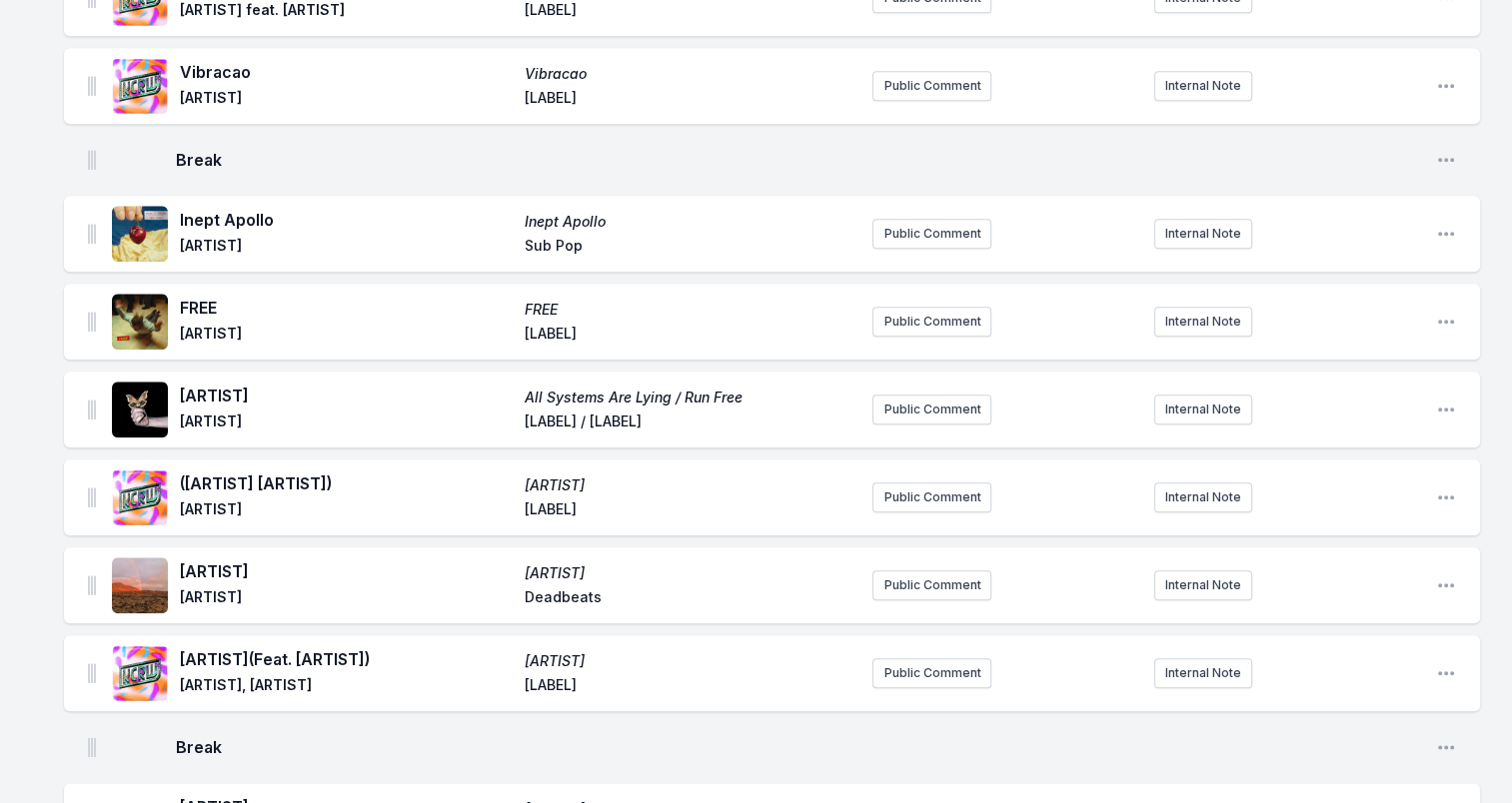 click on "[ARTIST]" at bounding box center [346, 336] 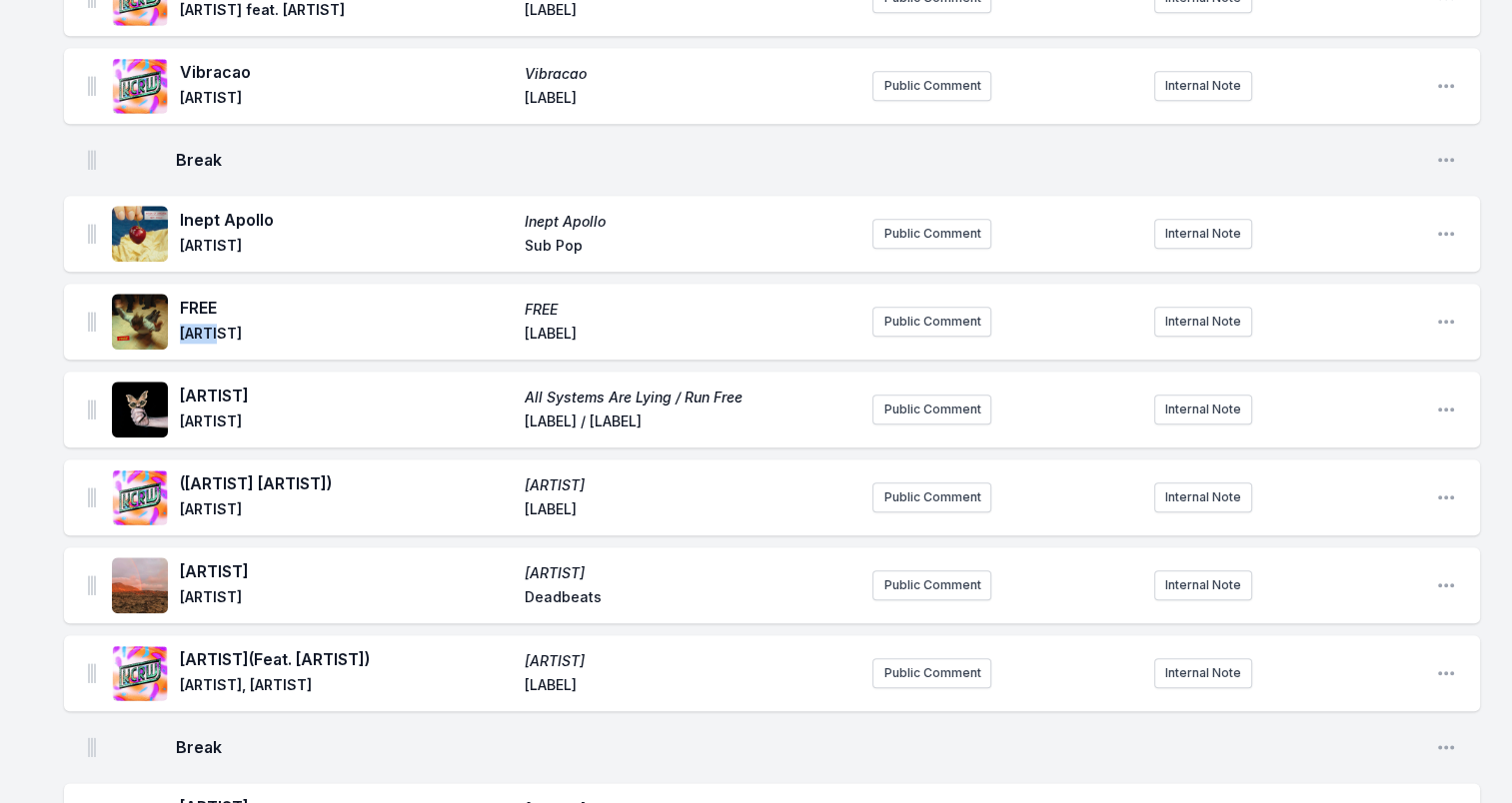 click on "[ARTIST]" at bounding box center (346, 336) 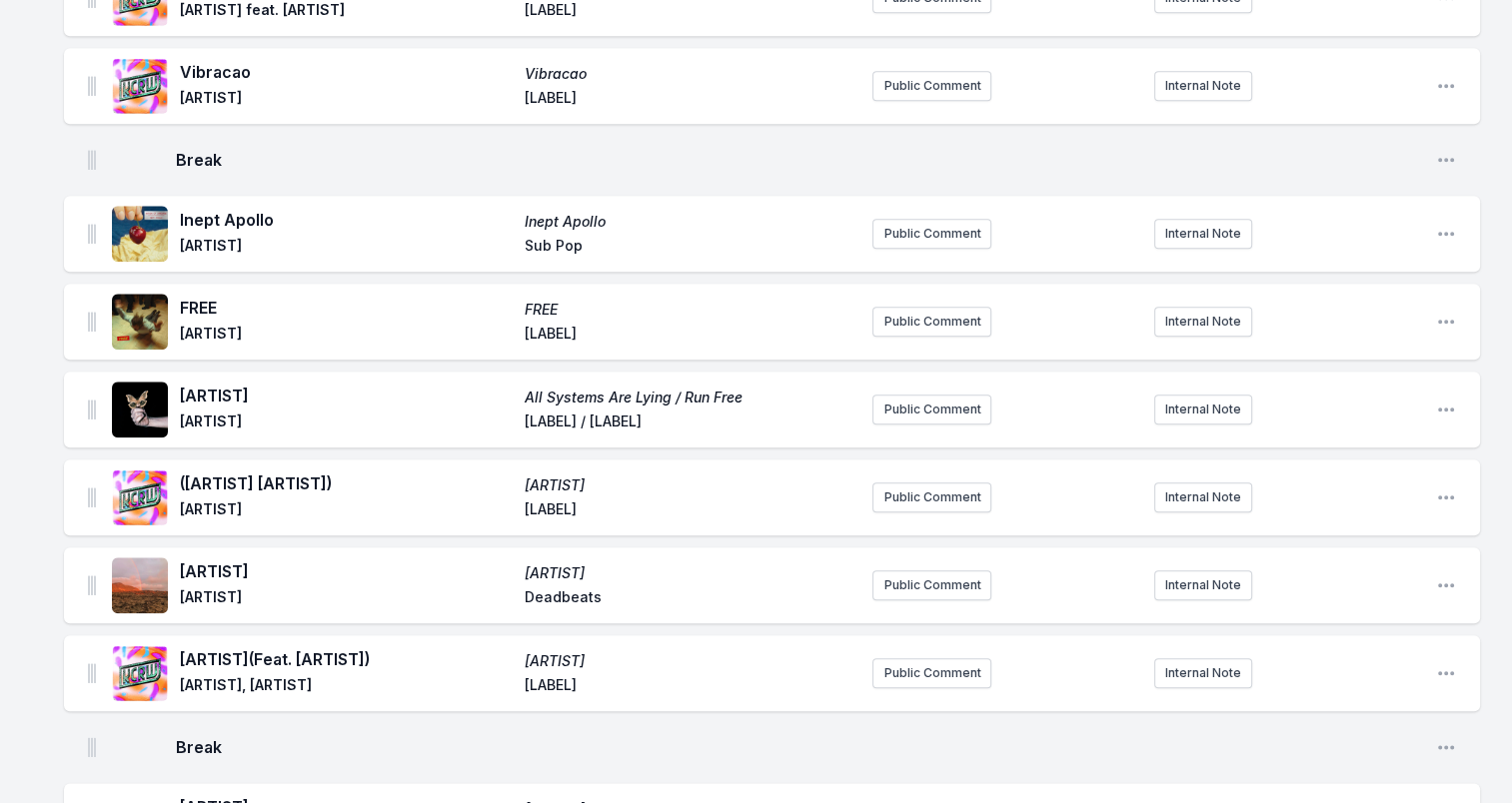 click on "[LABEL]" at bounding box center [691, 336] 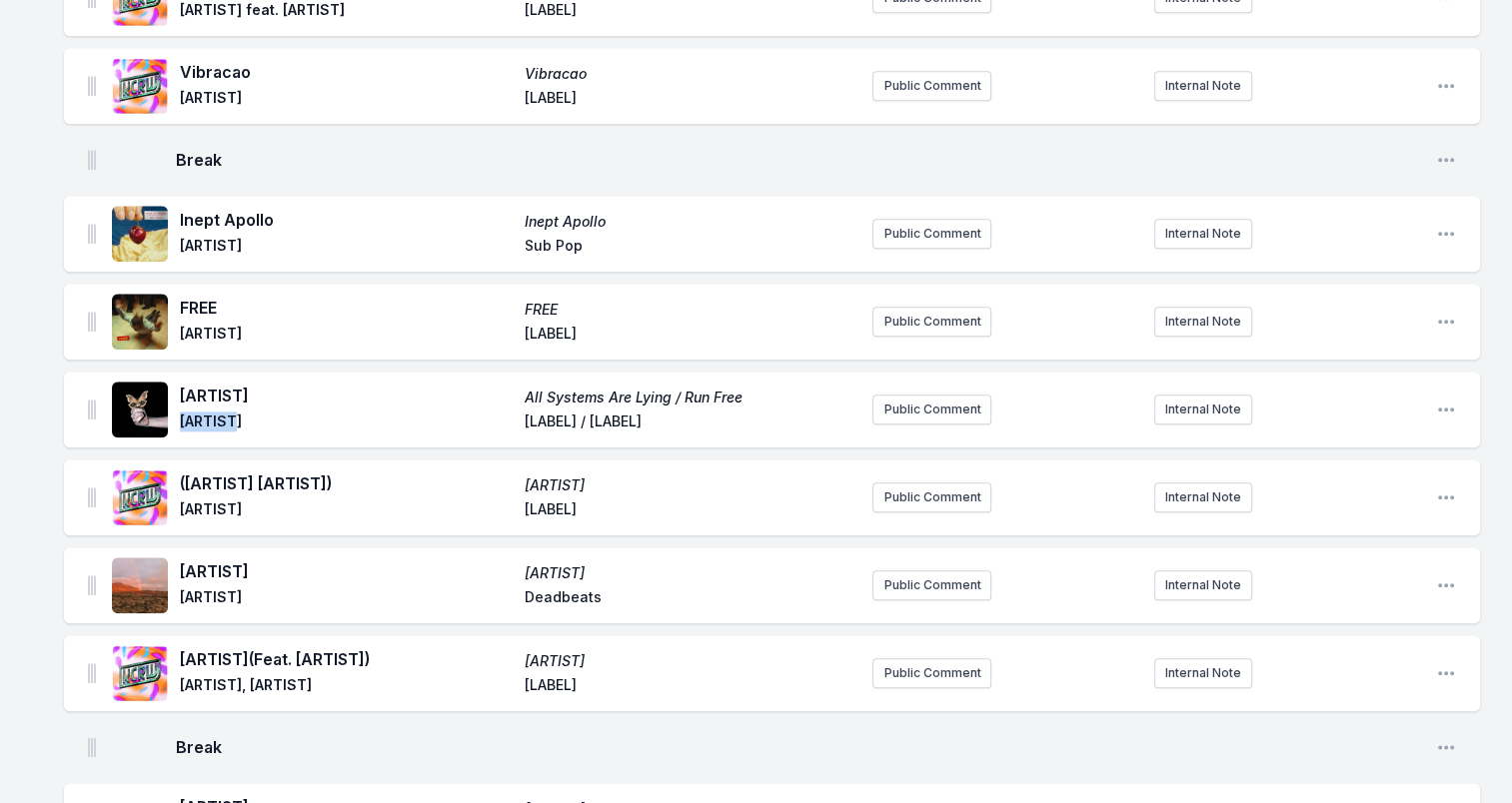 click on "[ARTIST]" at bounding box center [346, 423] 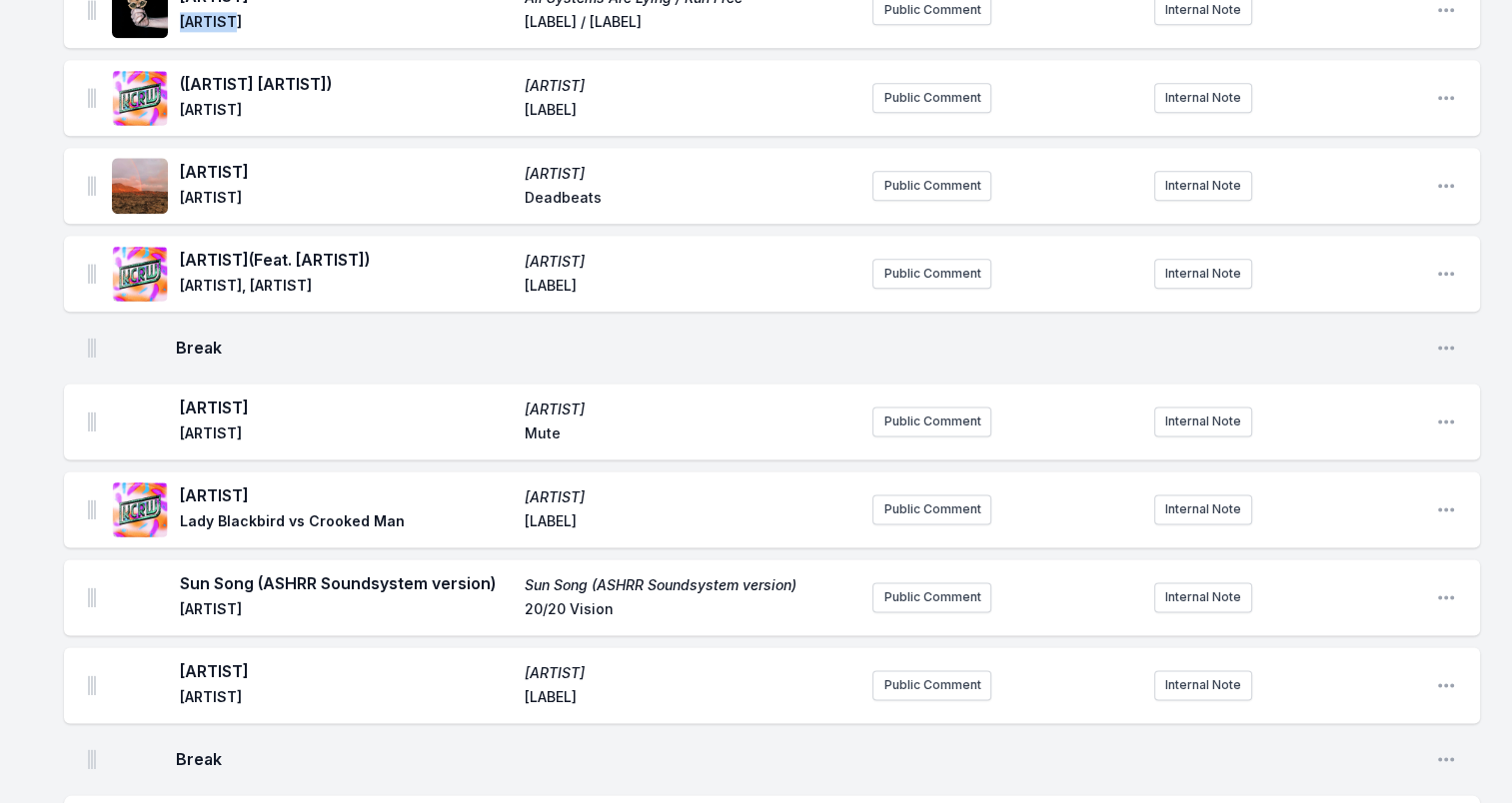 scroll, scrollTop: 2397, scrollLeft: 0, axis: vertical 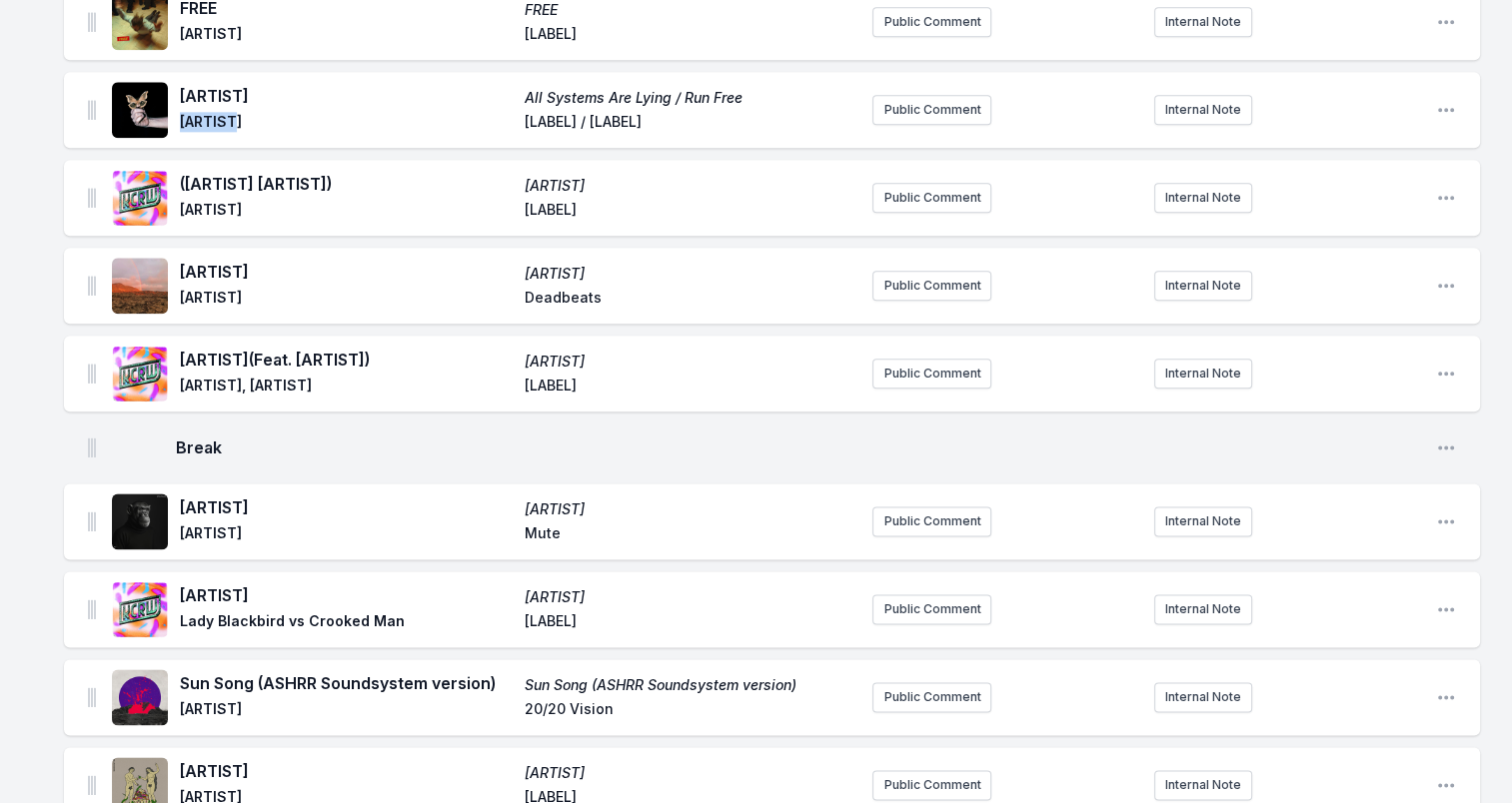 drag, startPoint x: 193, startPoint y: 184, endPoint x: 427, endPoint y: 191, distance: 234.10468 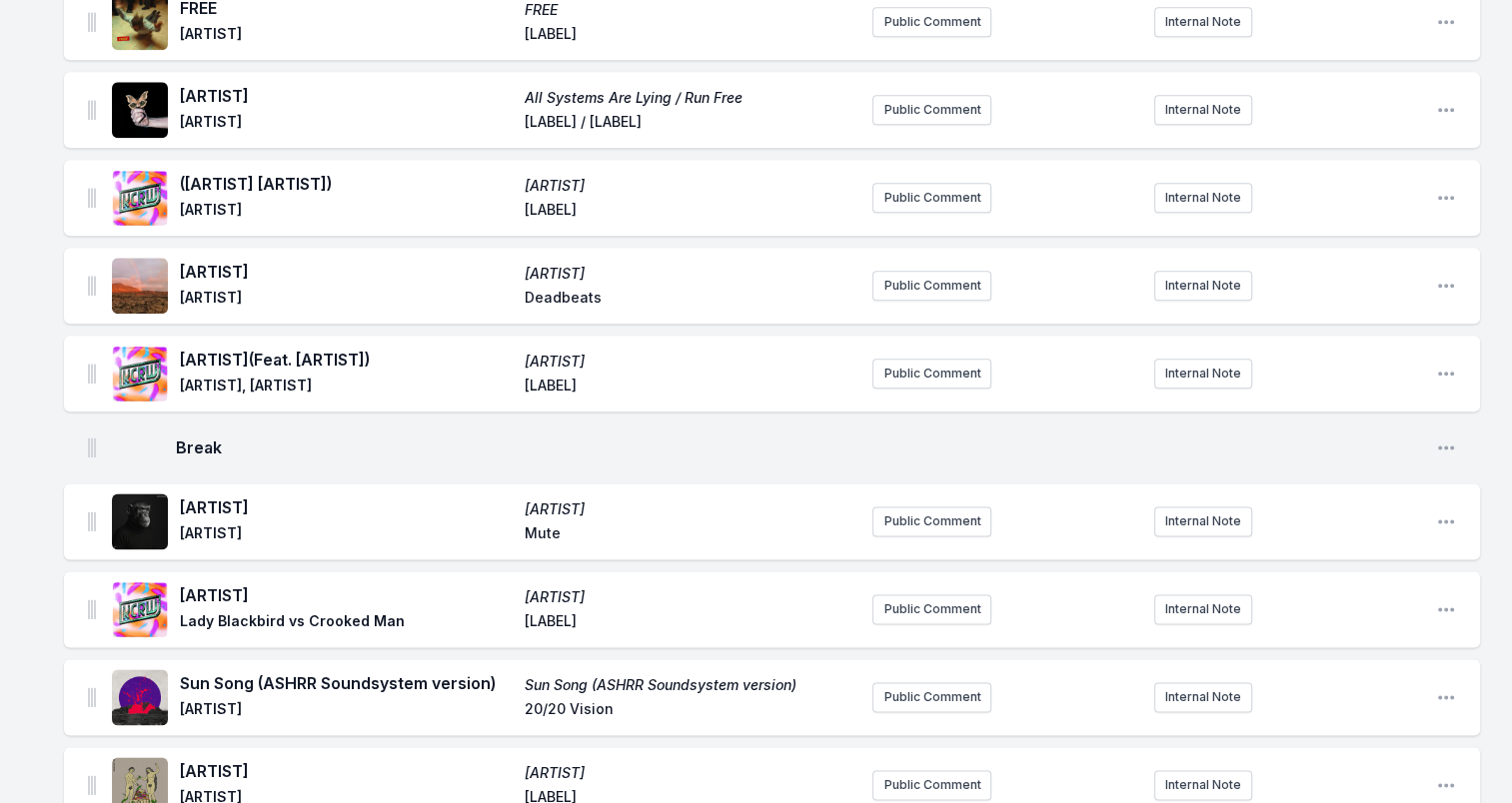 click on "[LABEL]" at bounding box center [691, 212] 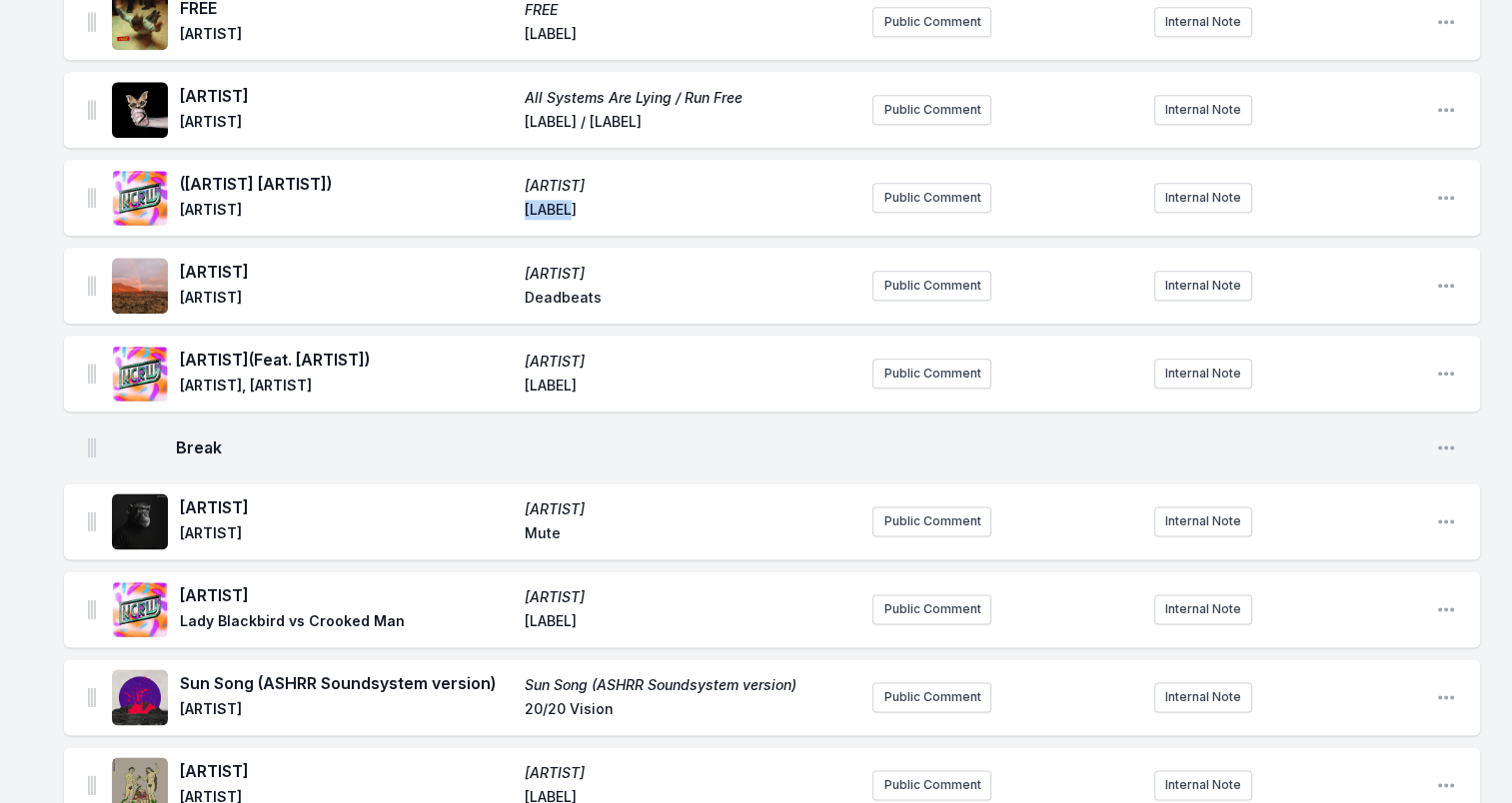 click on "[LABEL]" at bounding box center (691, 212) 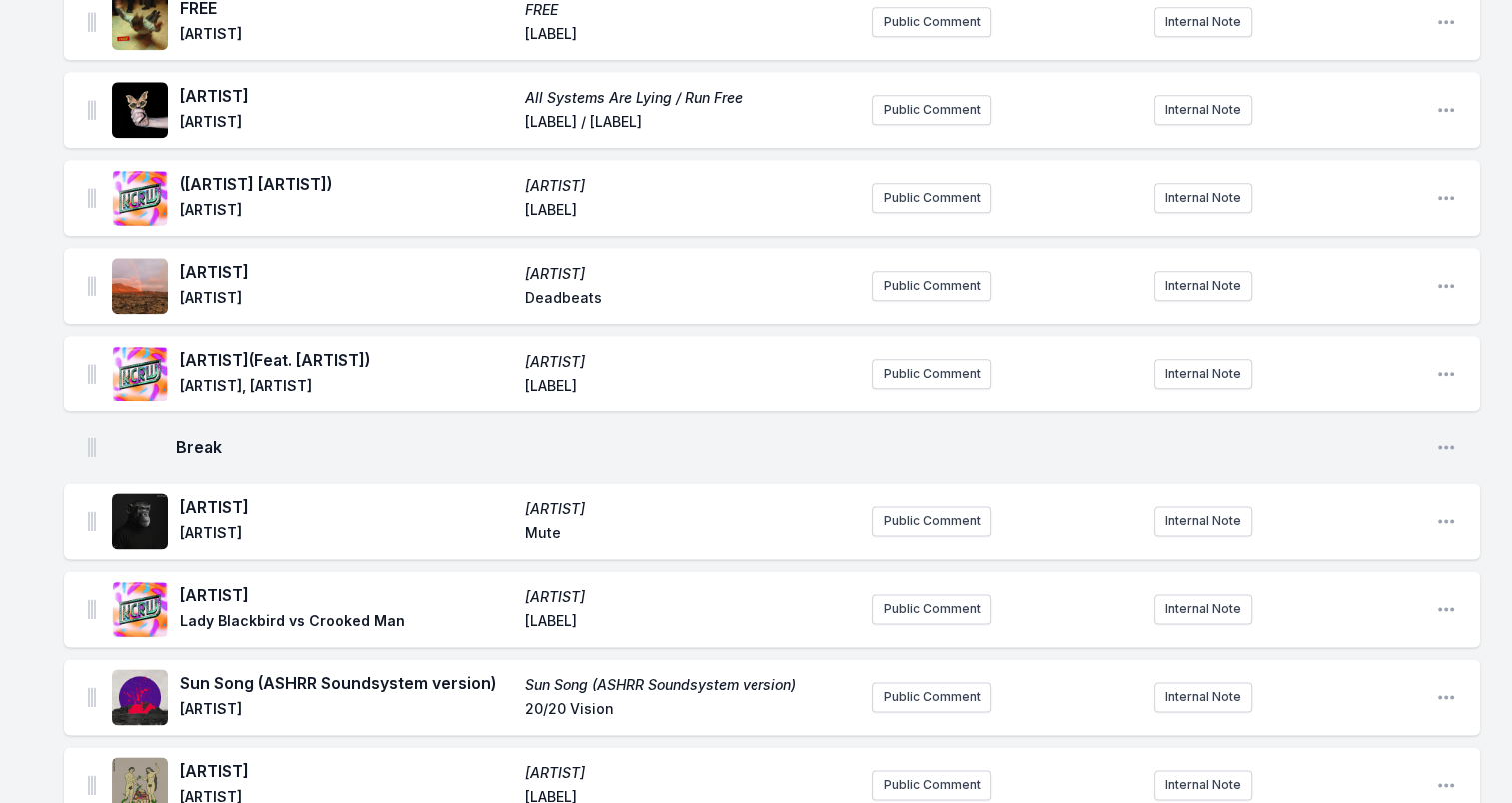 click on "Deadbeats" at bounding box center [691, 300] 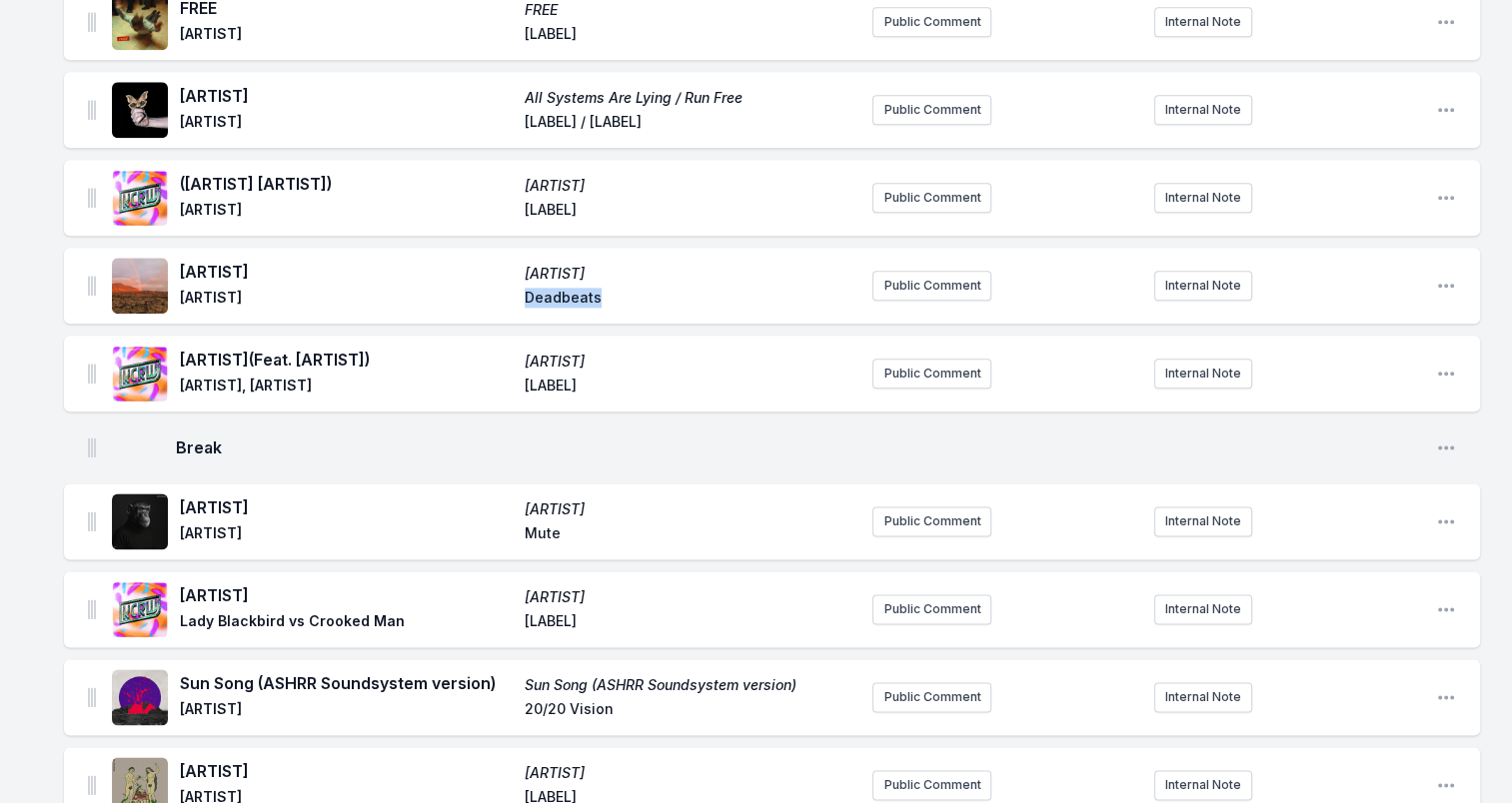 click on "Deadbeats" at bounding box center (691, 300) 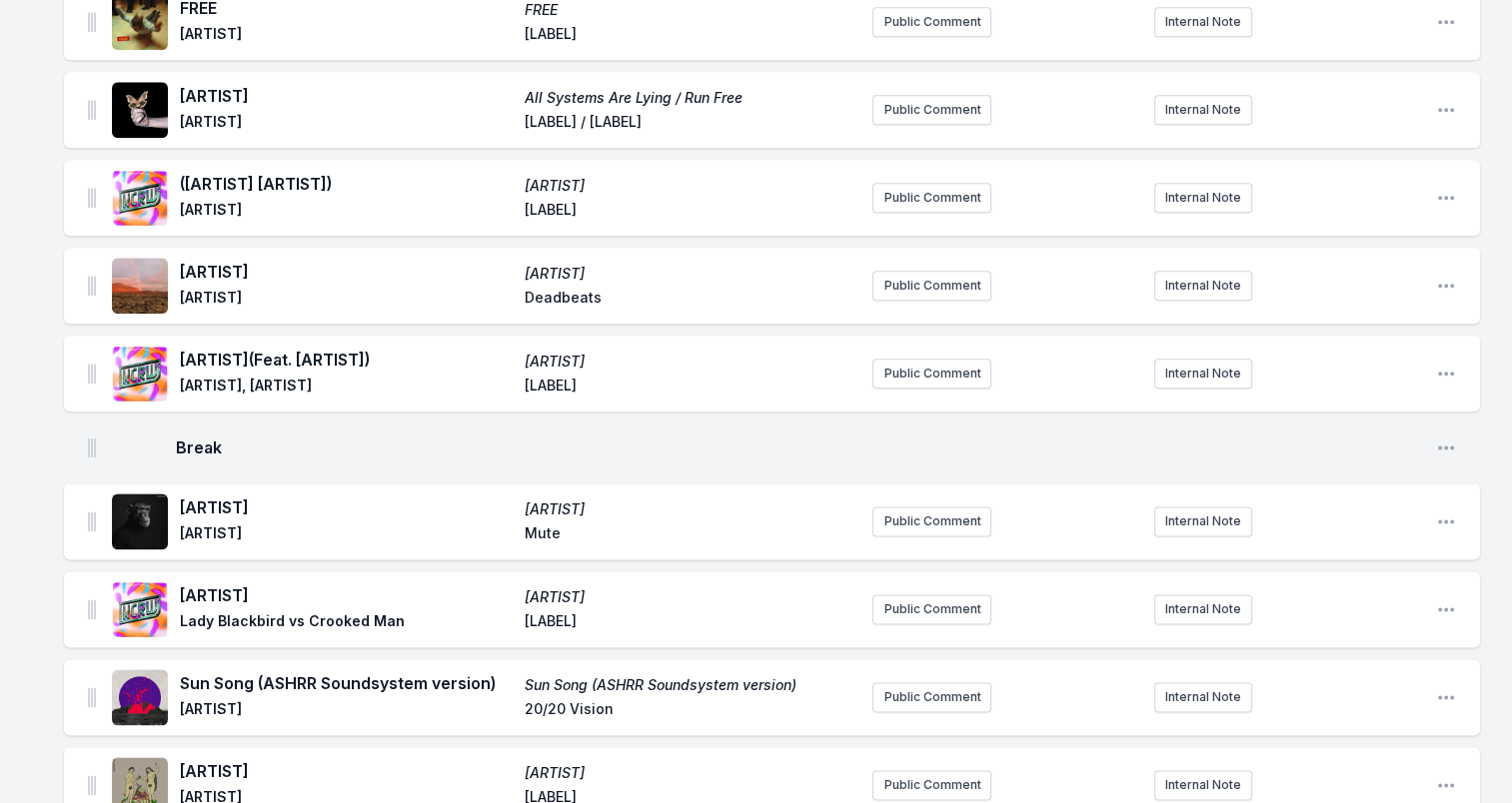 drag, startPoint x: 548, startPoint y: 363, endPoint x: 639, endPoint y: 364, distance: 91.00549 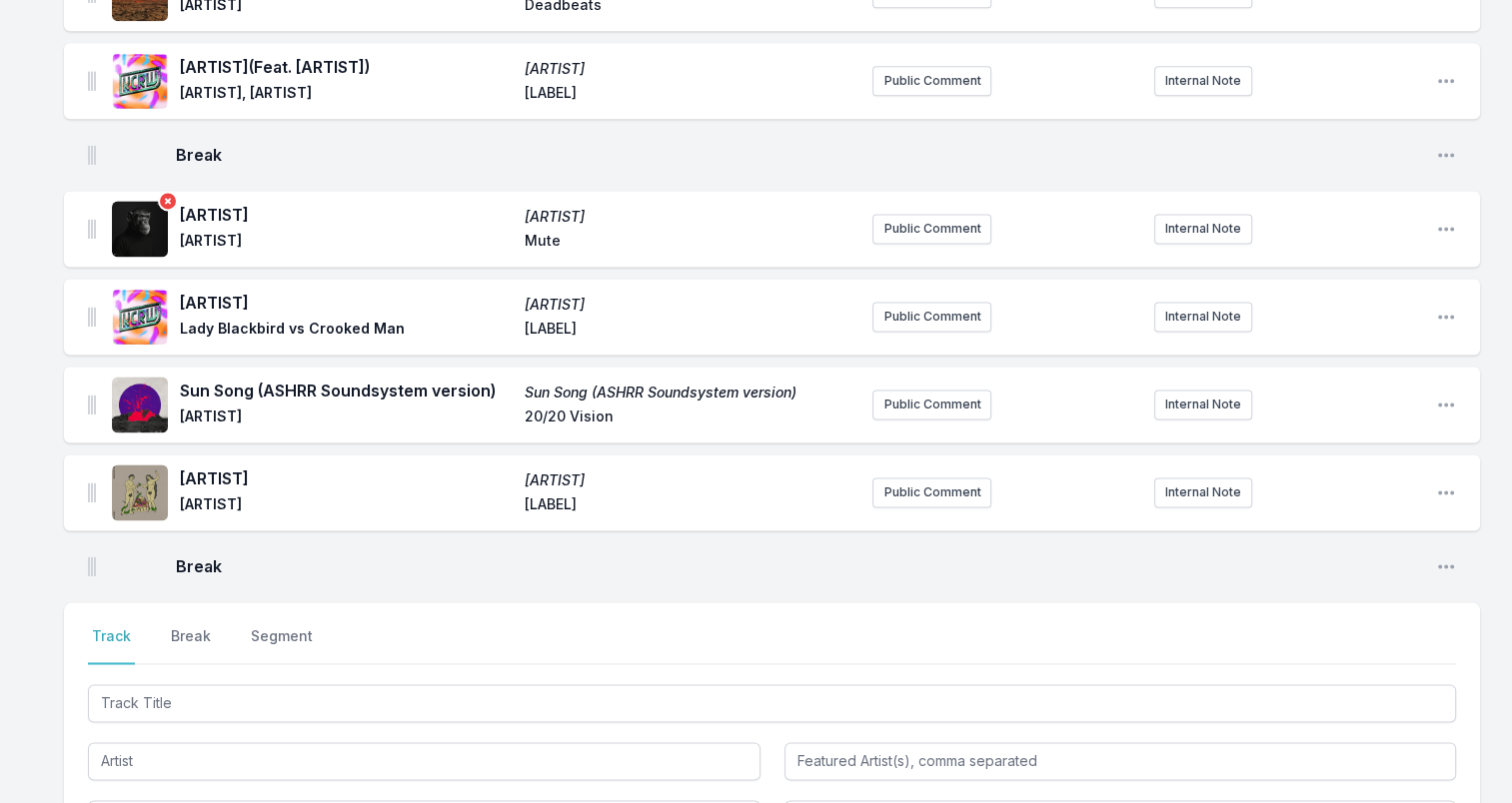 scroll, scrollTop: 2697, scrollLeft: 0, axis: vertical 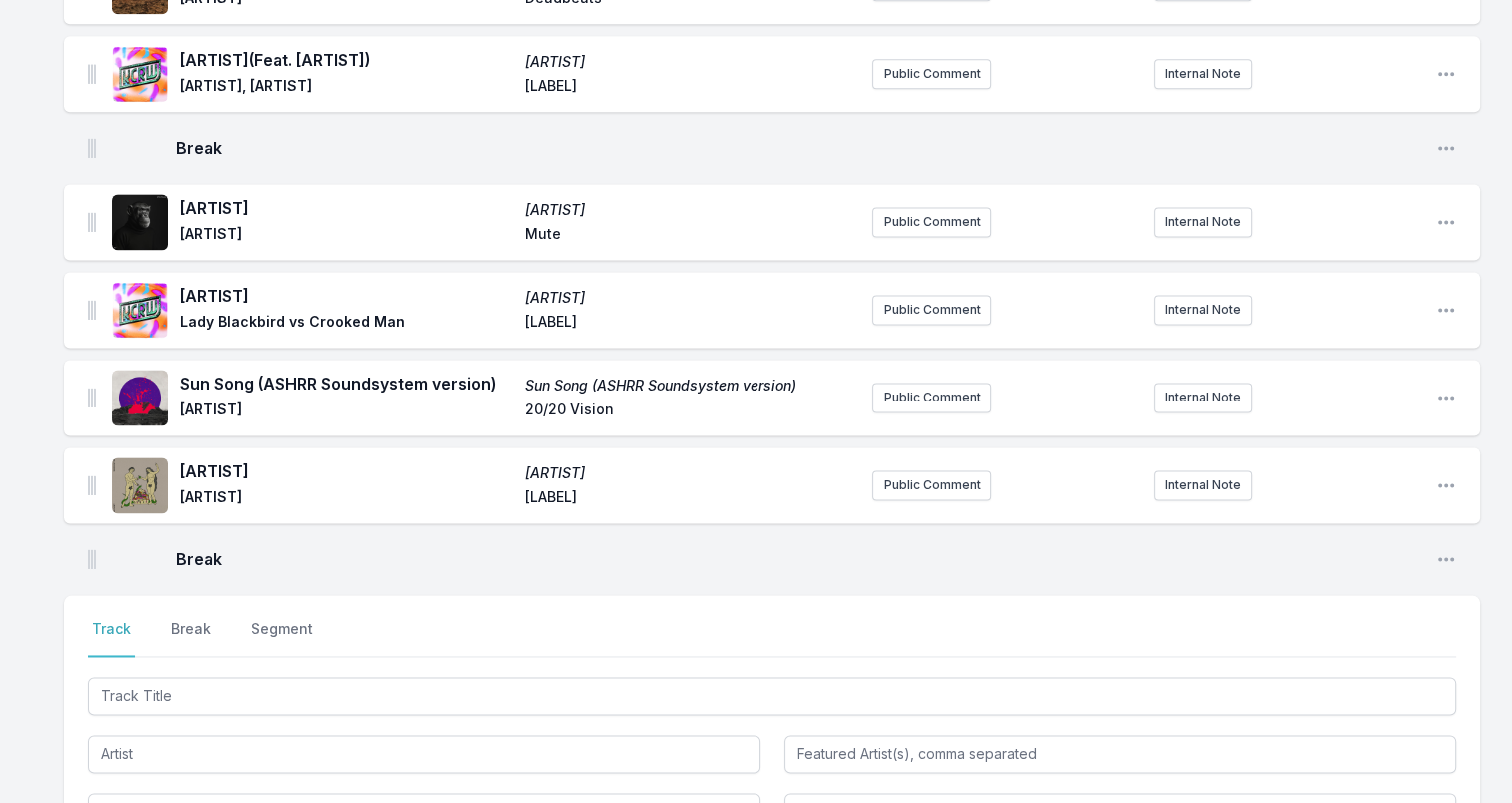 drag, startPoint x: 179, startPoint y: 212, endPoint x: 269, endPoint y: 218, distance: 90.199778 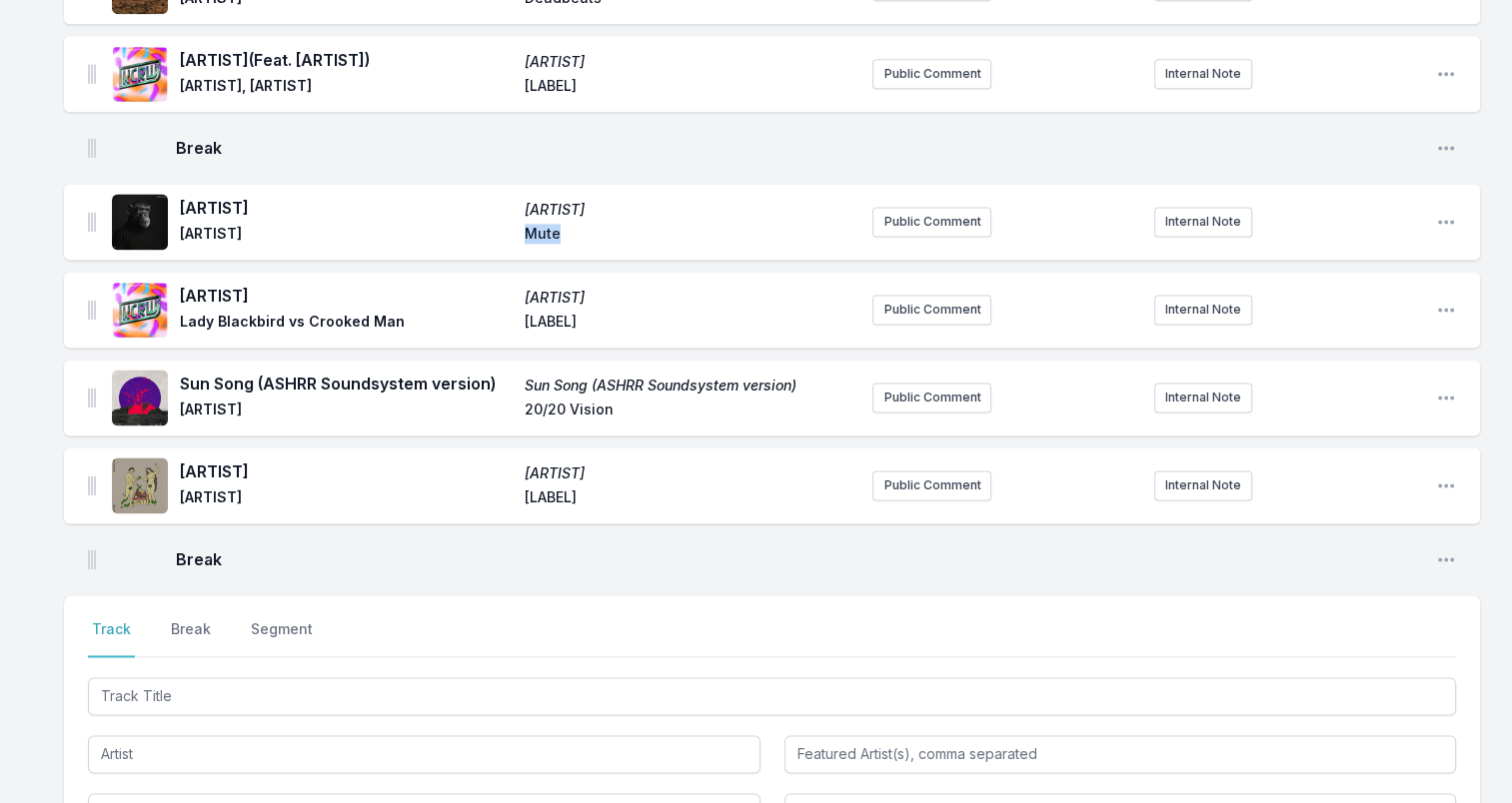 click on "Mute" at bounding box center [691, 236] 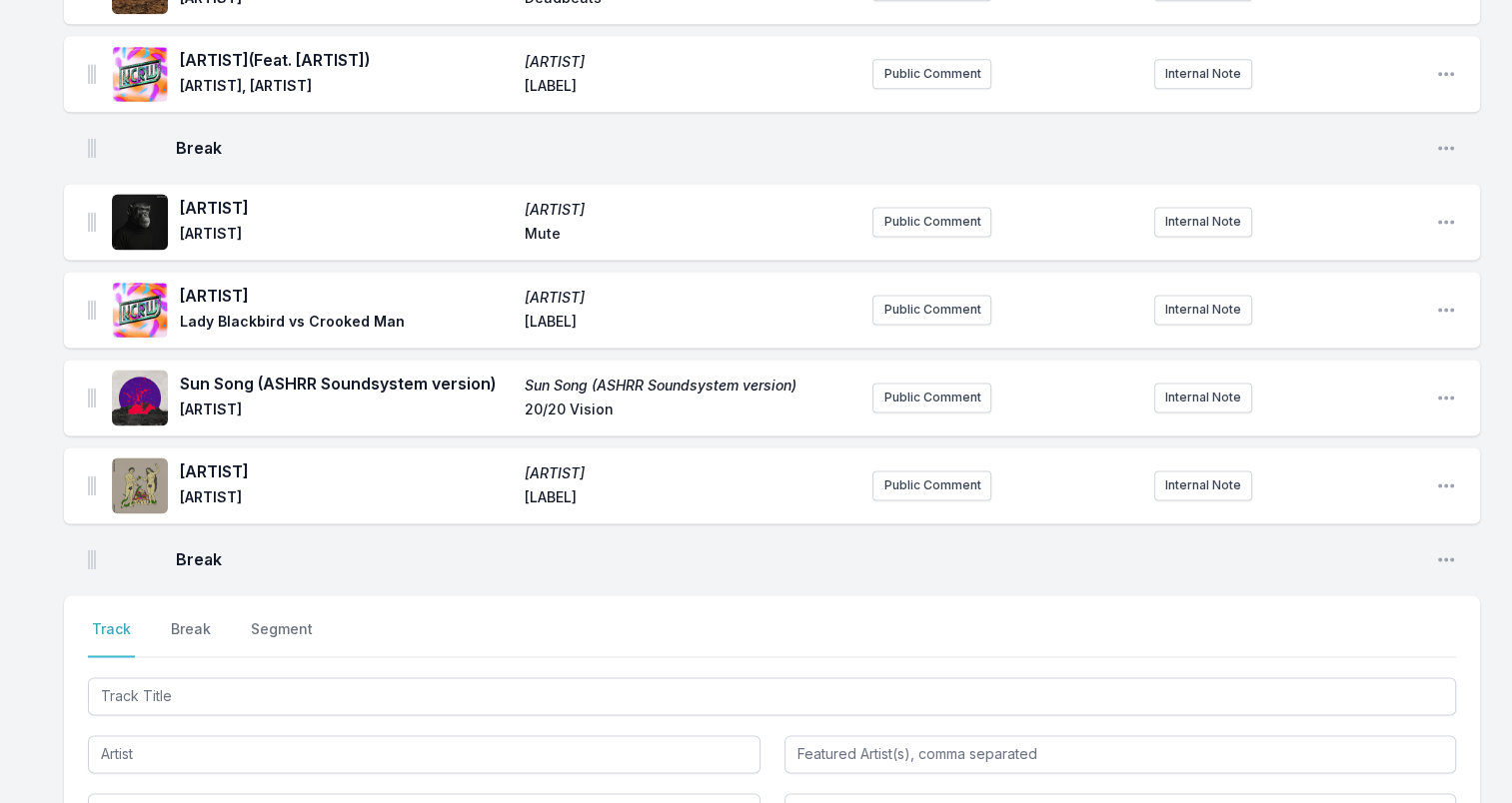 click on "[ARTIST]" at bounding box center (346, 296) 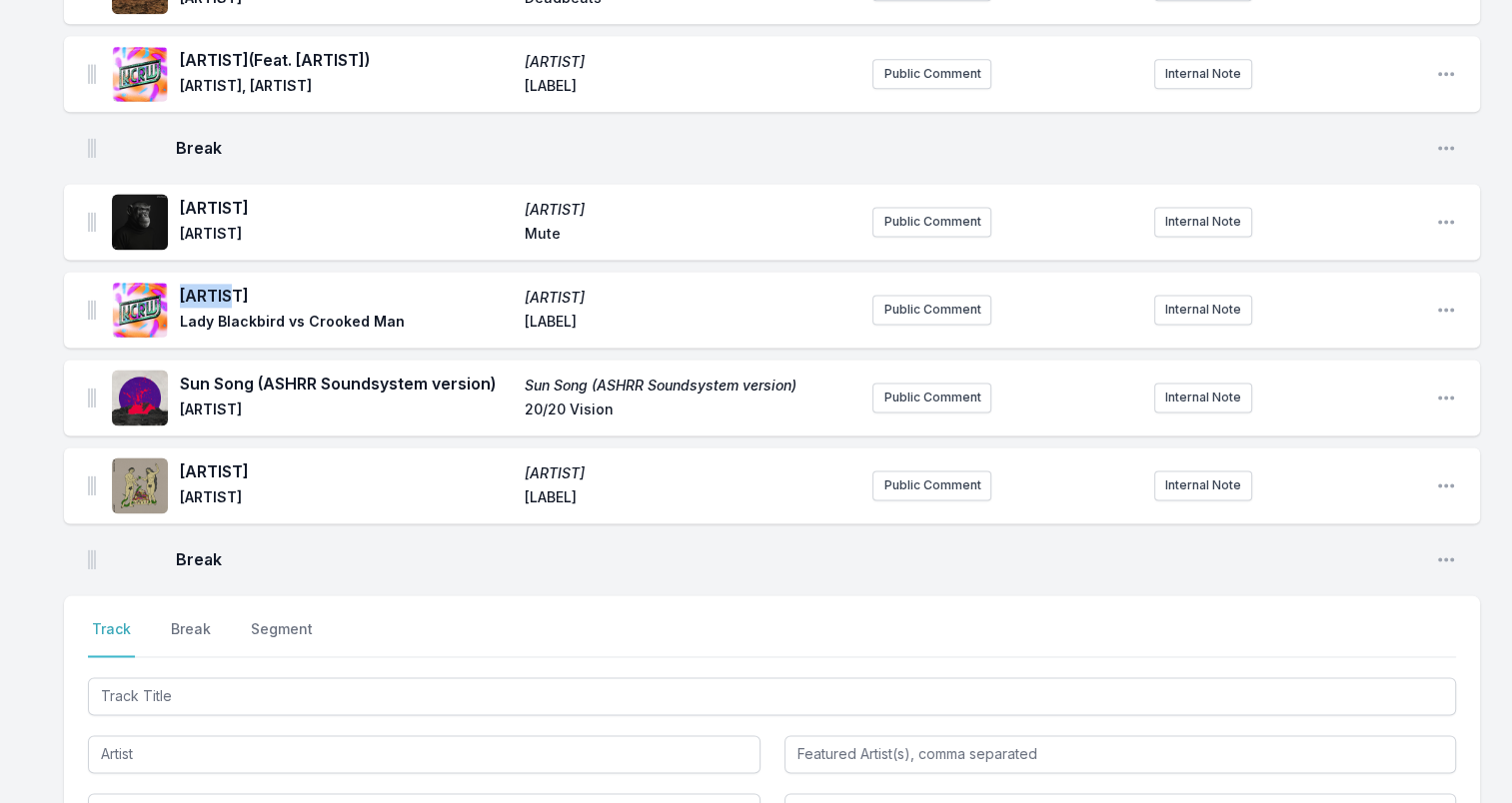 click on "[ARTIST]" at bounding box center (346, 296) 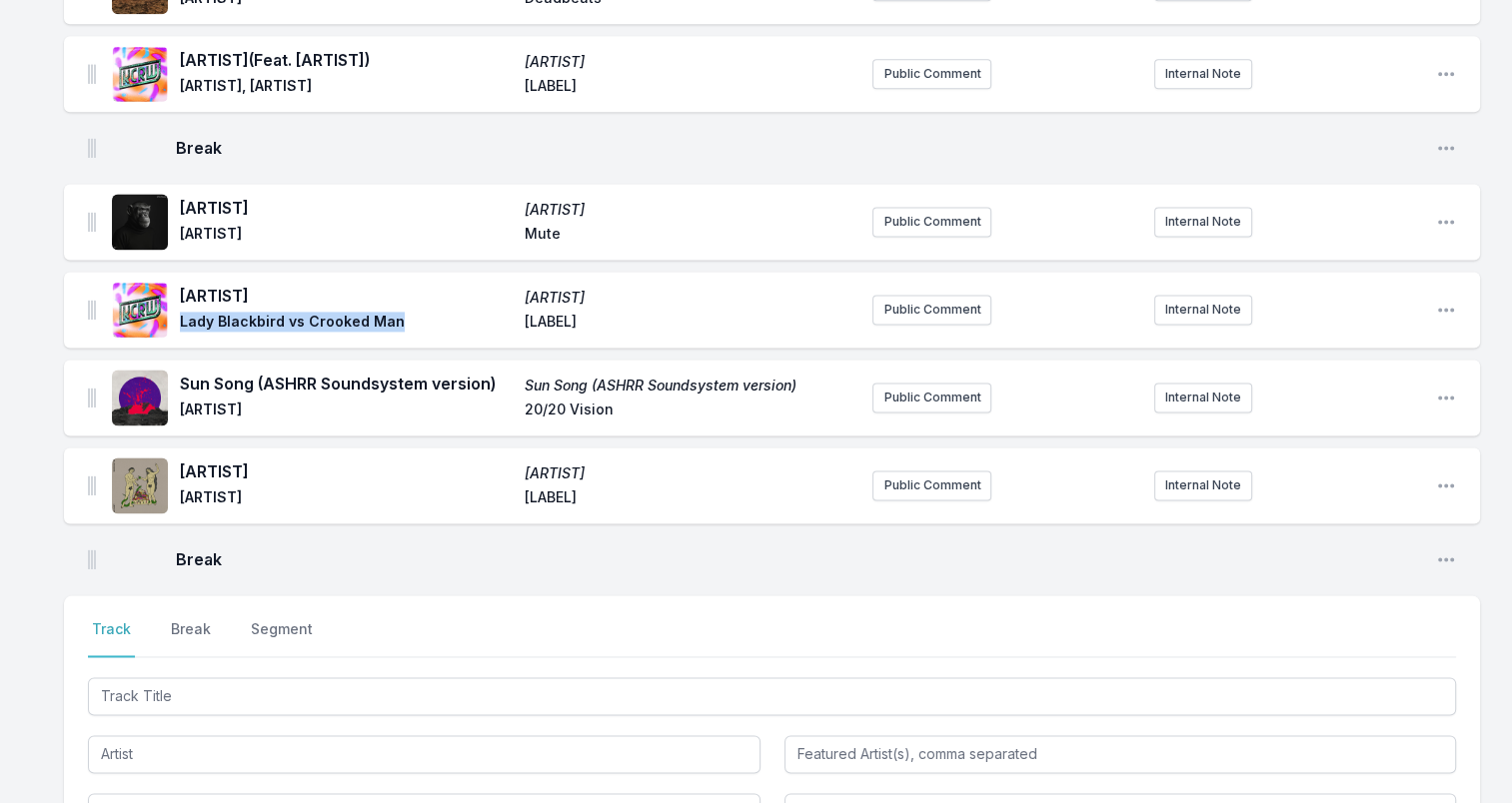 drag, startPoint x: 178, startPoint y: 324, endPoint x: 433, endPoint y: 324, distance: 255 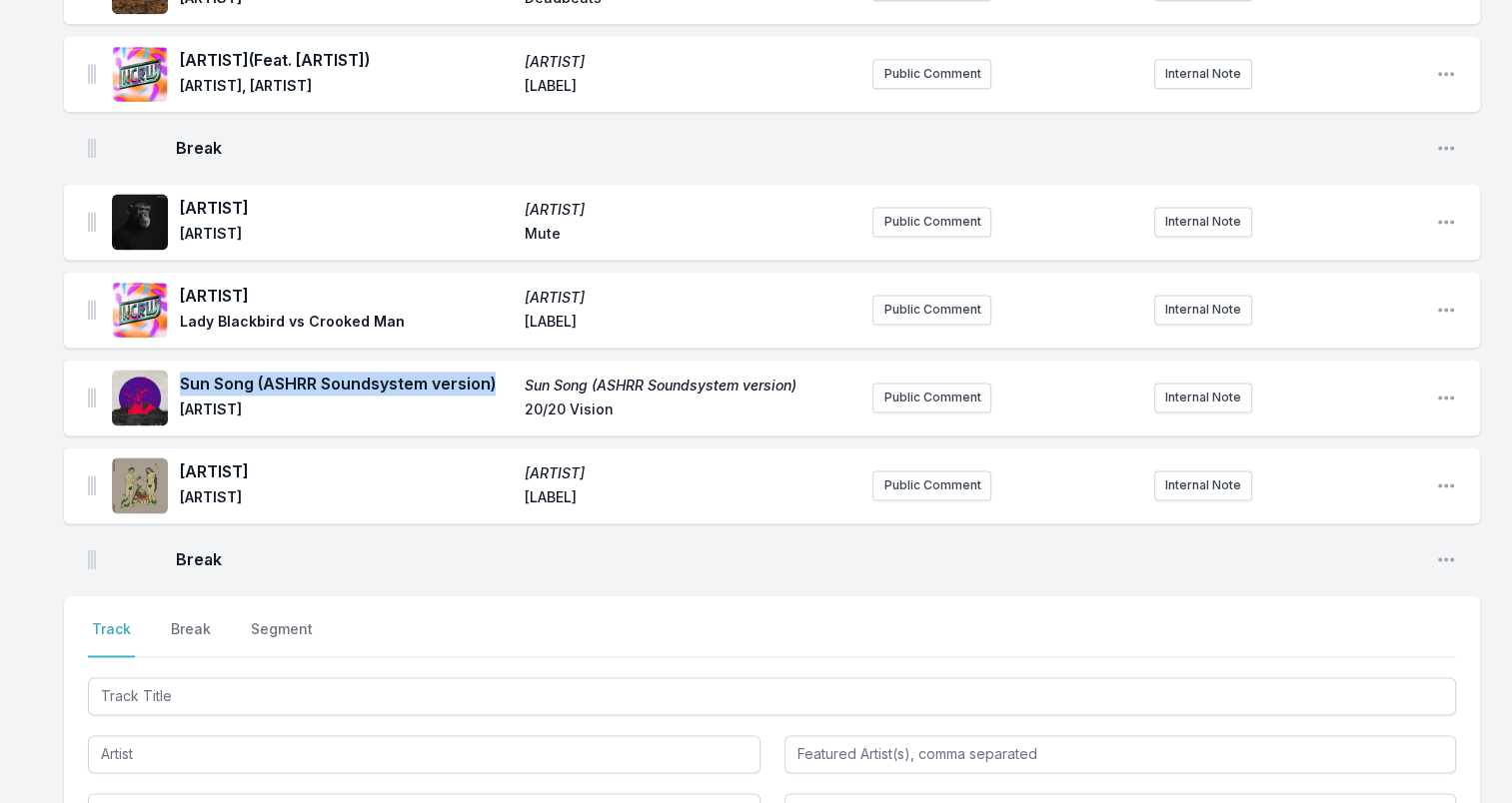 drag, startPoint x: 183, startPoint y: 391, endPoint x: 502, endPoint y: 386, distance: 319.03918 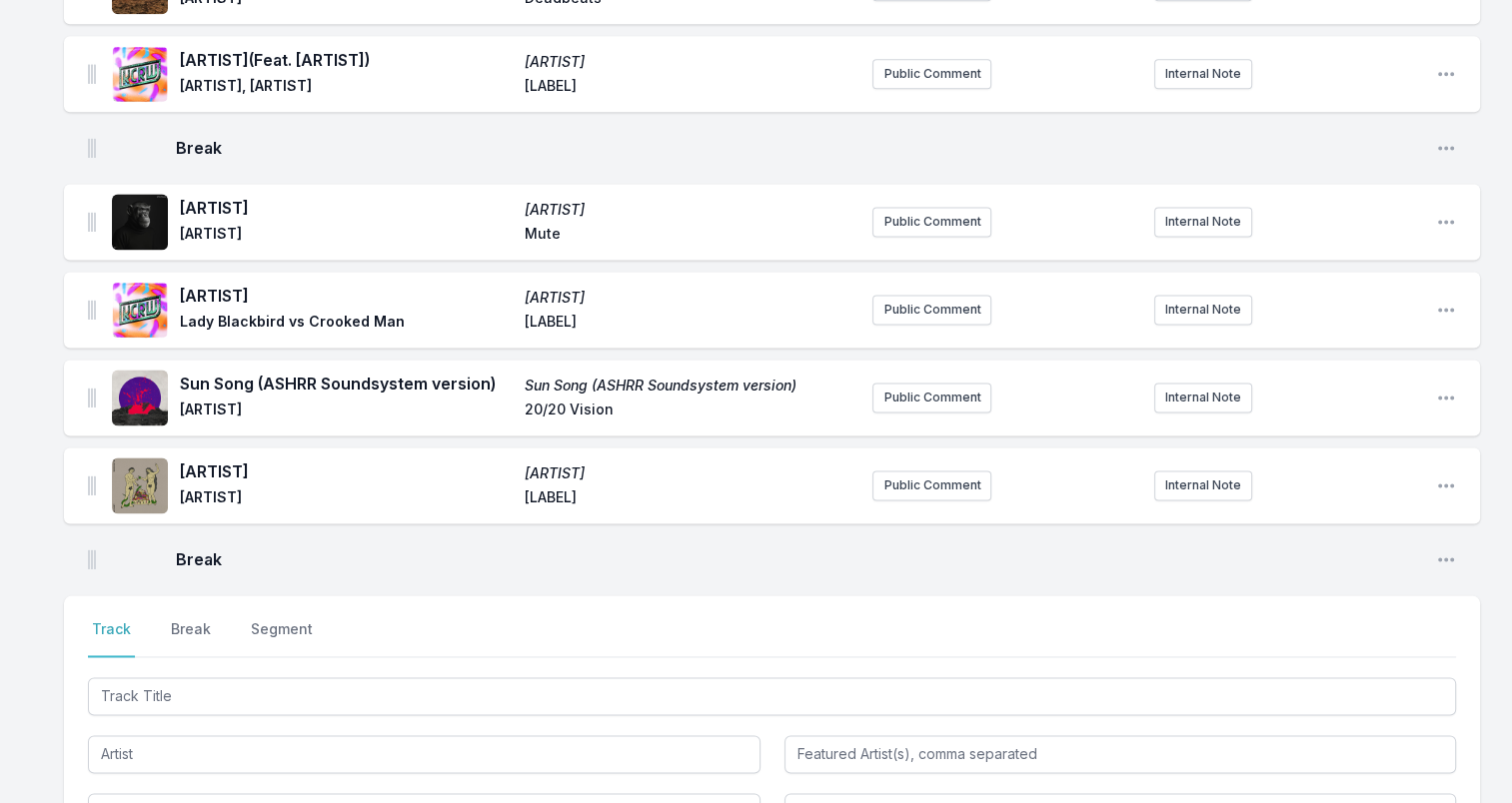 click on "[ARTIST]" at bounding box center [346, 411] 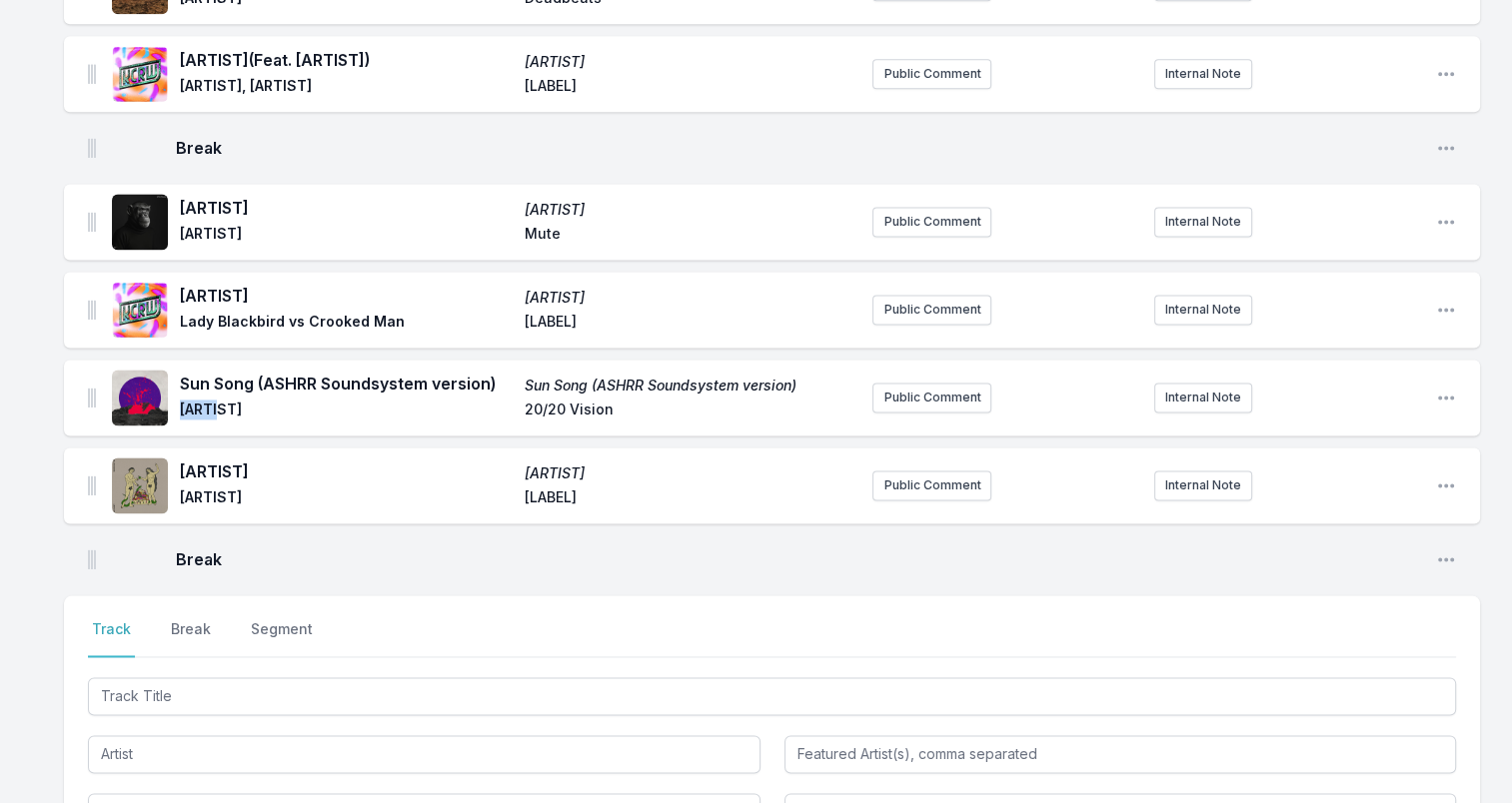 click on "[ARTIST]" at bounding box center [346, 411] 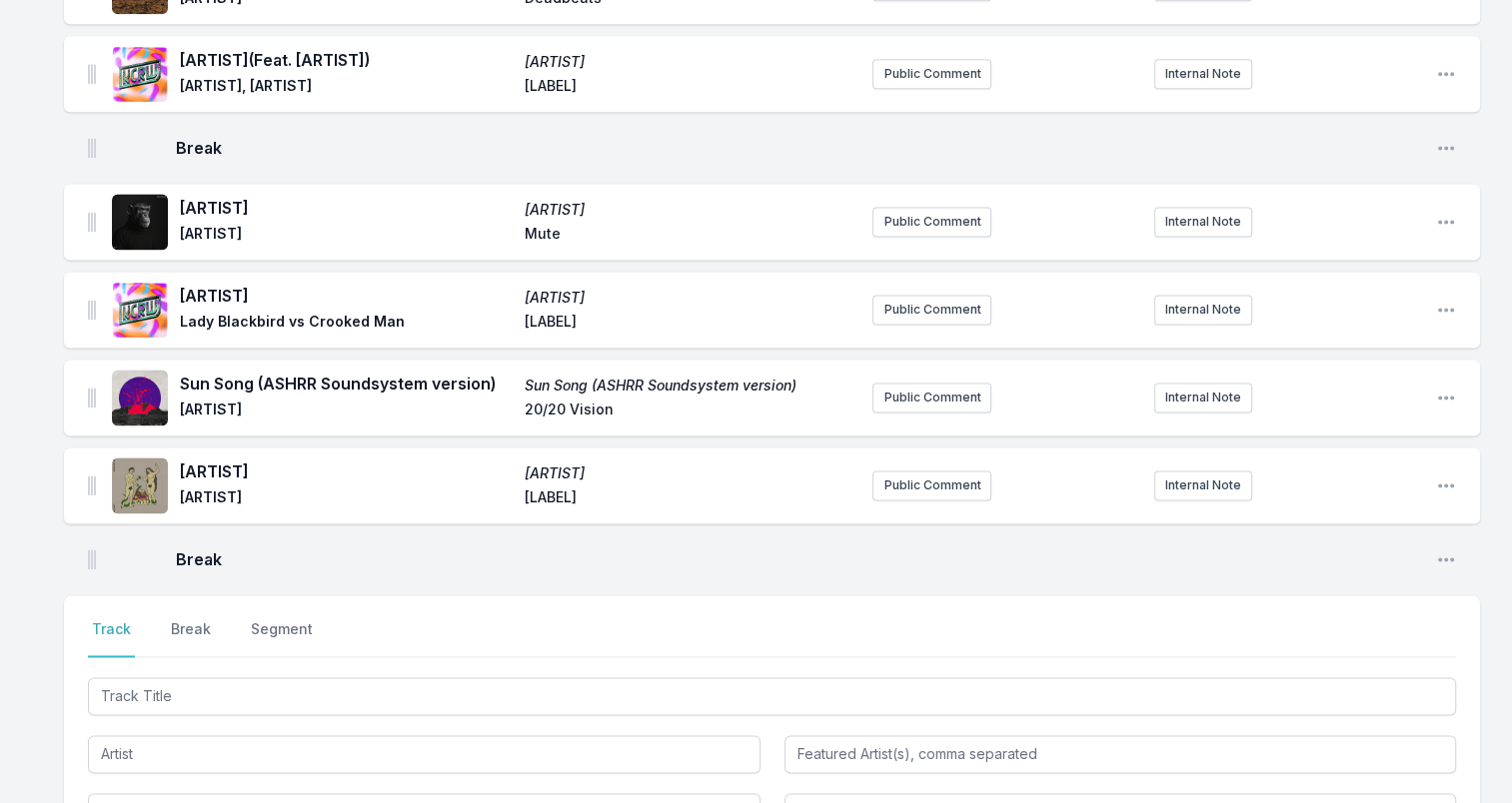click on "[ARTIST]" at bounding box center (346, 471) 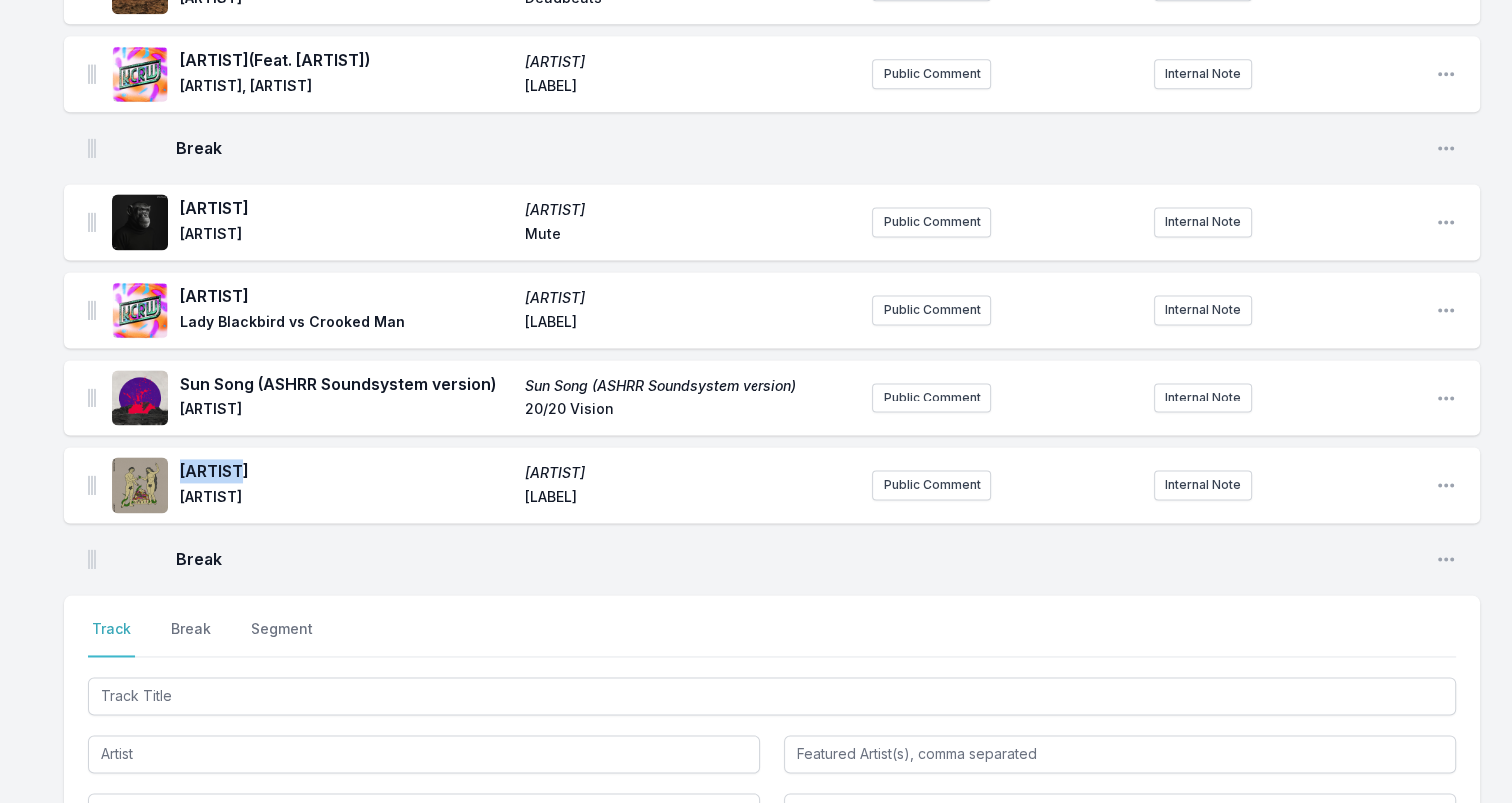 click on "[ARTIST]" at bounding box center [346, 471] 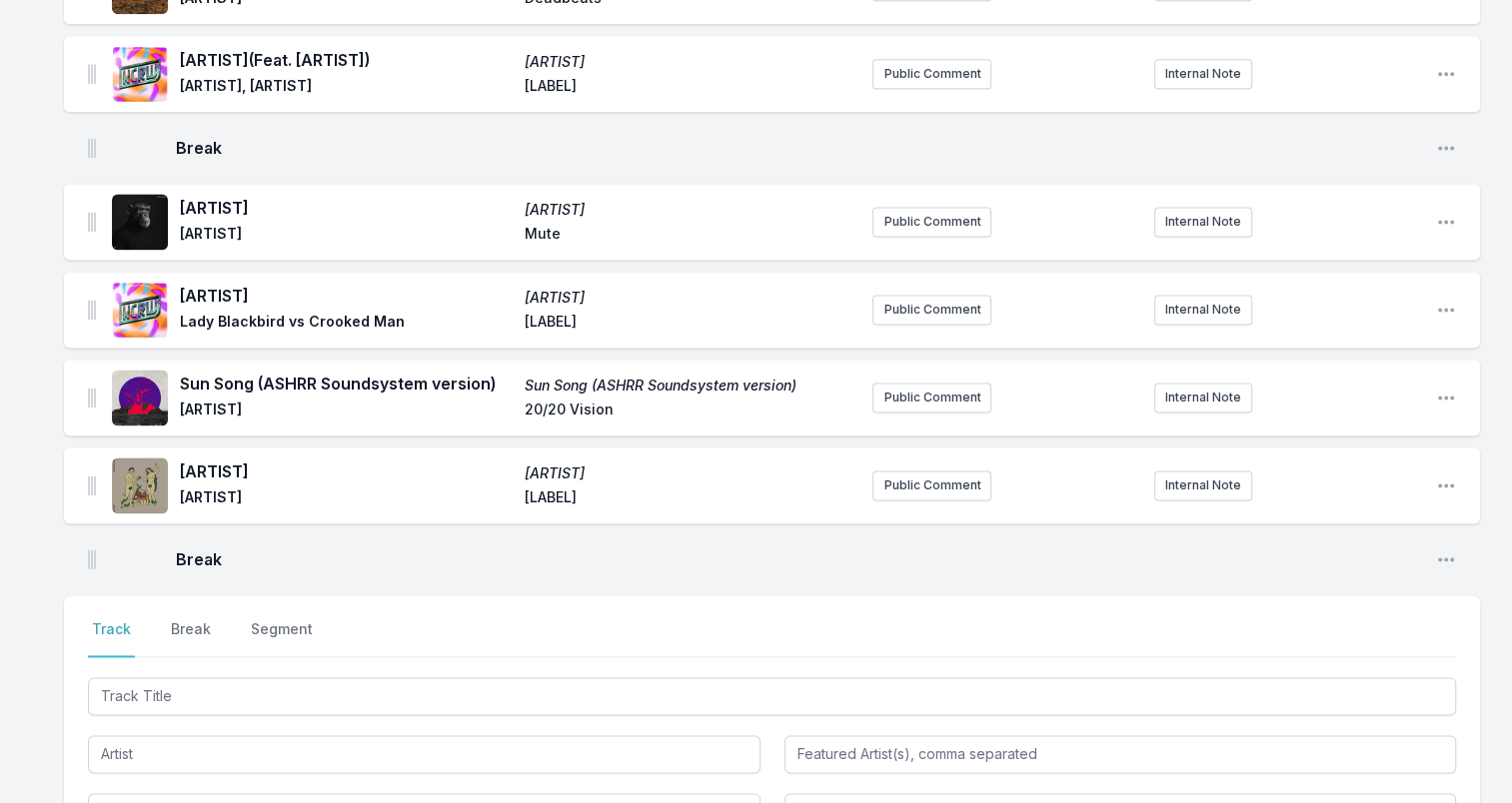 click on "[ARTIST]" at bounding box center (346, 499) 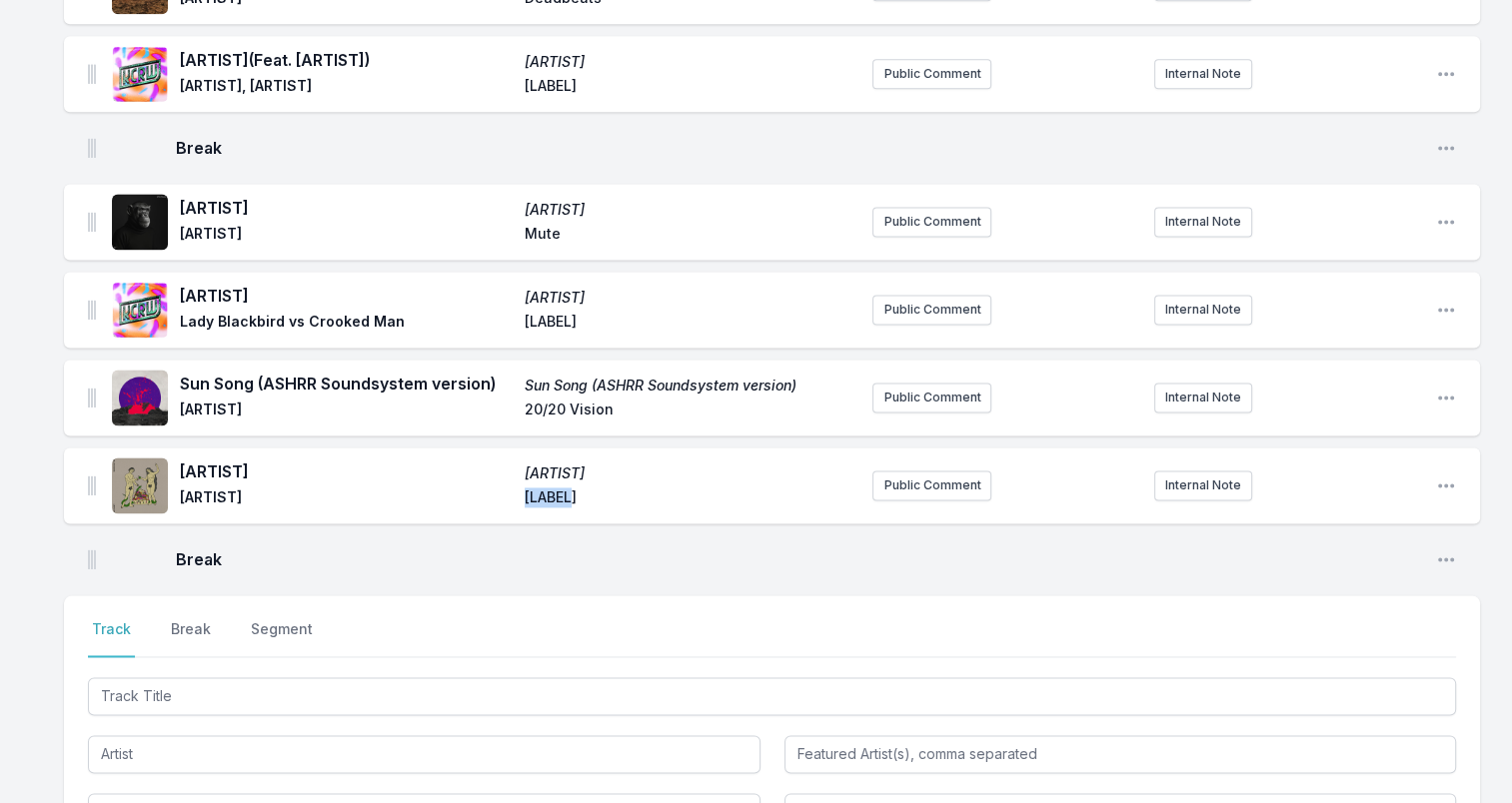 click on "[LABEL]" at bounding box center (691, 499) 